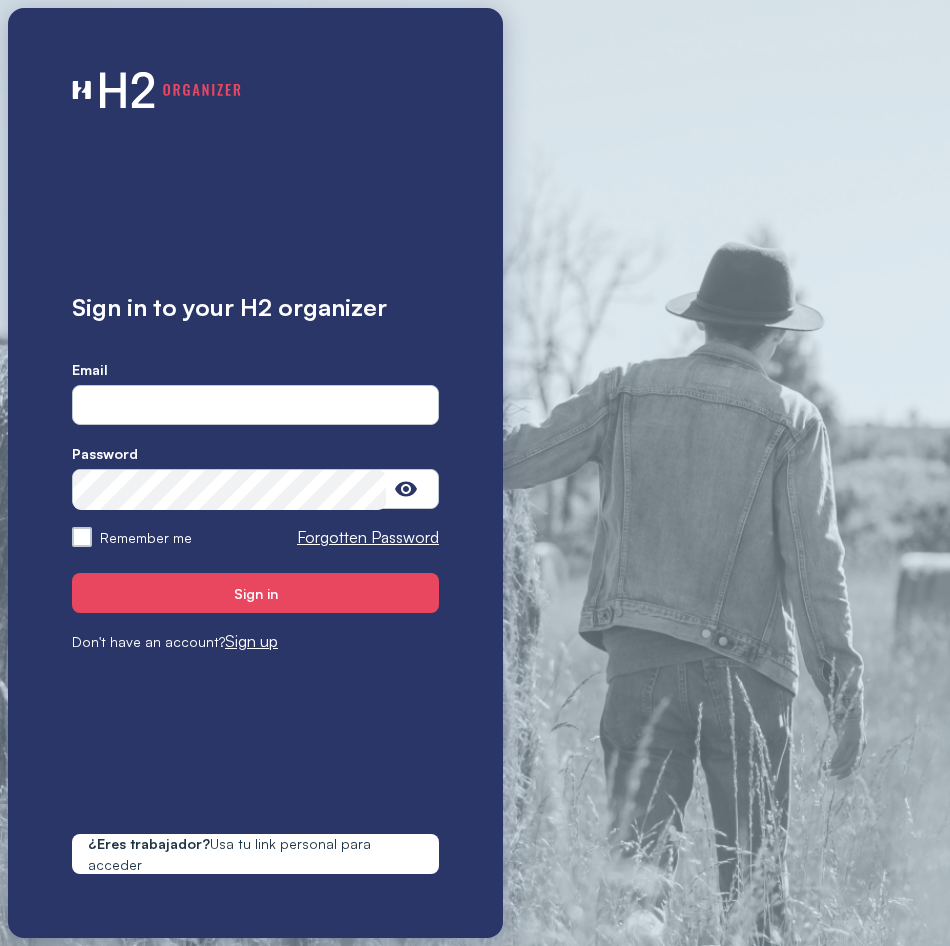 scroll, scrollTop: 0, scrollLeft: 0, axis: both 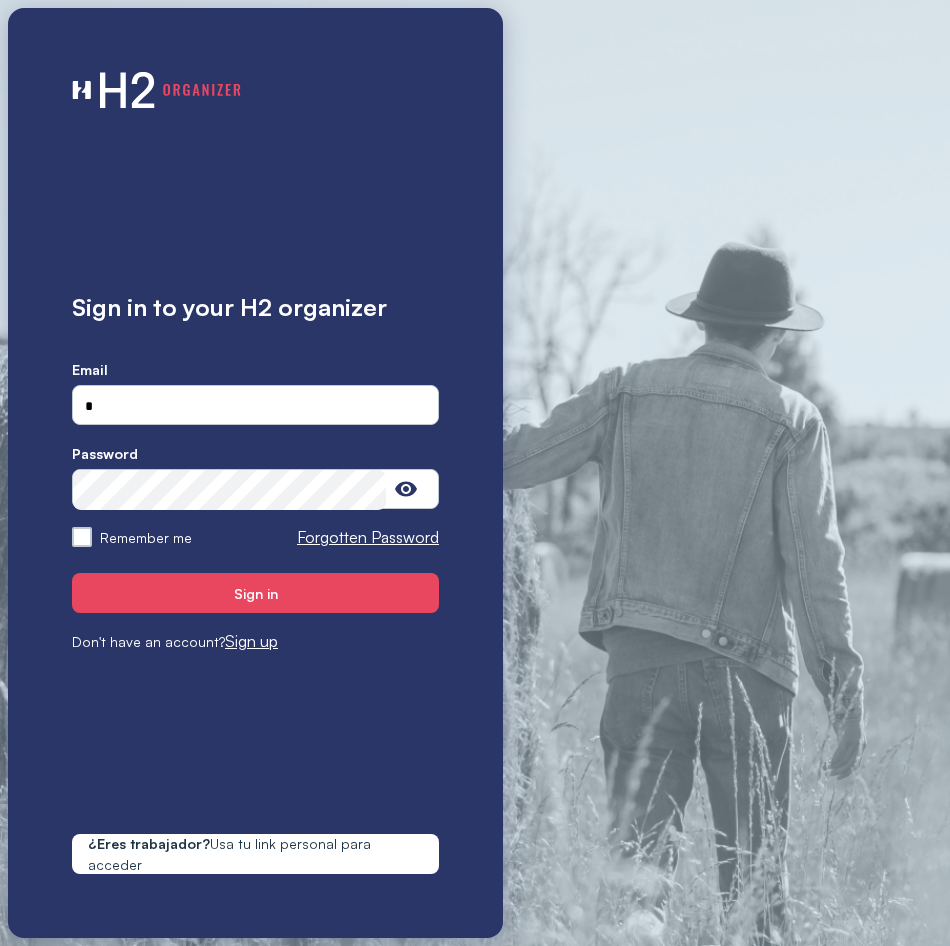 type on "**********" 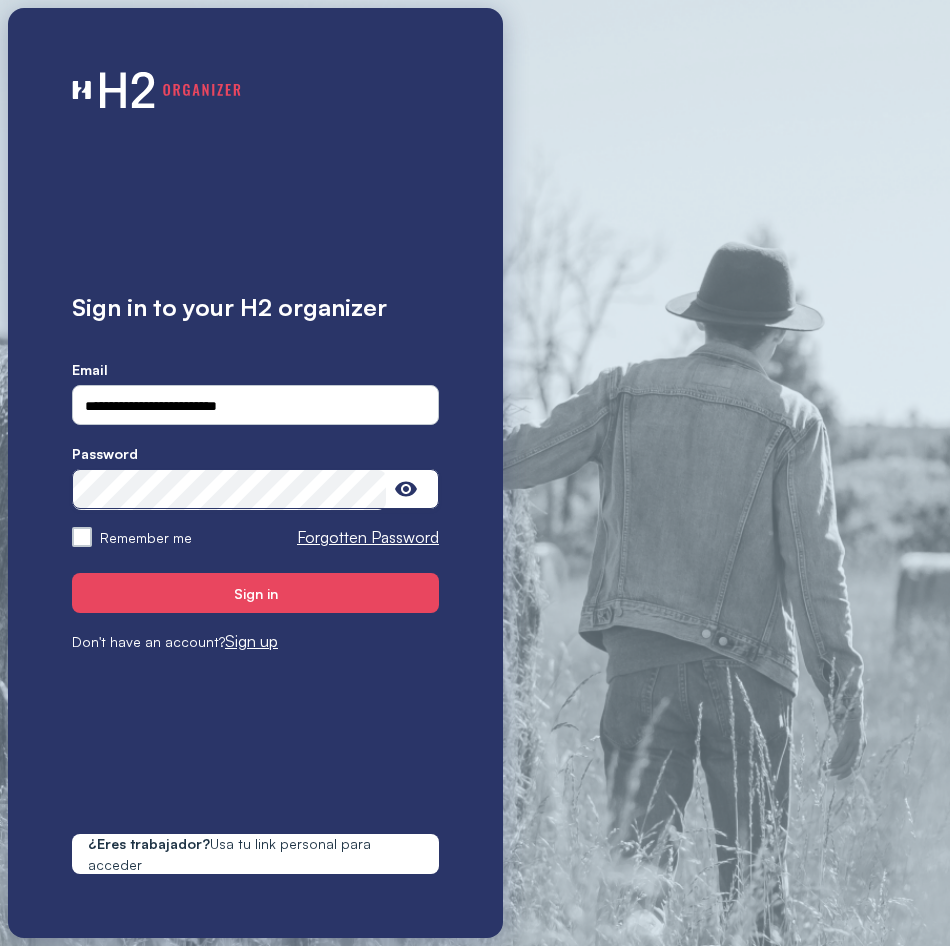 click on "Sign in" at bounding box center [255, 593] 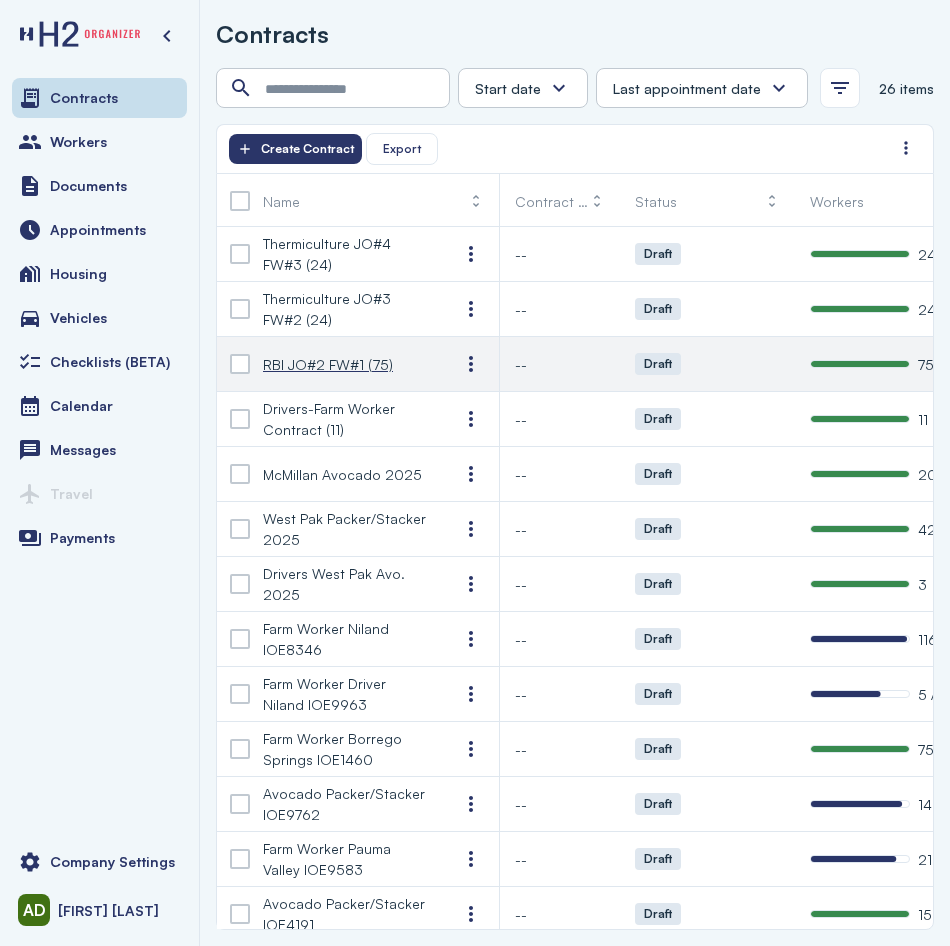 click on "RBI JO#2 FW#1 (75)" at bounding box center (328, 364) 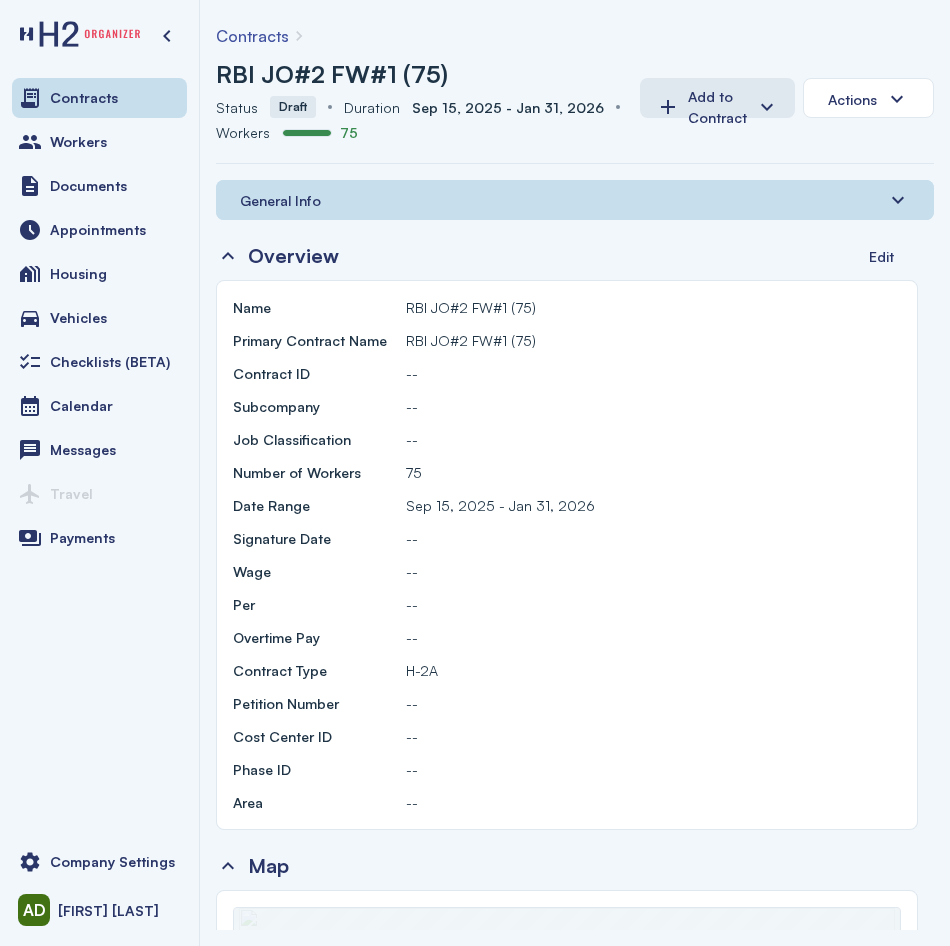 click on "General Info" at bounding box center (280, 200) 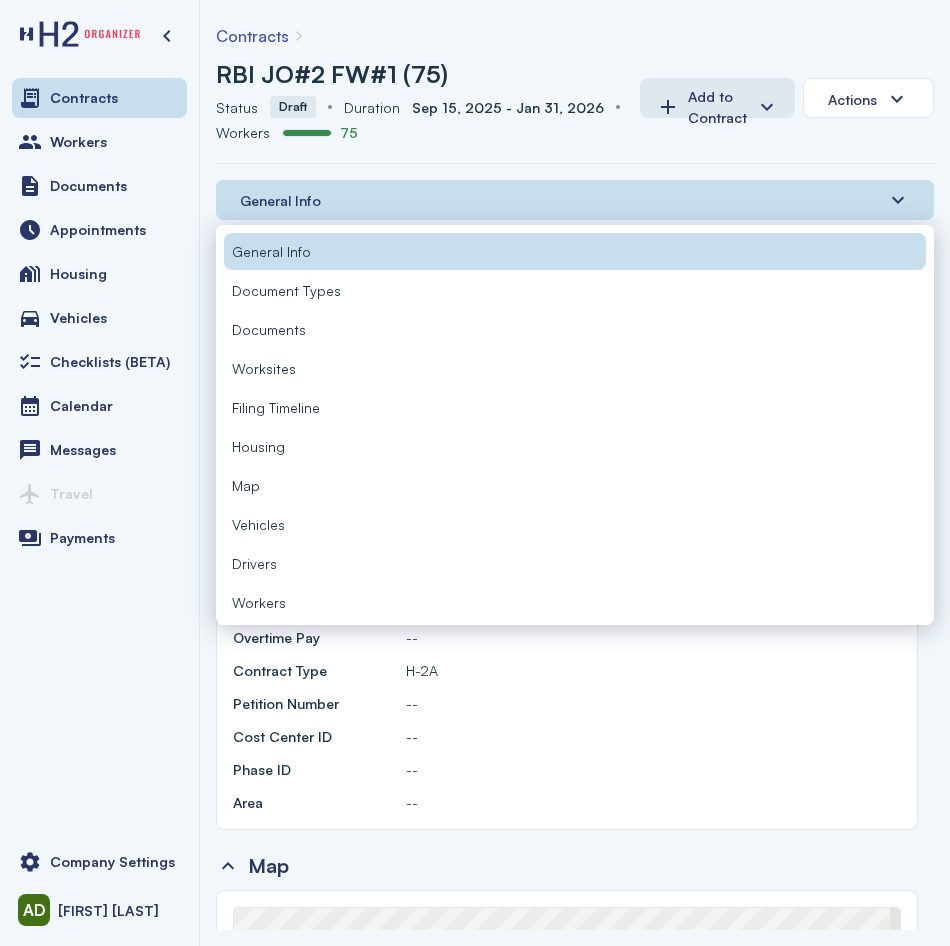 click on "Workers" at bounding box center [575, 602] 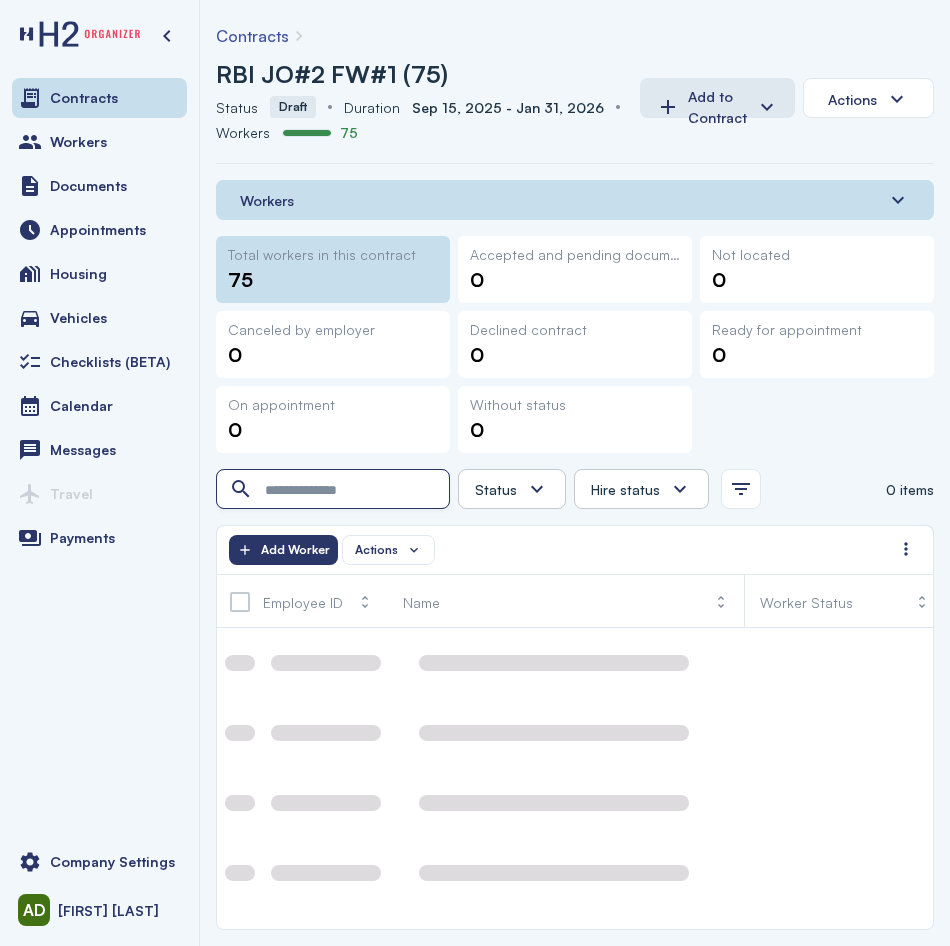 click at bounding box center [335, 490] 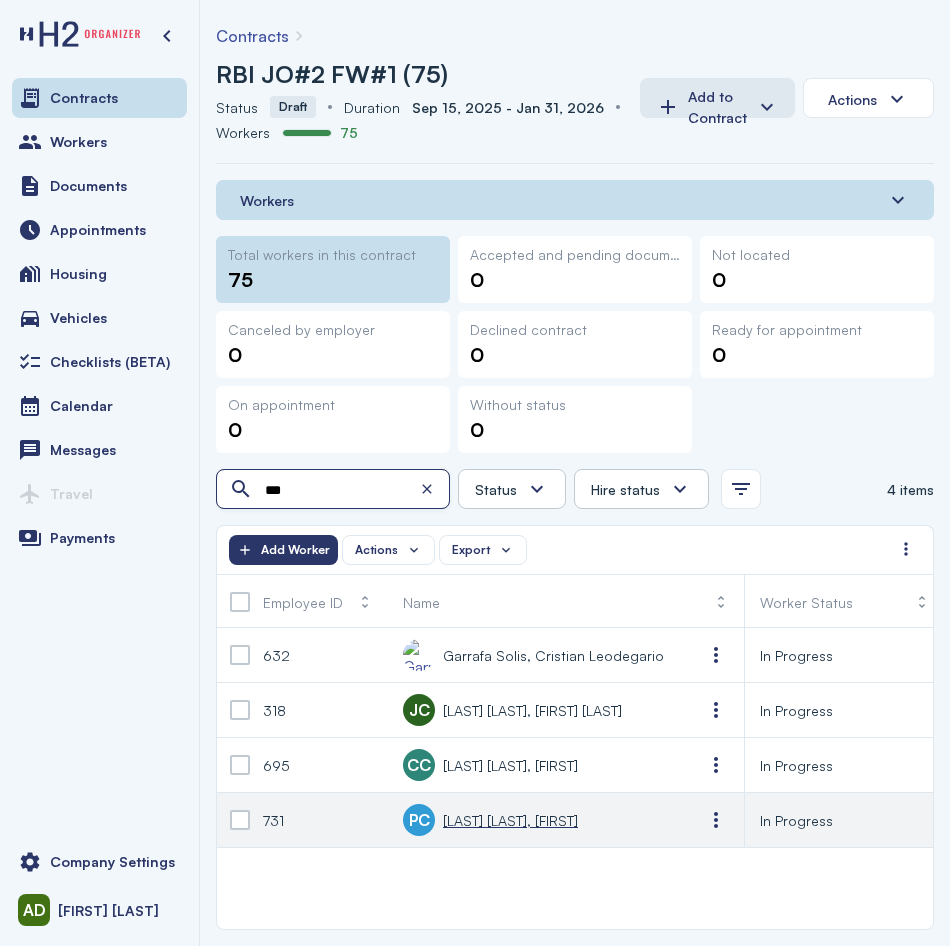 type on "***" 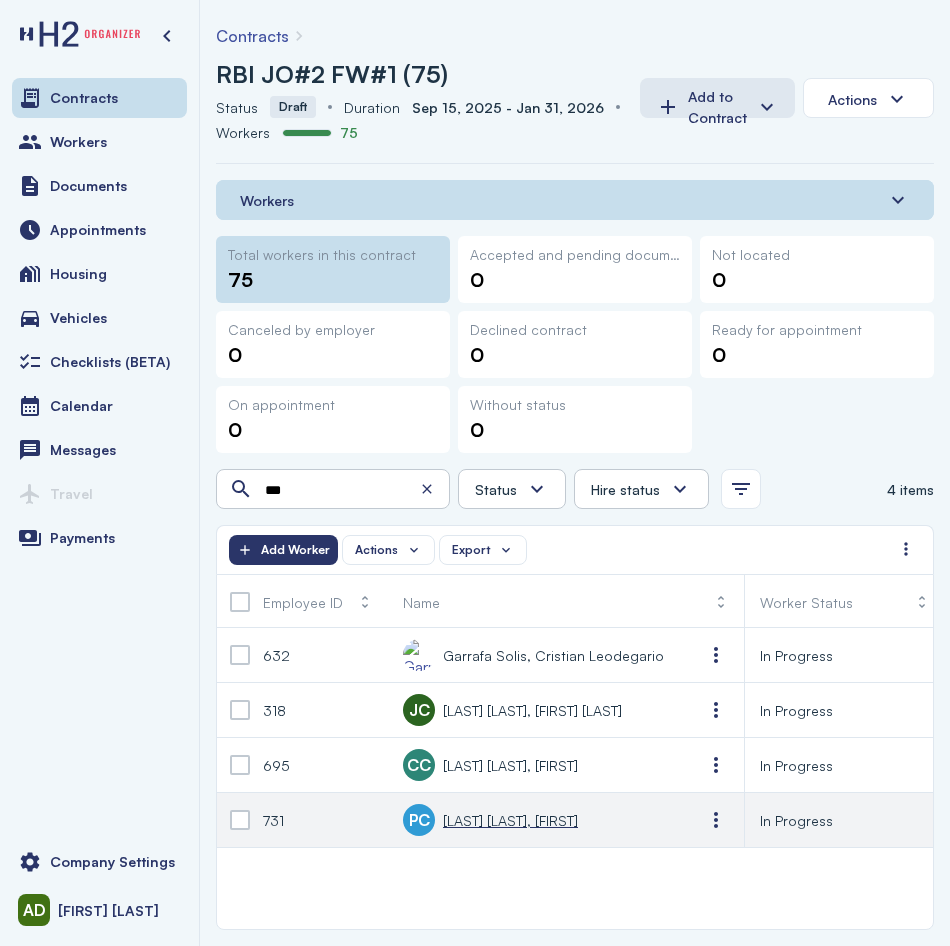 click on "Perez Ruvalcaba, Cristian" at bounding box center [510, 820] 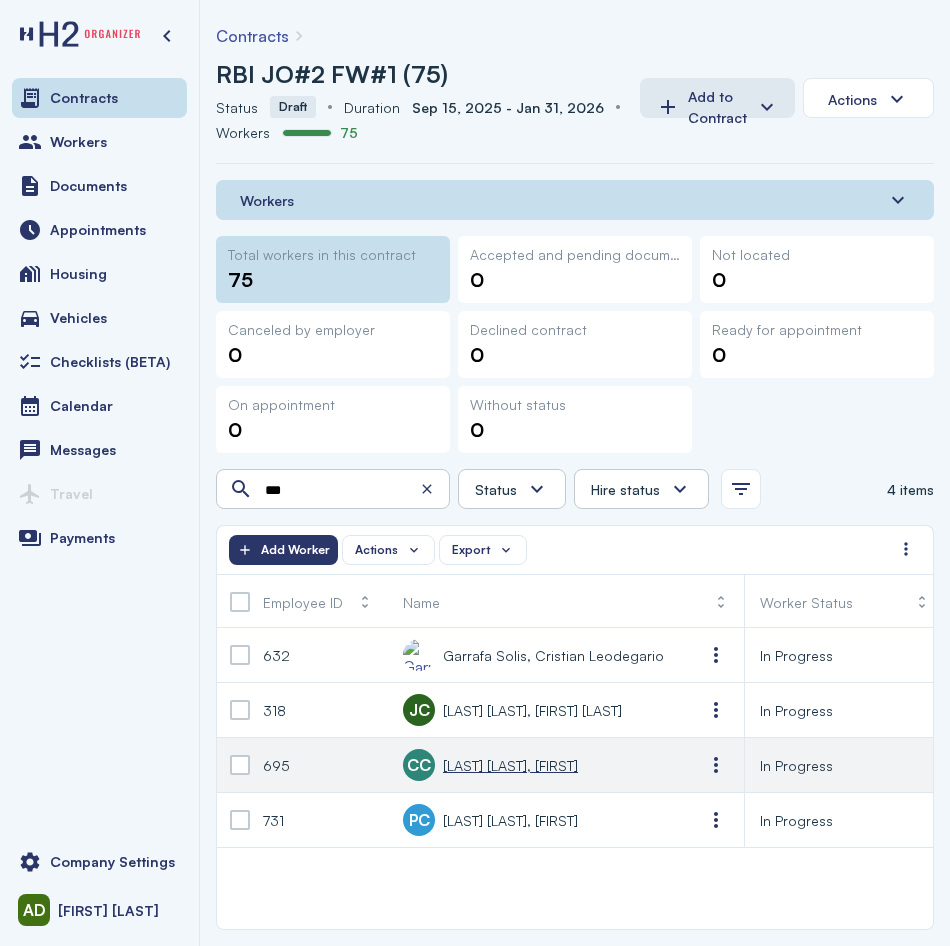 click on "[LAST], [FIRST]" at bounding box center [510, 765] 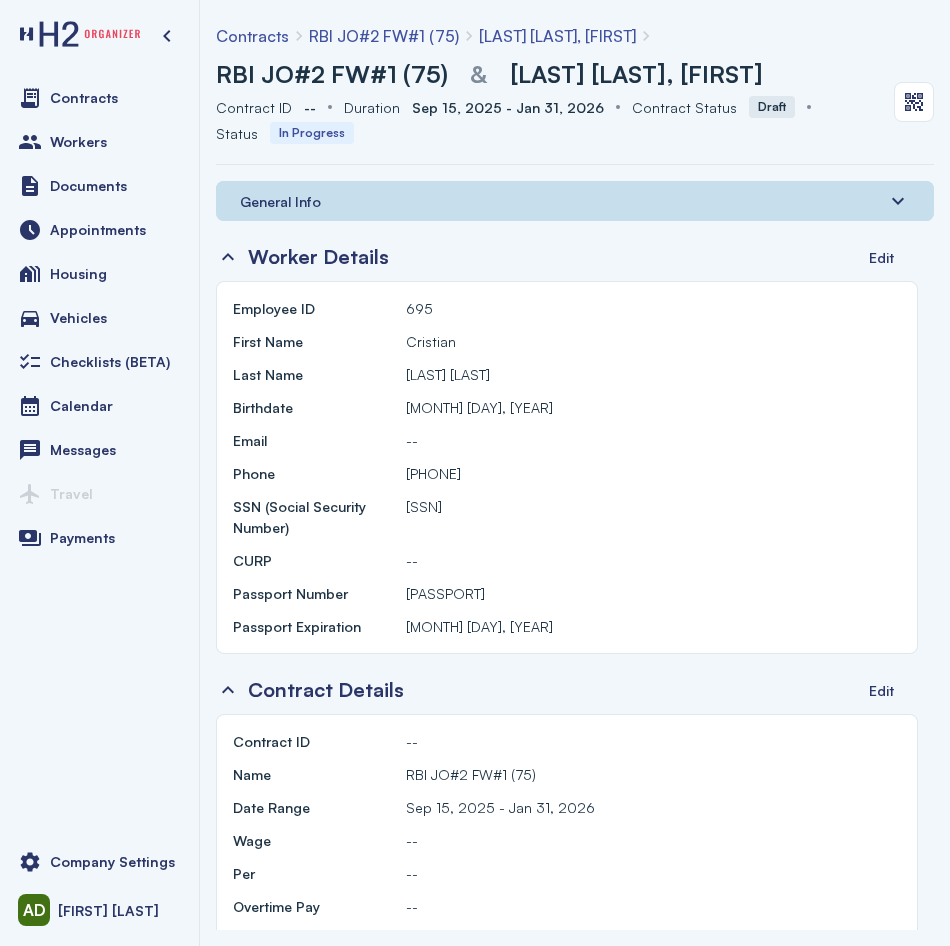 click on "General Info" at bounding box center (280, 201) 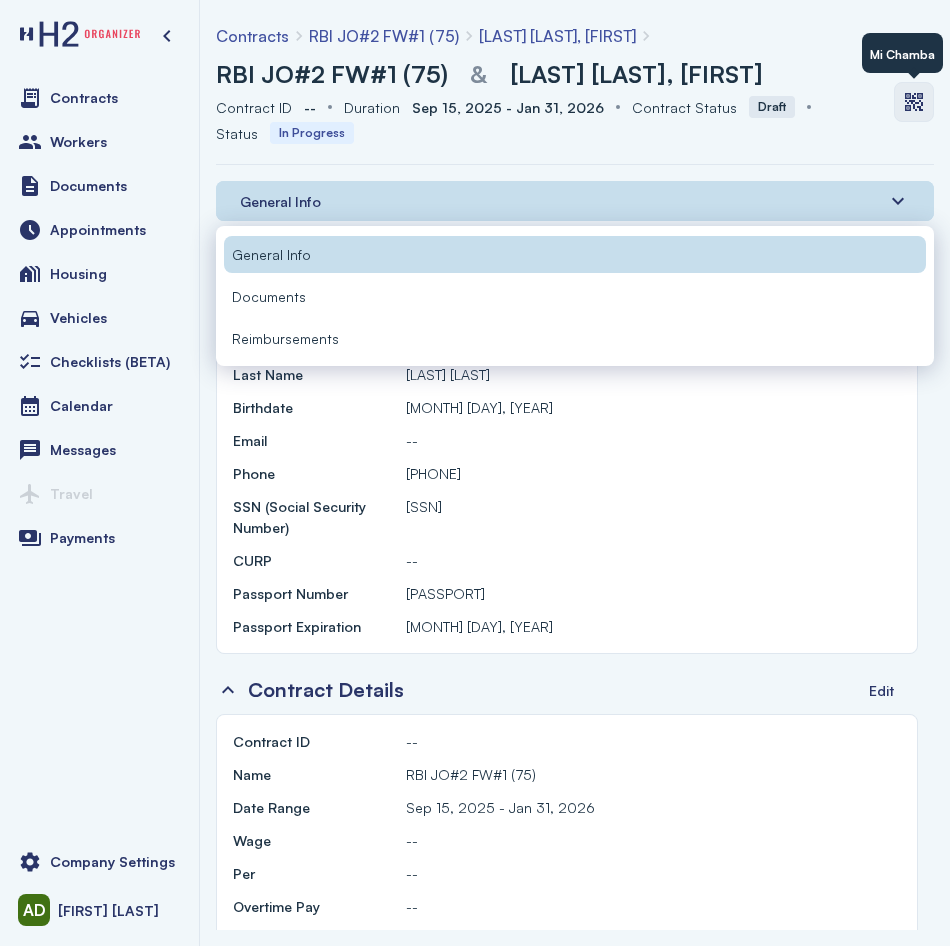click at bounding box center (914, 102) 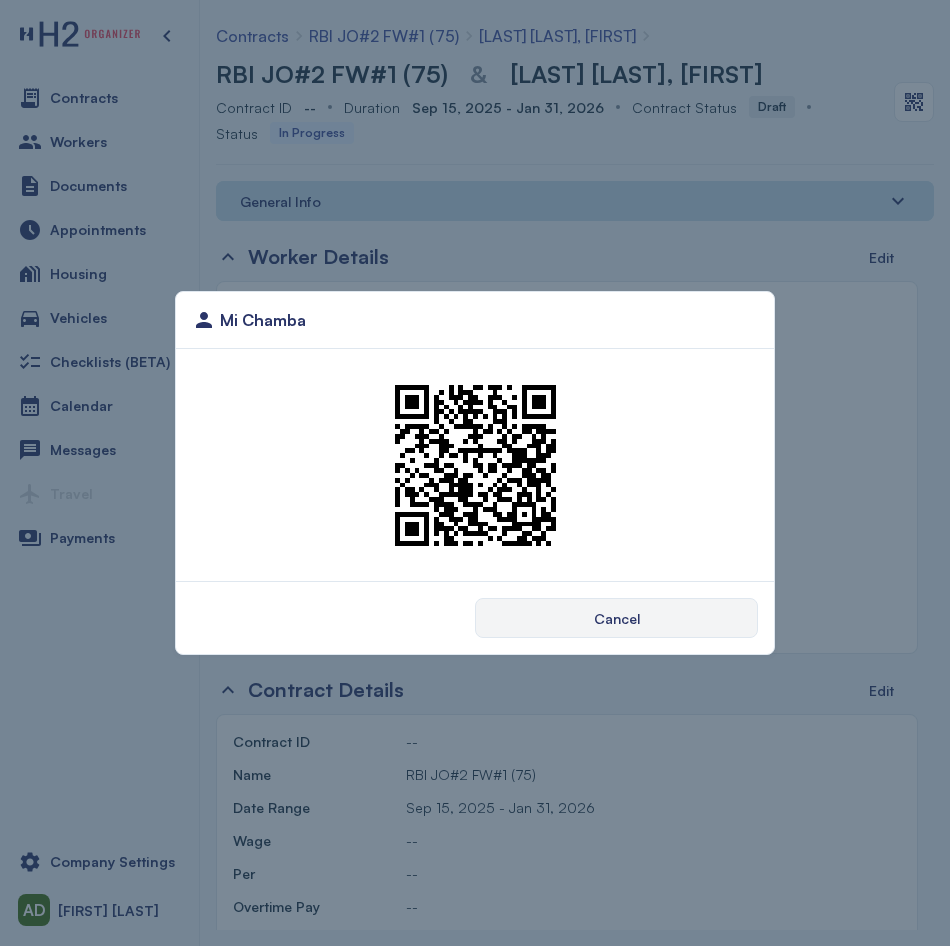 click on "Mi Chamba       Cancel" at bounding box center (475, 473) 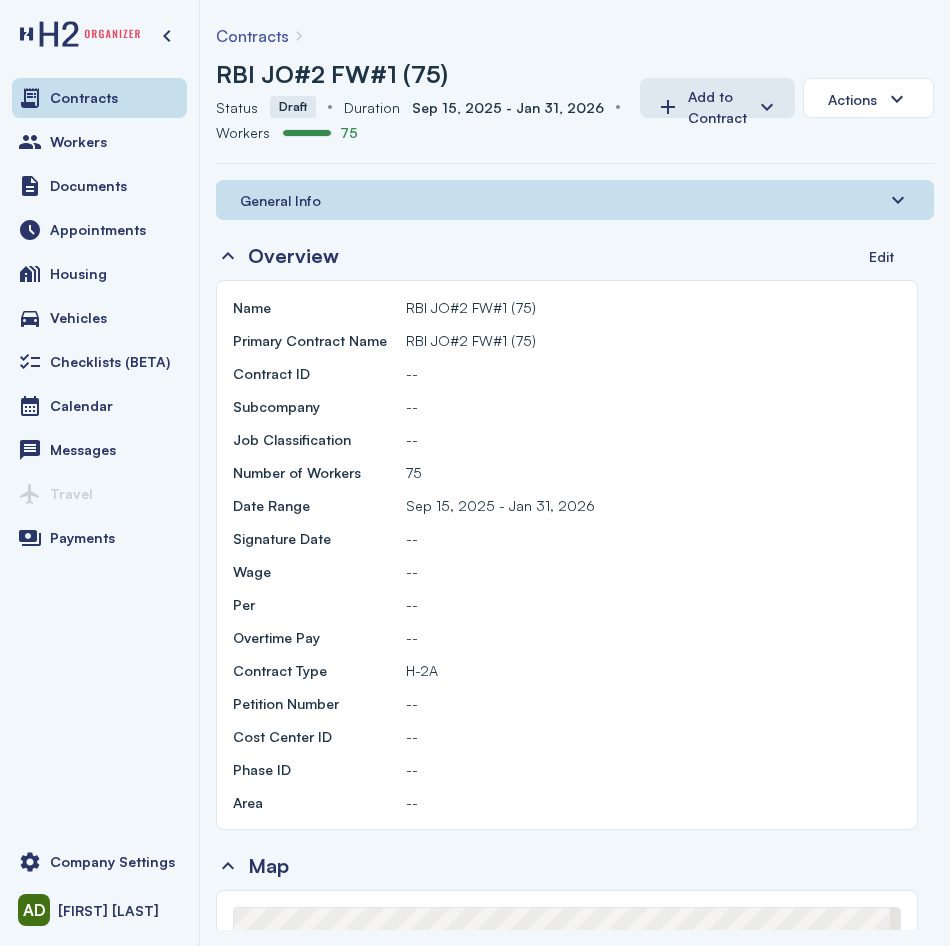 drag, startPoint x: 276, startPoint y: 188, endPoint x: 279, endPoint y: 214, distance: 26.172504 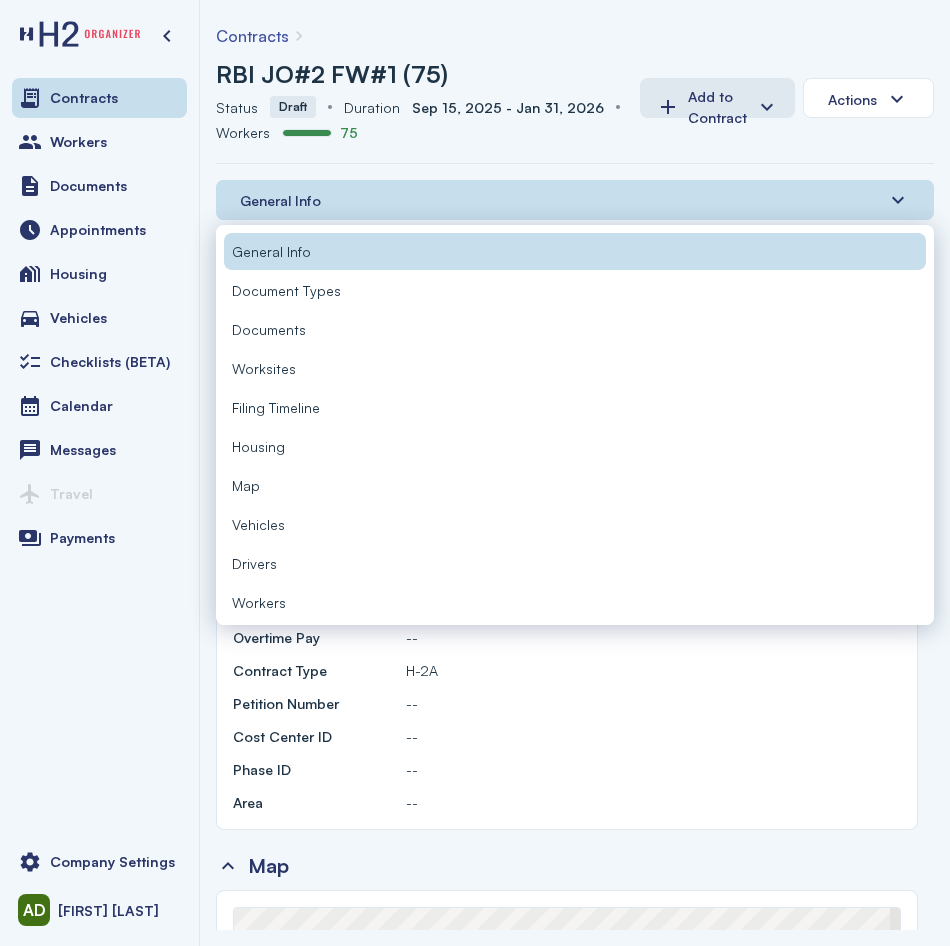 click on "Workers" at bounding box center [575, 602] 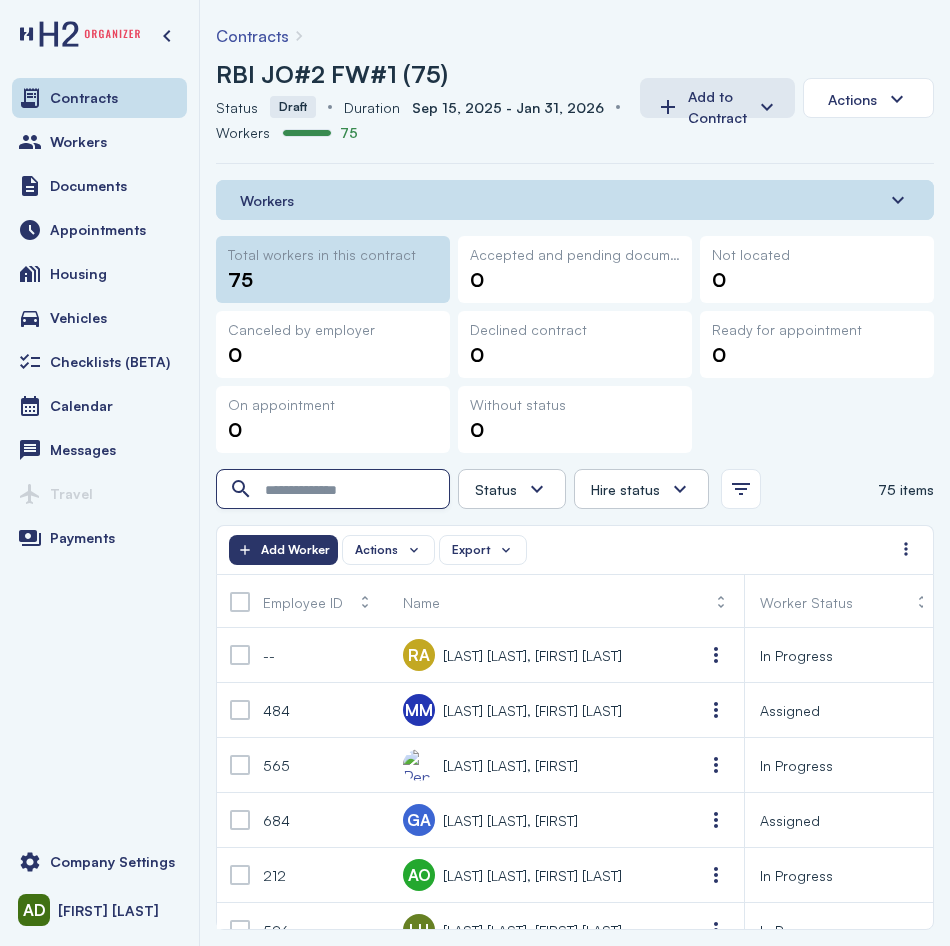 click at bounding box center (335, 490) 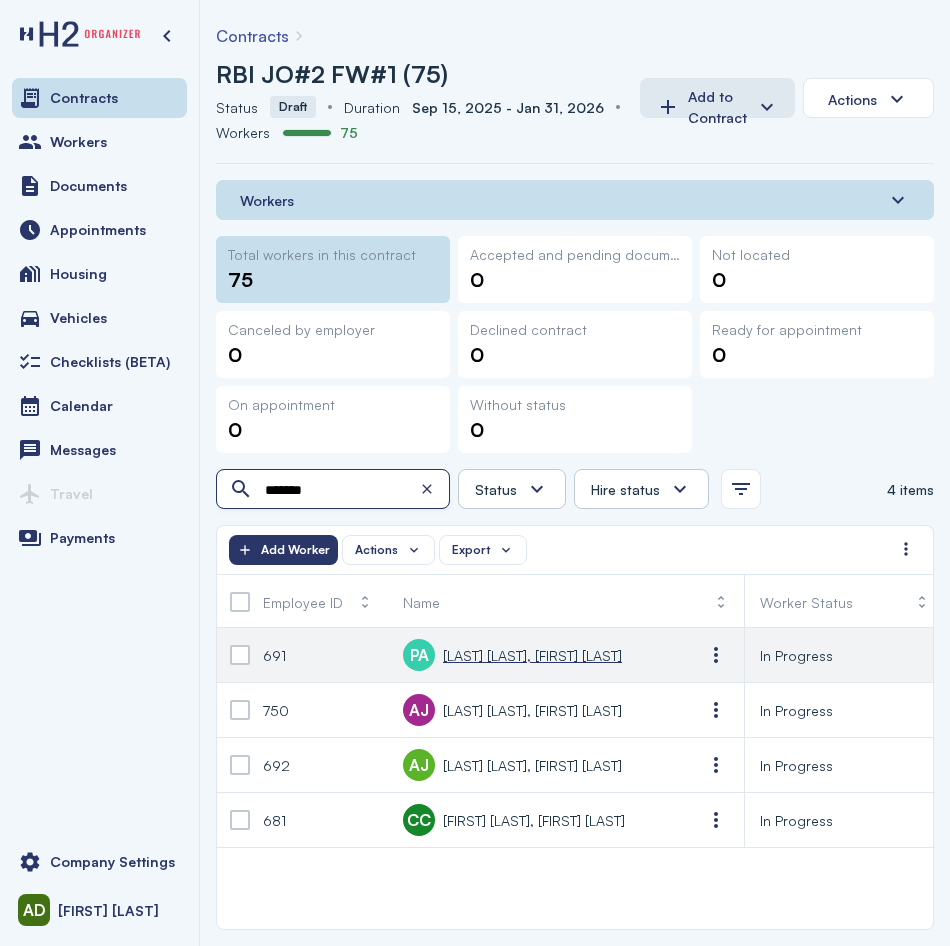 type on "*******" 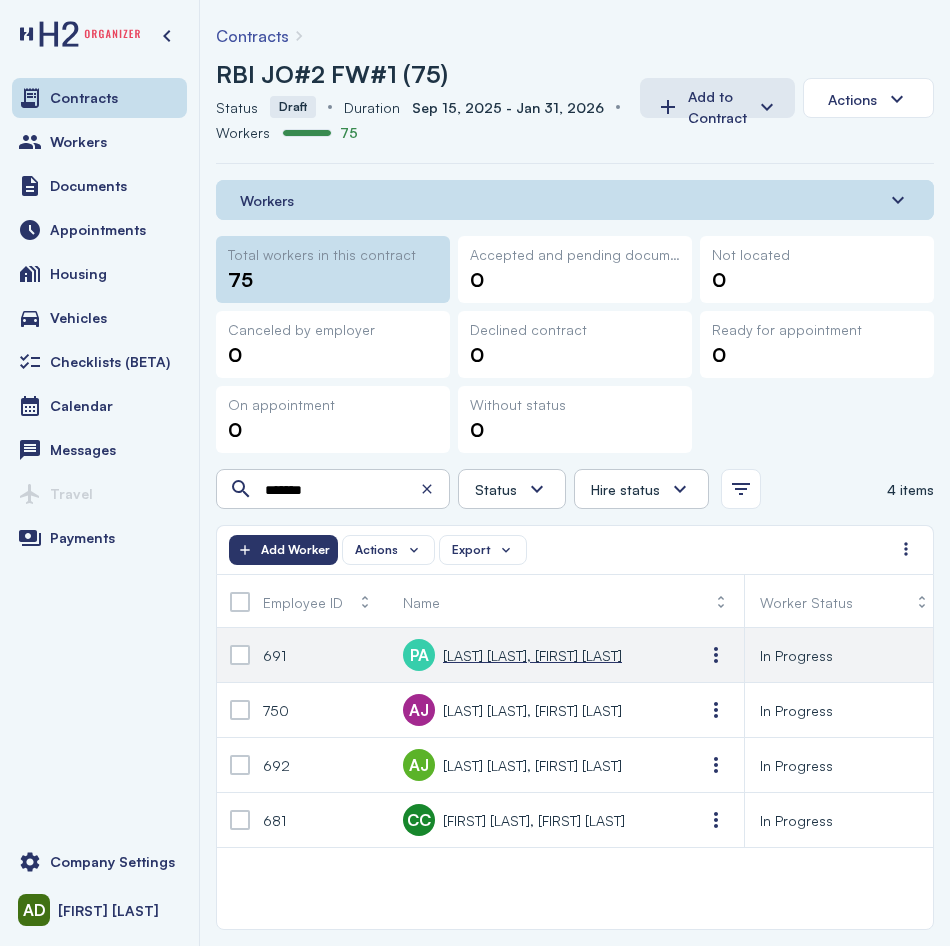 click on "[LAST], [FIRST]" at bounding box center [532, 655] 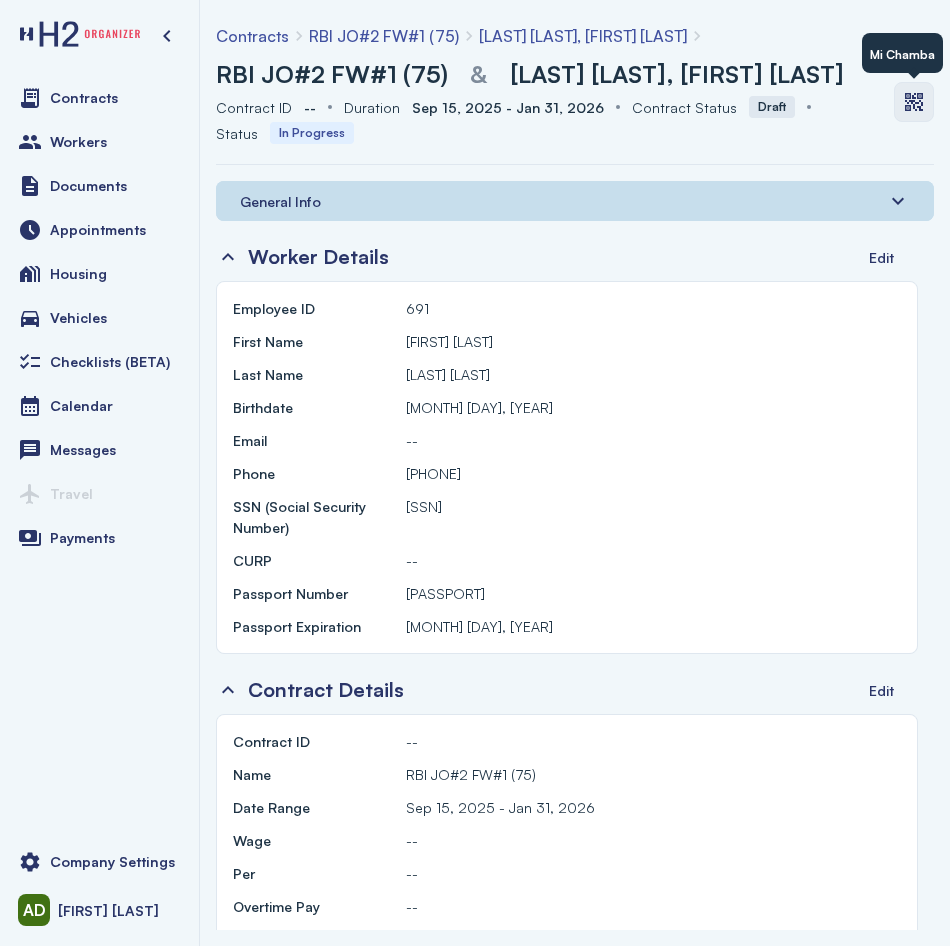 click at bounding box center (914, 102) 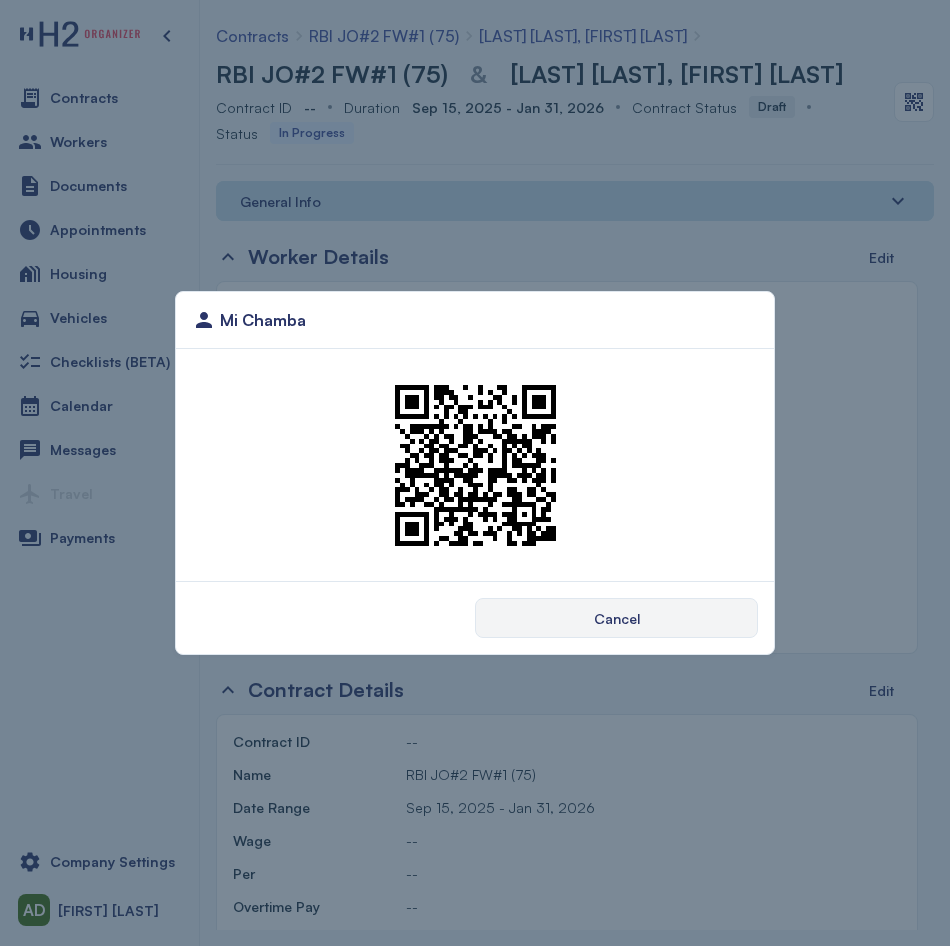 click on "Mi Chamba       Cancel" at bounding box center (475, 473) 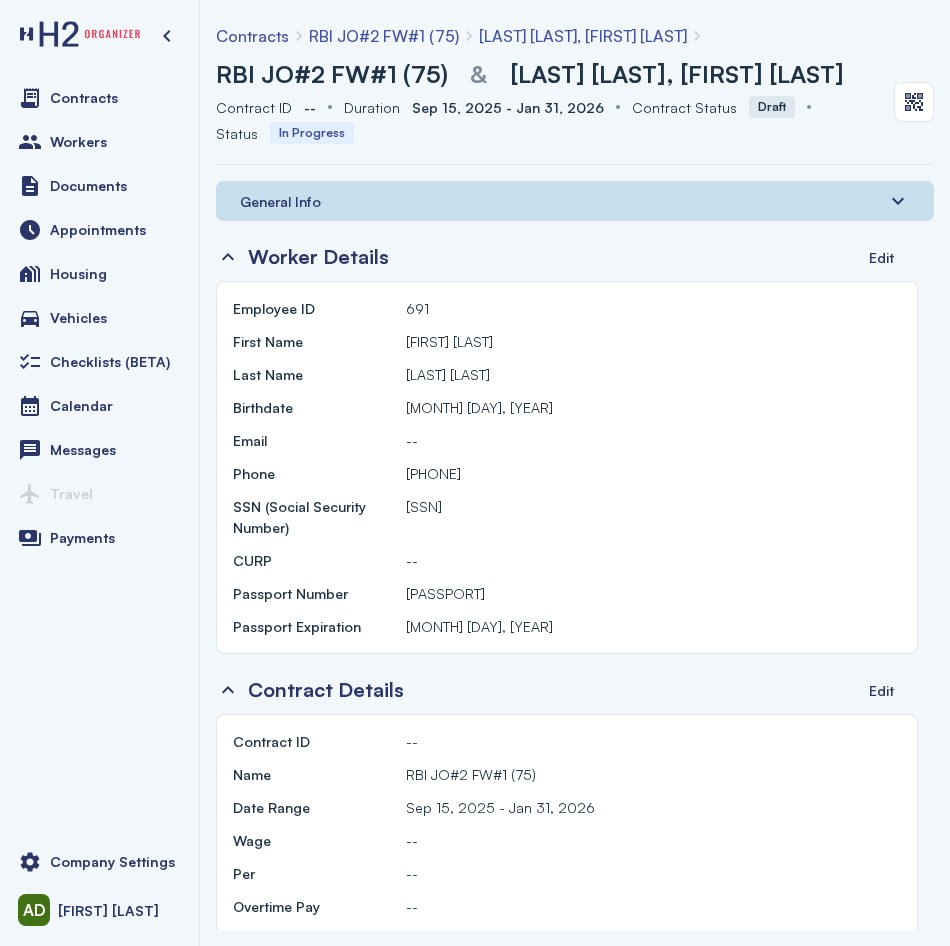 click on "General Info" at bounding box center [280, 201] 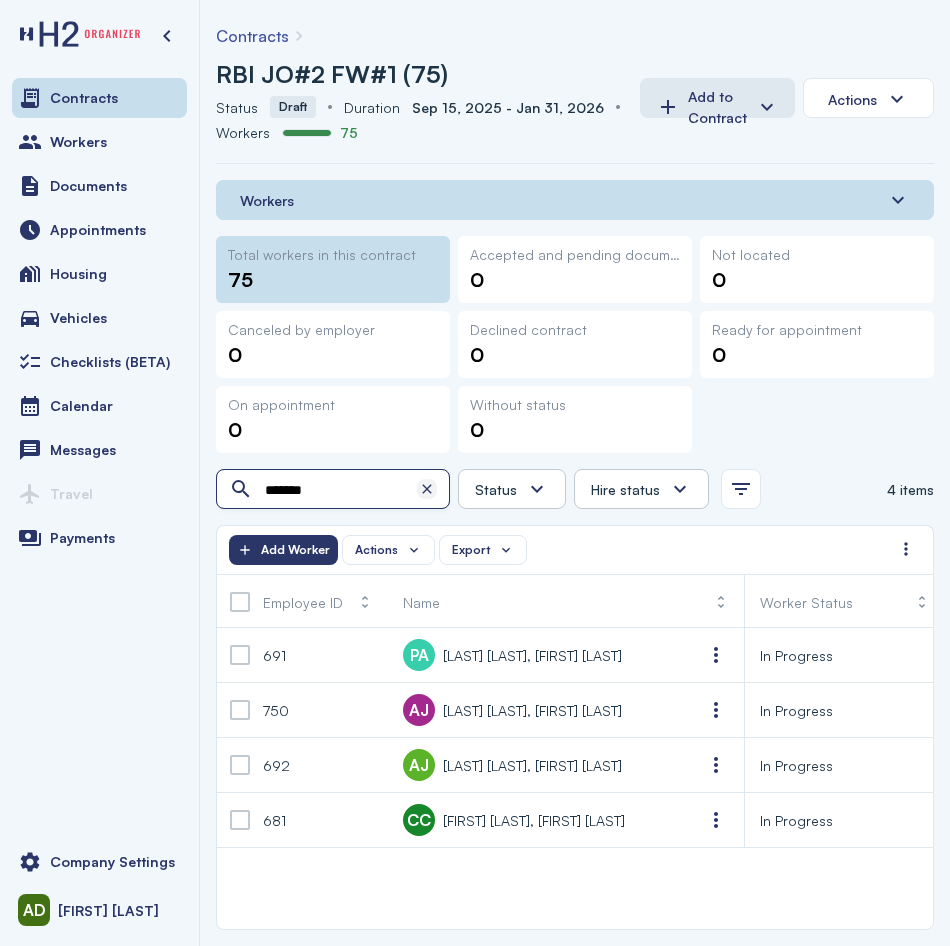 click at bounding box center (427, 489) 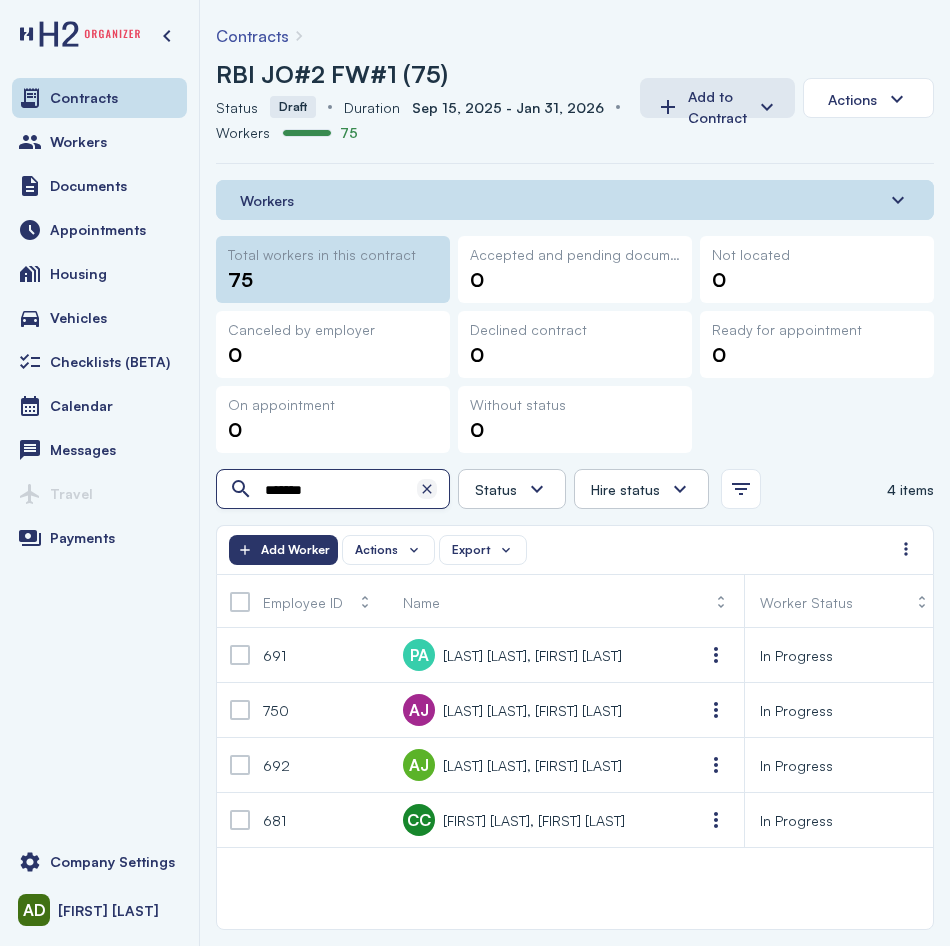 type 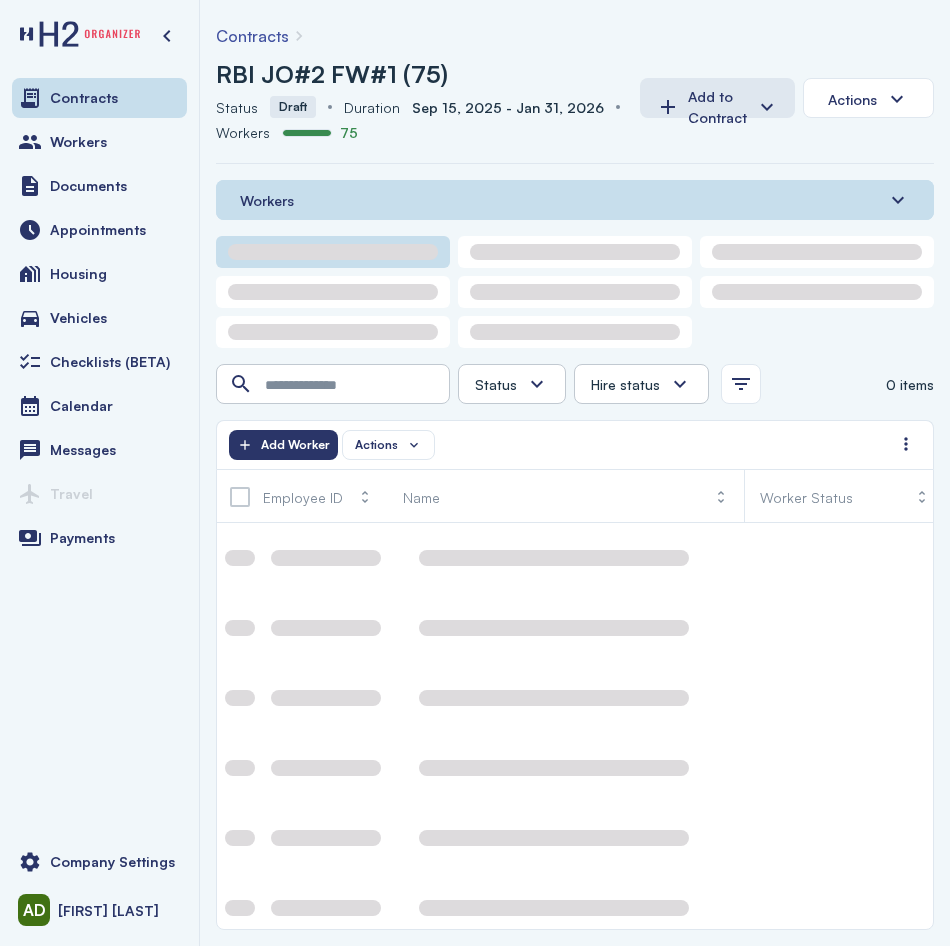 scroll, scrollTop: 0, scrollLeft: 0, axis: both 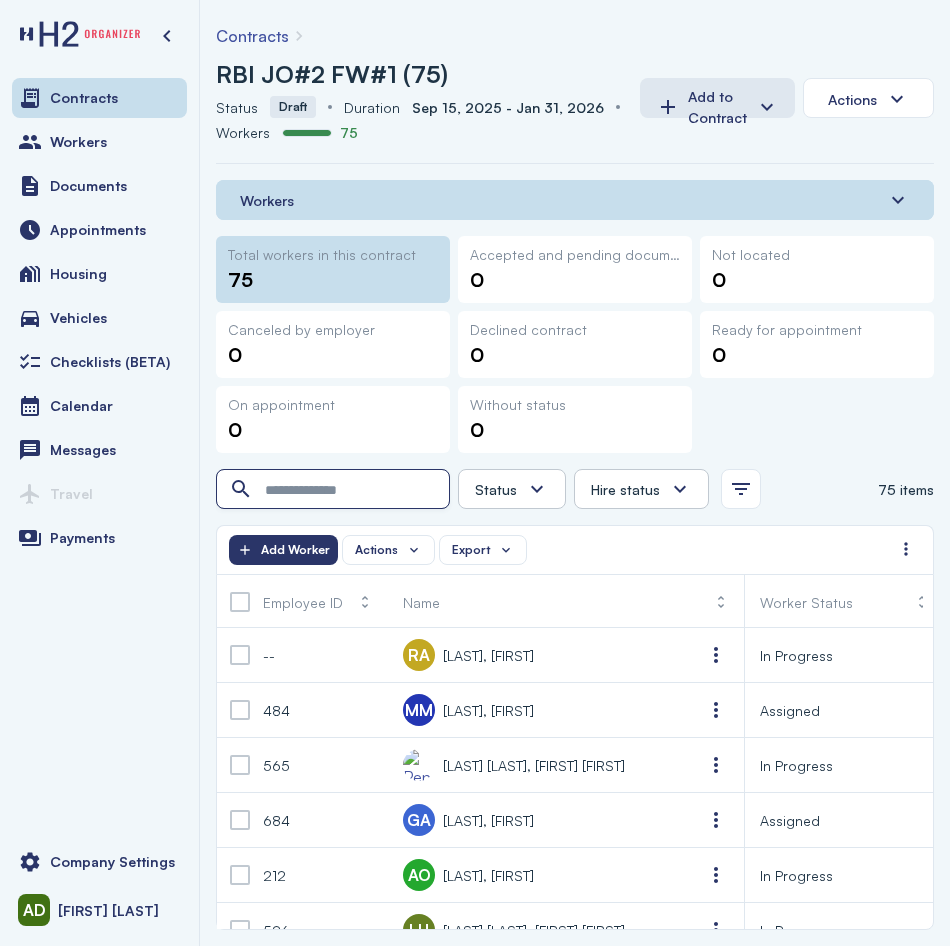 click at bounding box center (335, 490) 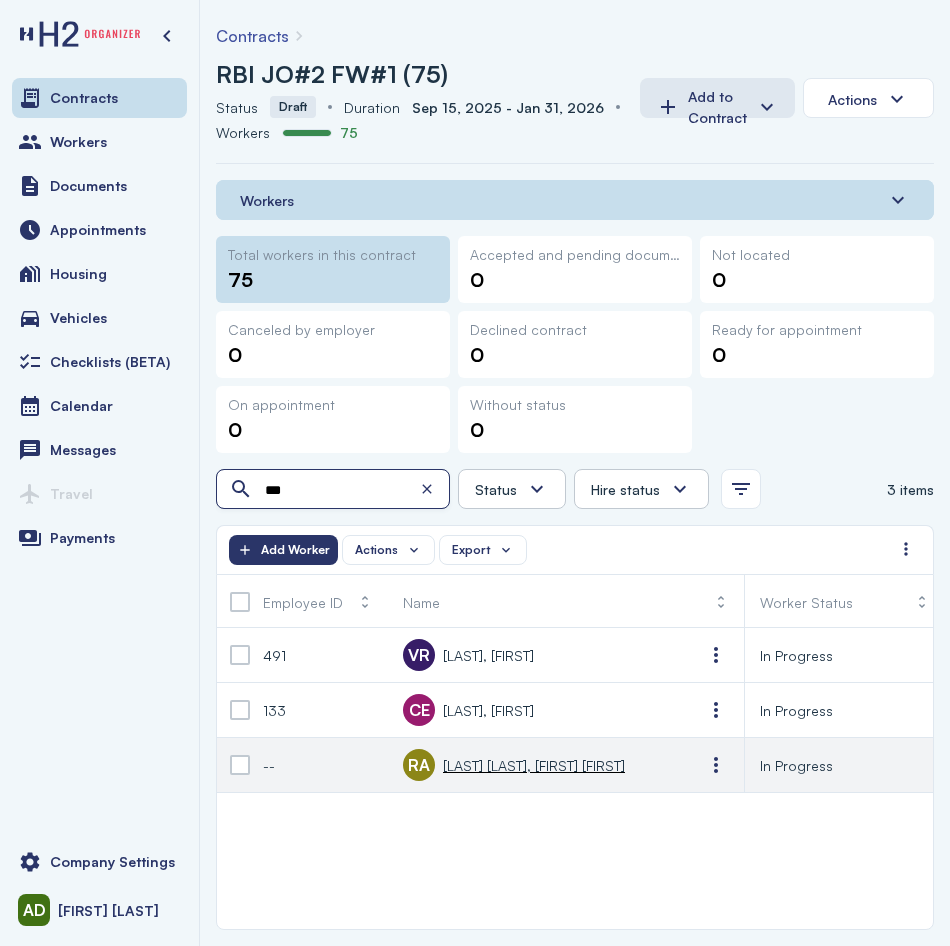 type on "***" 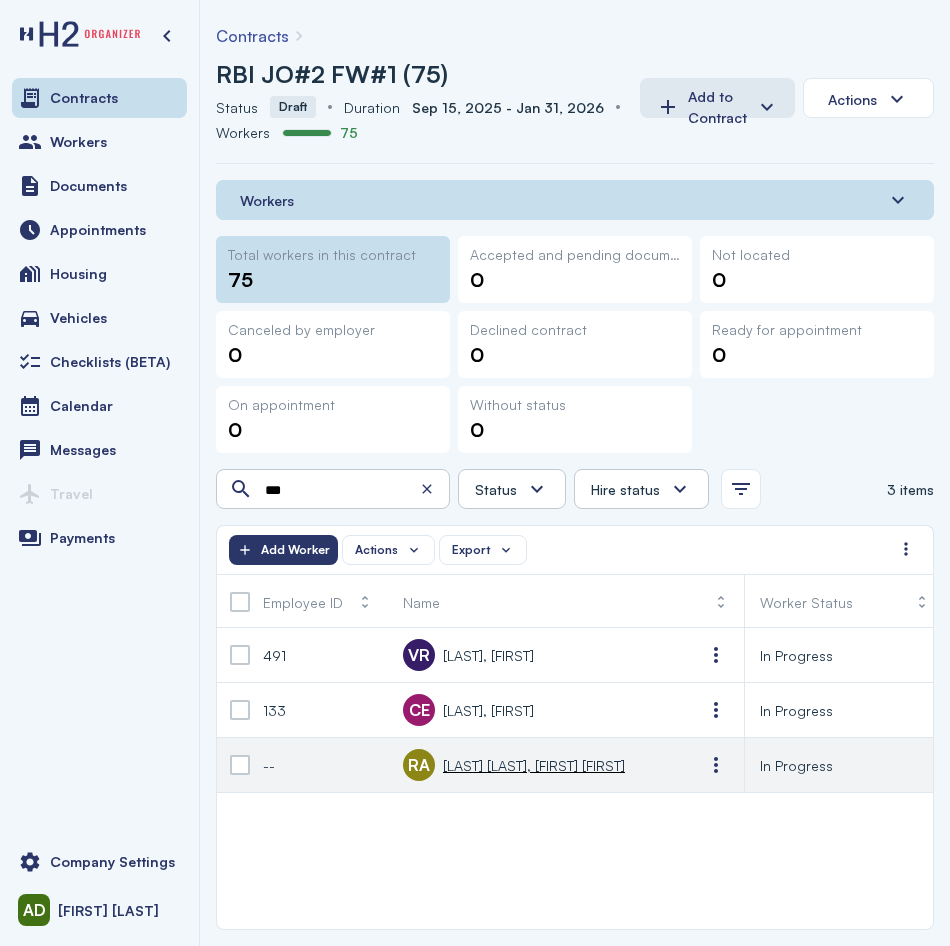 click on "RA       [LAST], [FIRST] [LAST]" at bounding box center [514, 765] 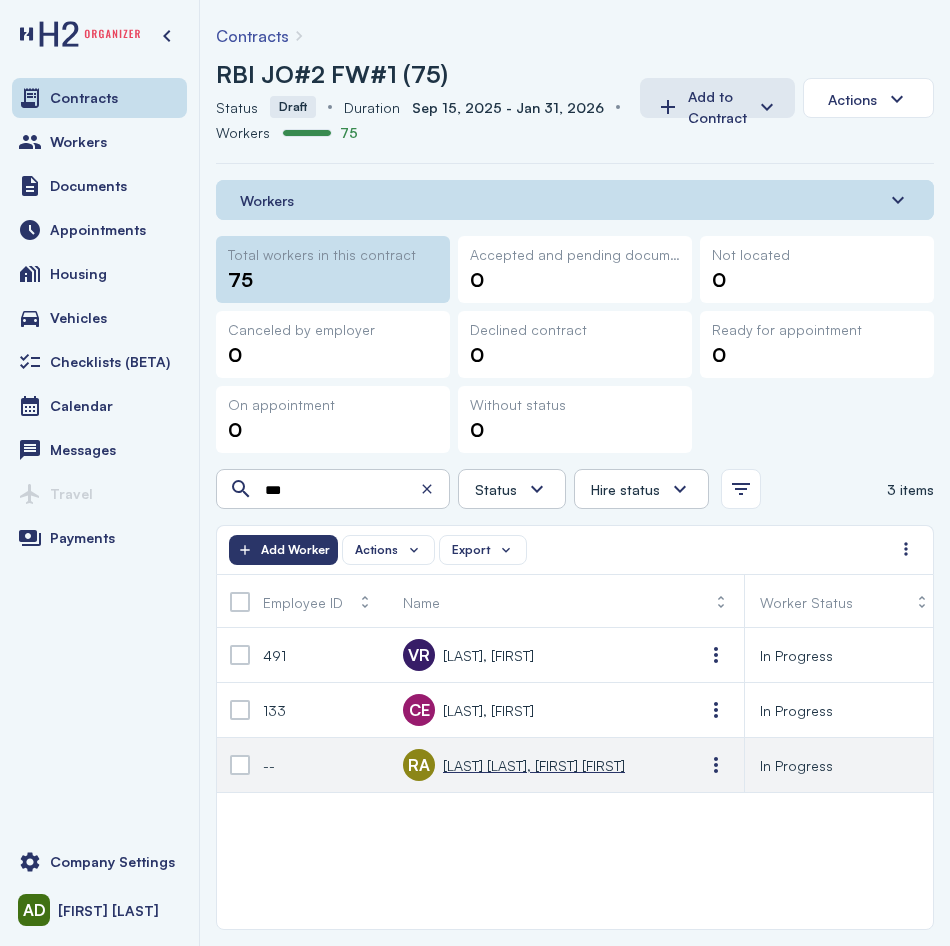 click on "[LAST] [LAST], [FIRST] [FIRST]" at bounding box center (534, 765) 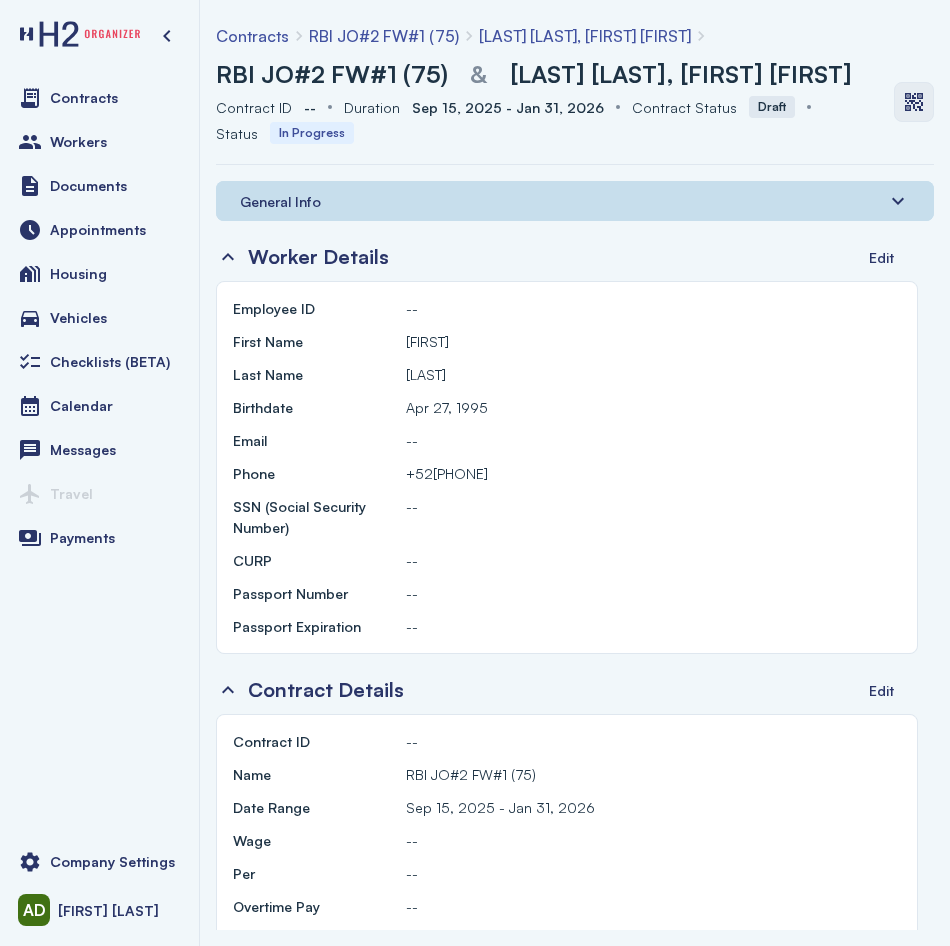 click at bounding box center (914, 102) 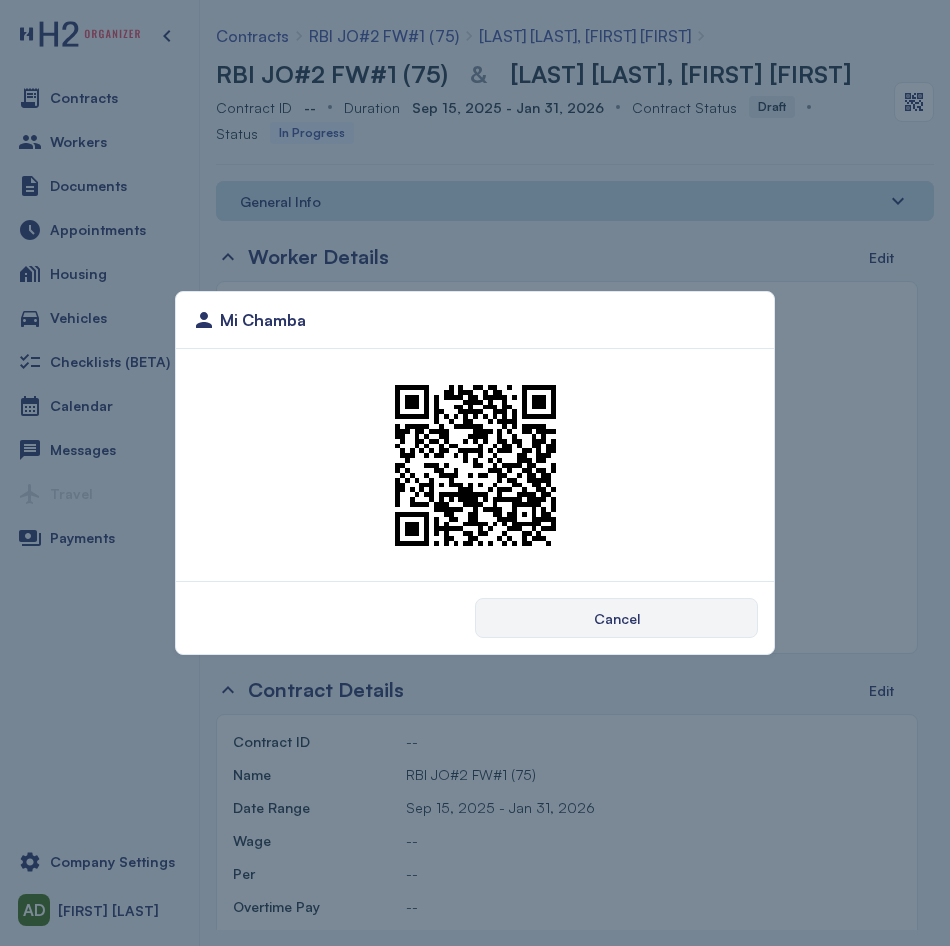 click on "Mi Chamba       Cancel" at bounding box center [475, 473] 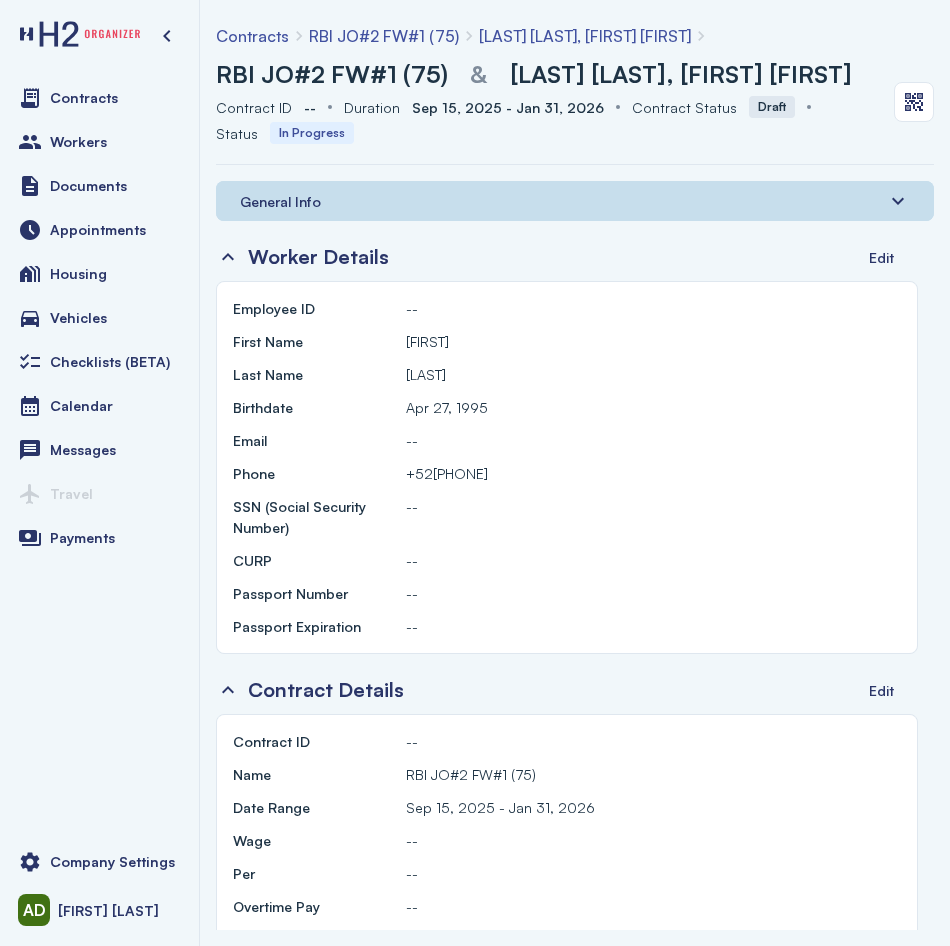 click on "RBI JO#2 FW#1 (75)" at bounding box center (384, 36) 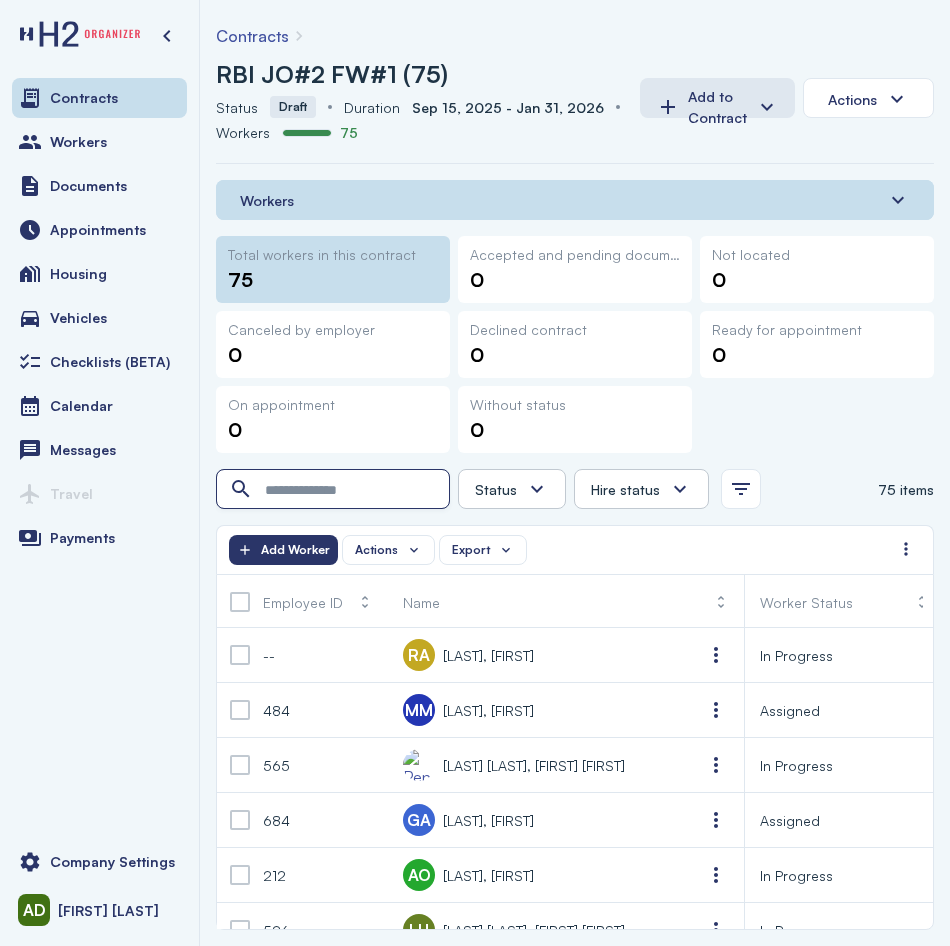 click at bounding box center [335, 490] 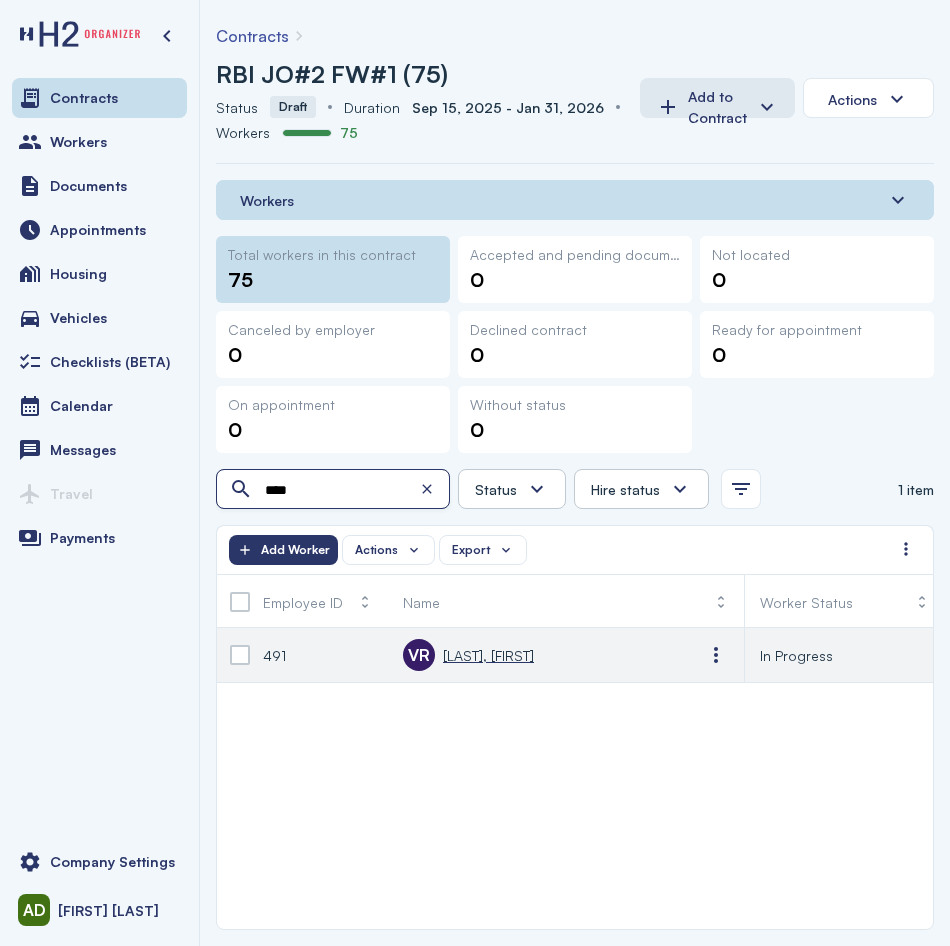 type on "****" 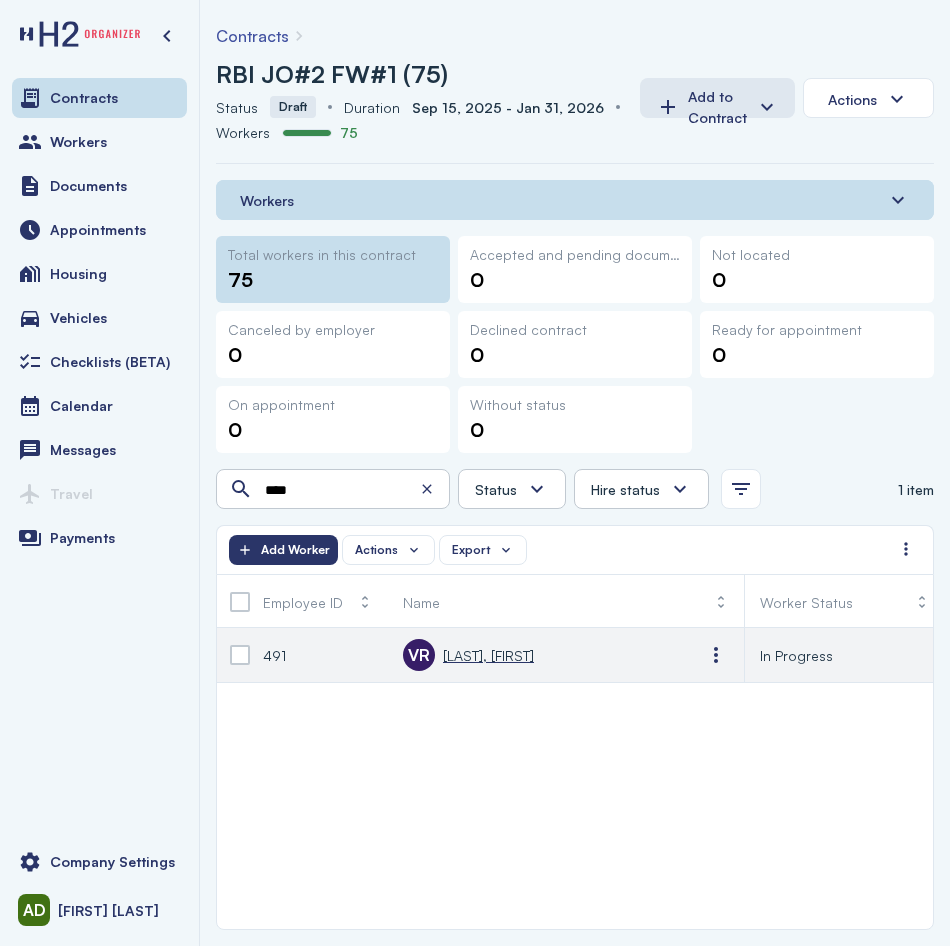 click on "[LAST], [FIRST]" at bounding box center (488, 655) 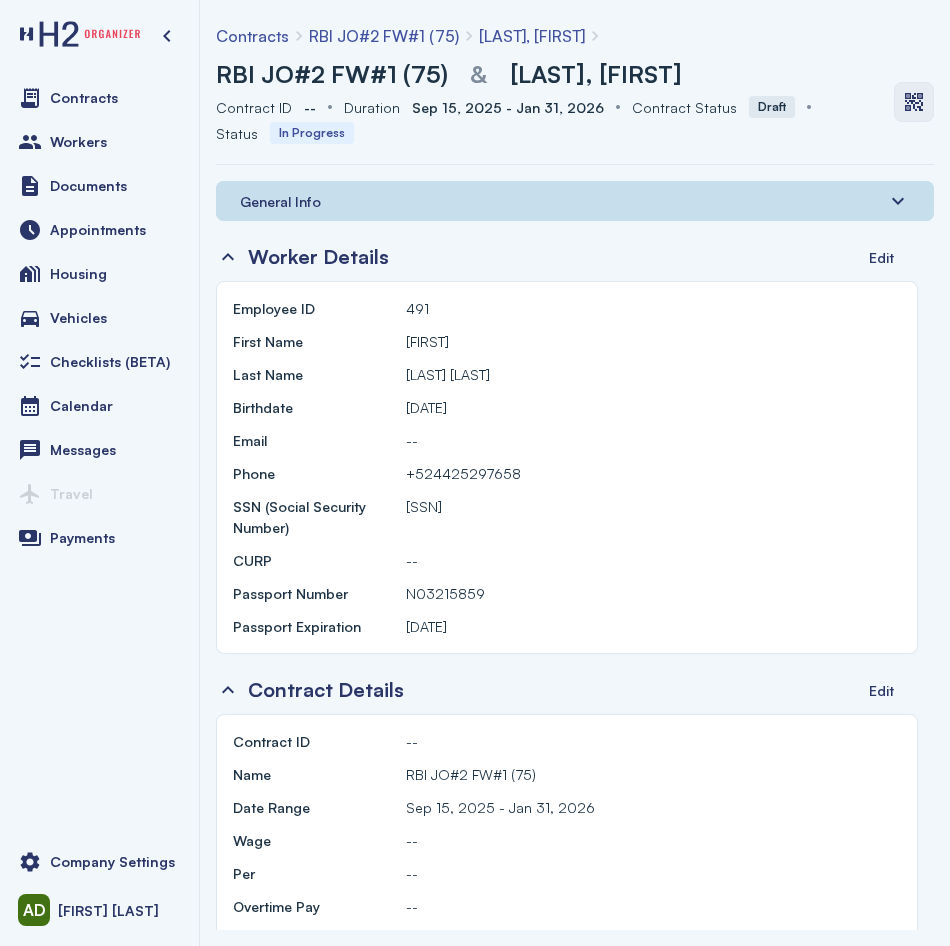 click at bounding box center (914, 102) 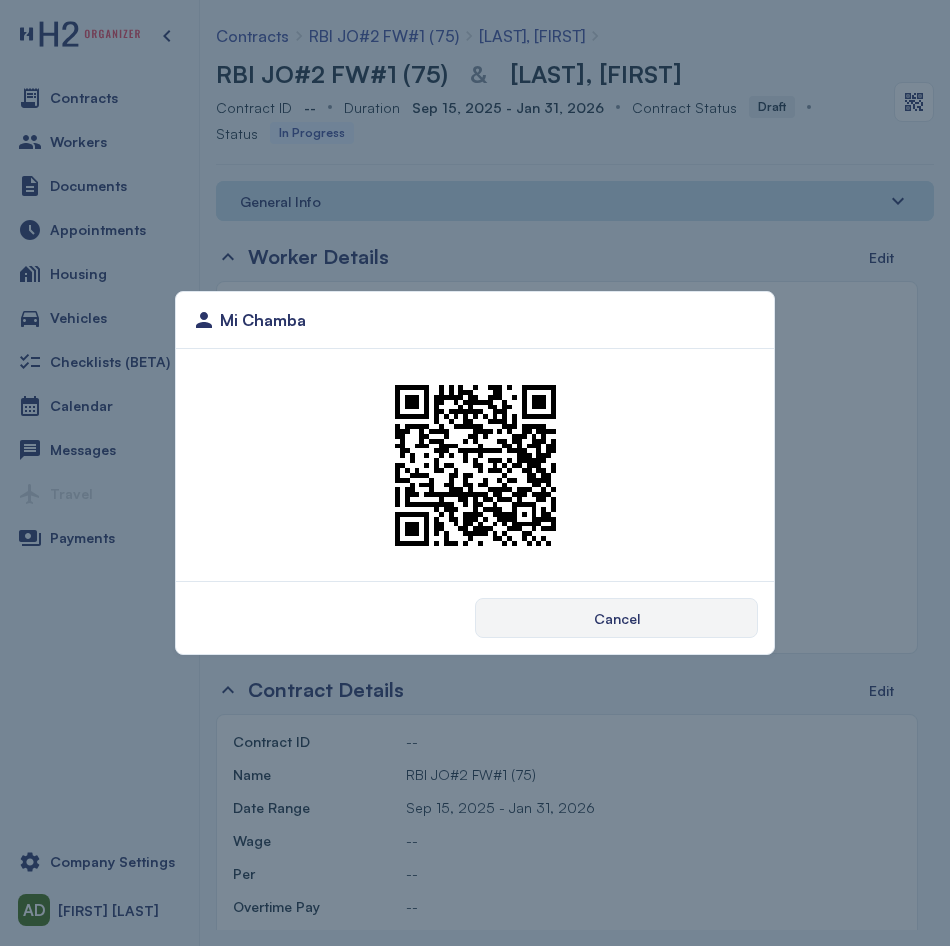 click on "Mi Chamba       Cancel" at bounding box center (475, 473) 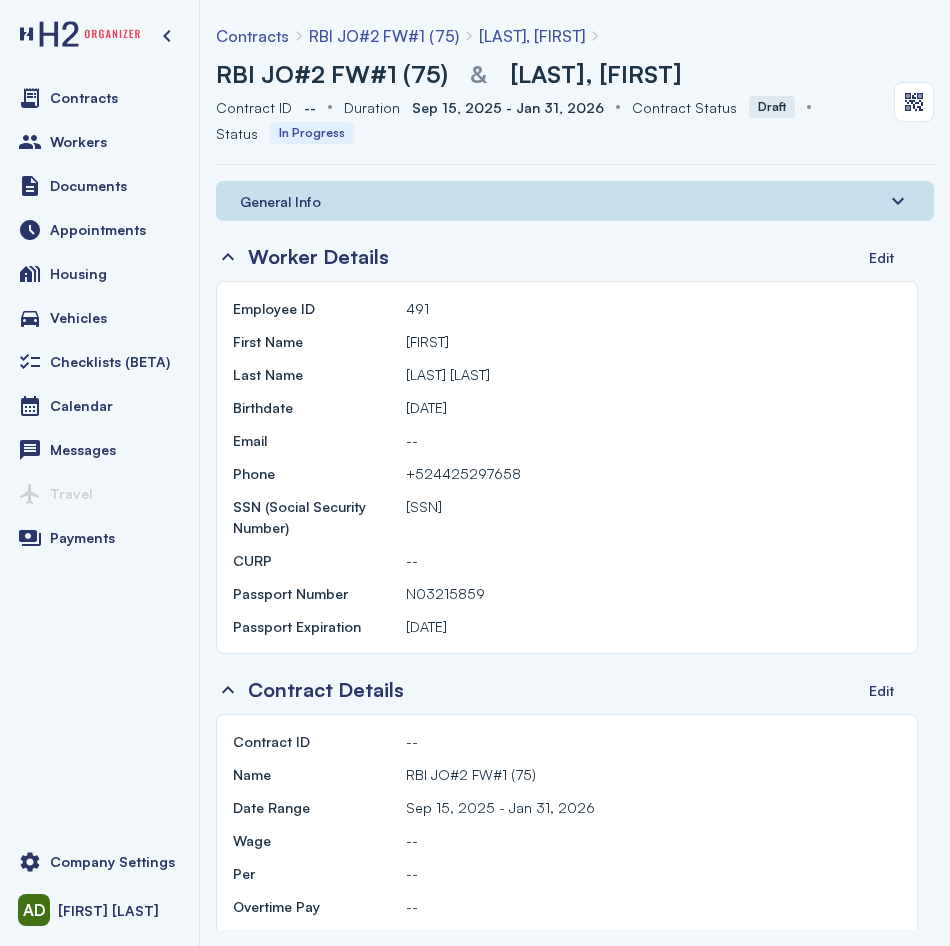 click on "RBI JO#2 FW#1 (75)" at bounding box center (332, 74) 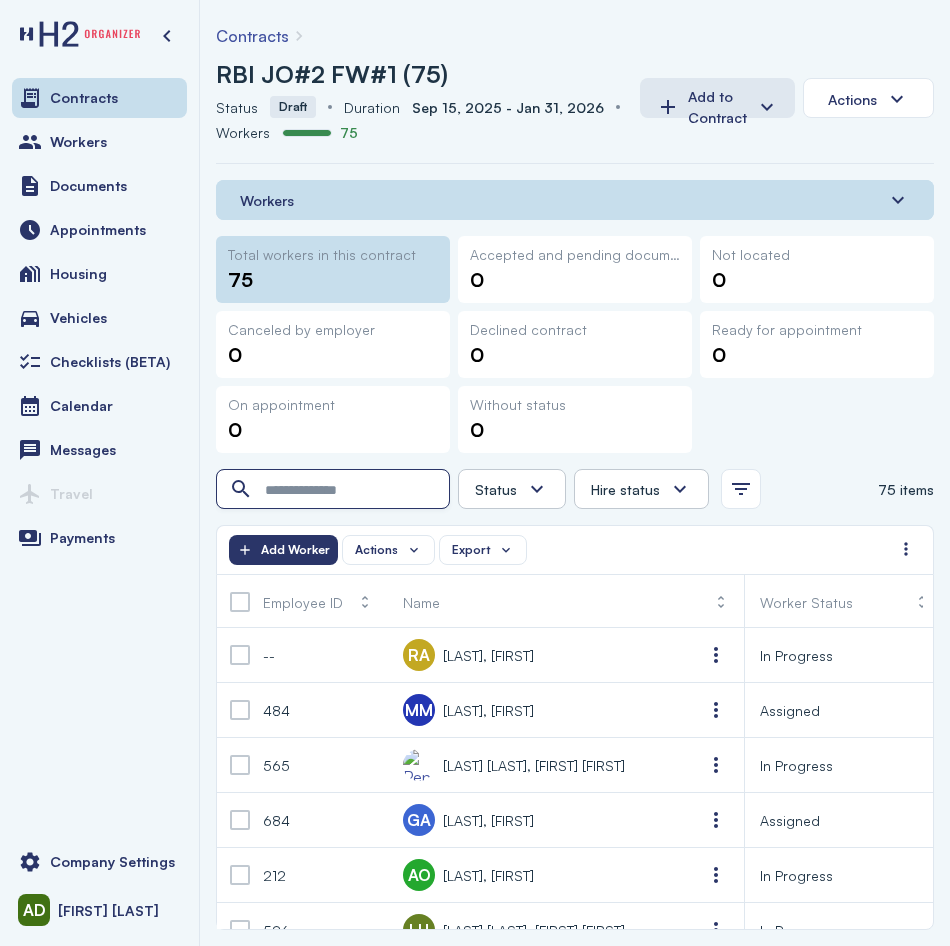 click at bounding box center [335, 490] 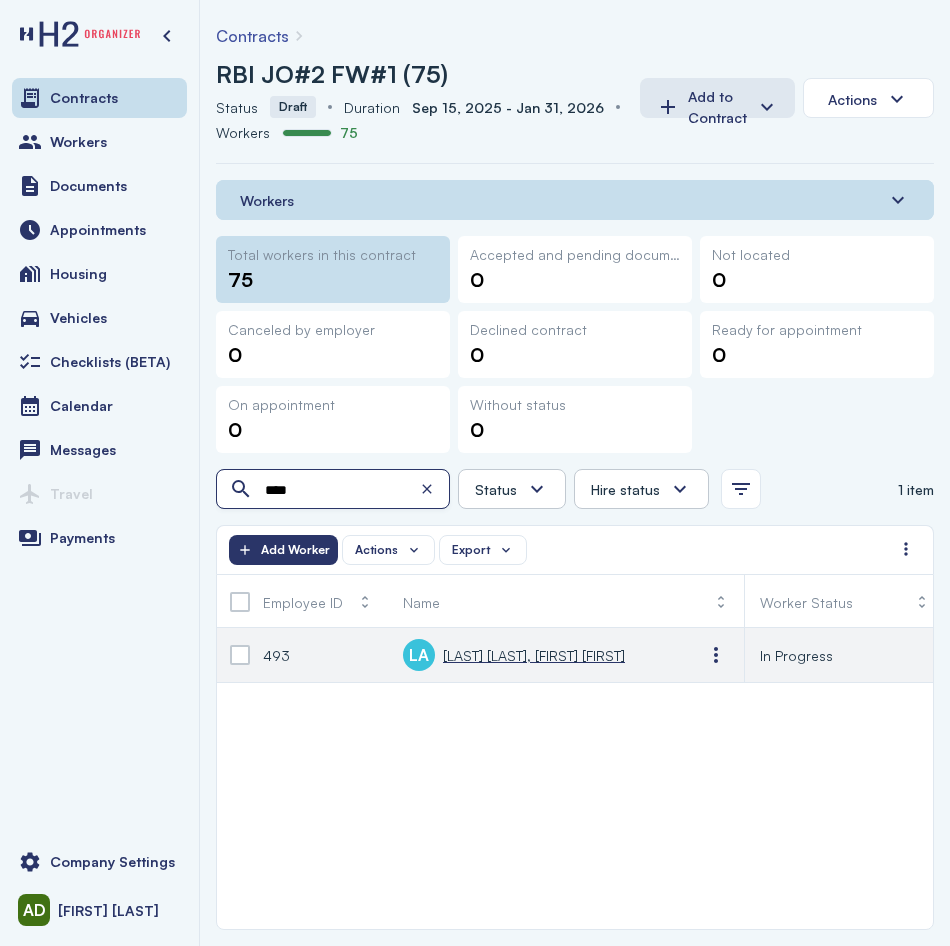 type on "****" 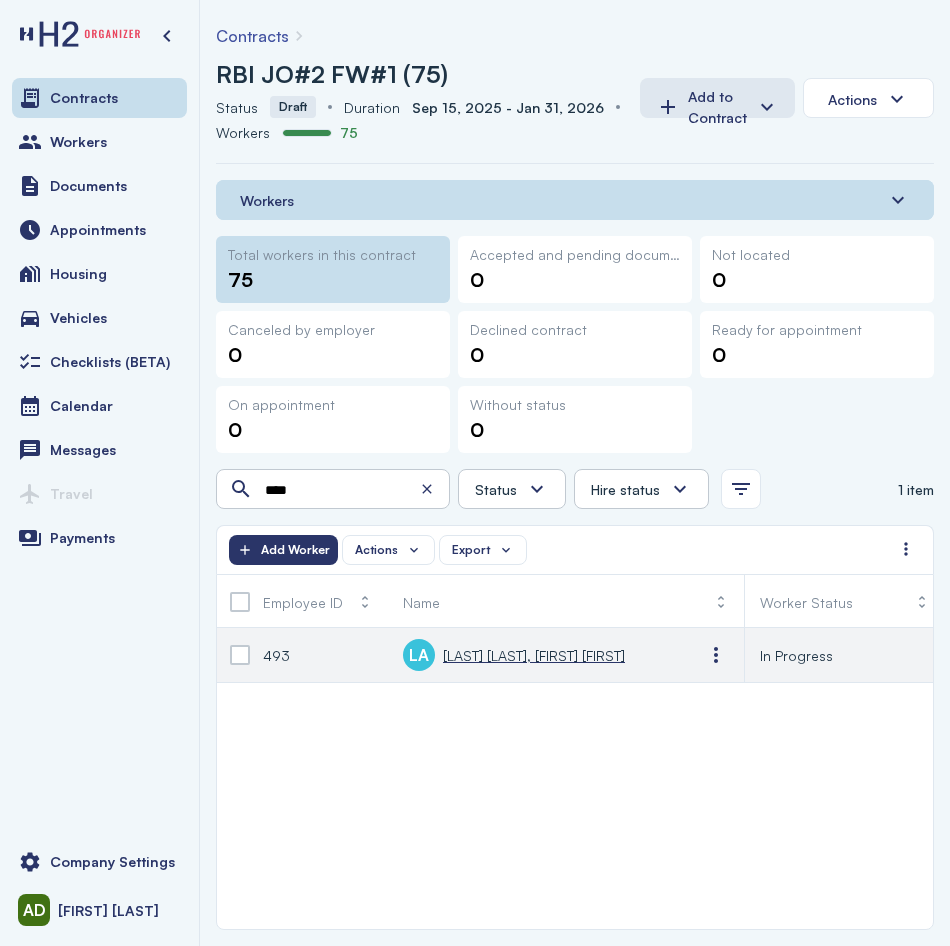 click on "[LAST] [LAST], [FIRST] [FIRST]" at bounding box center (534, 655) 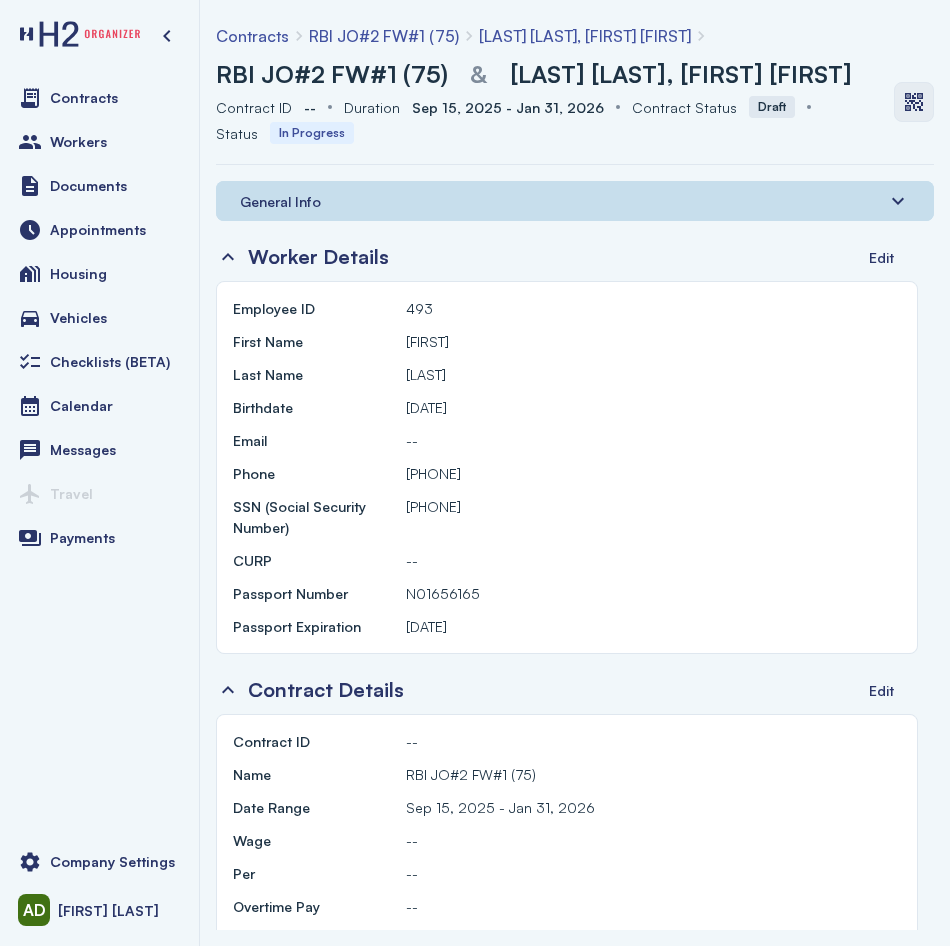 click at bounding box center (914, 102) 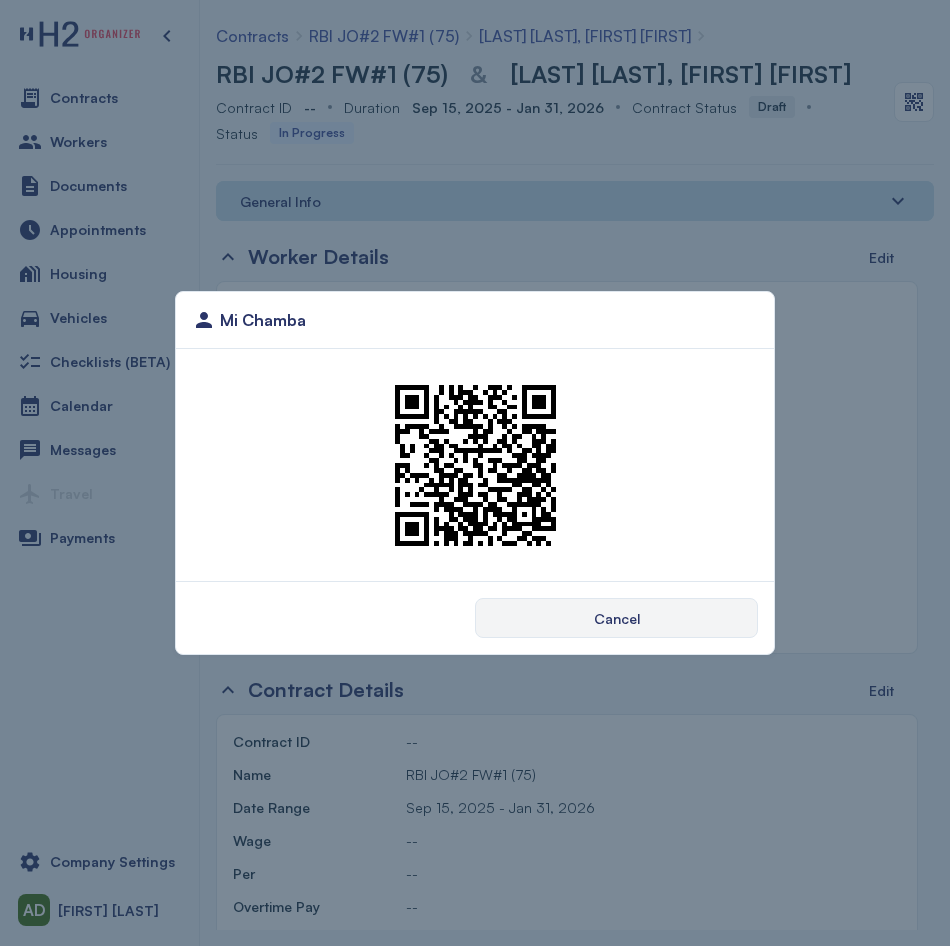 click on "Mi Chamba       Cancel" at bounding box center (475, 473) 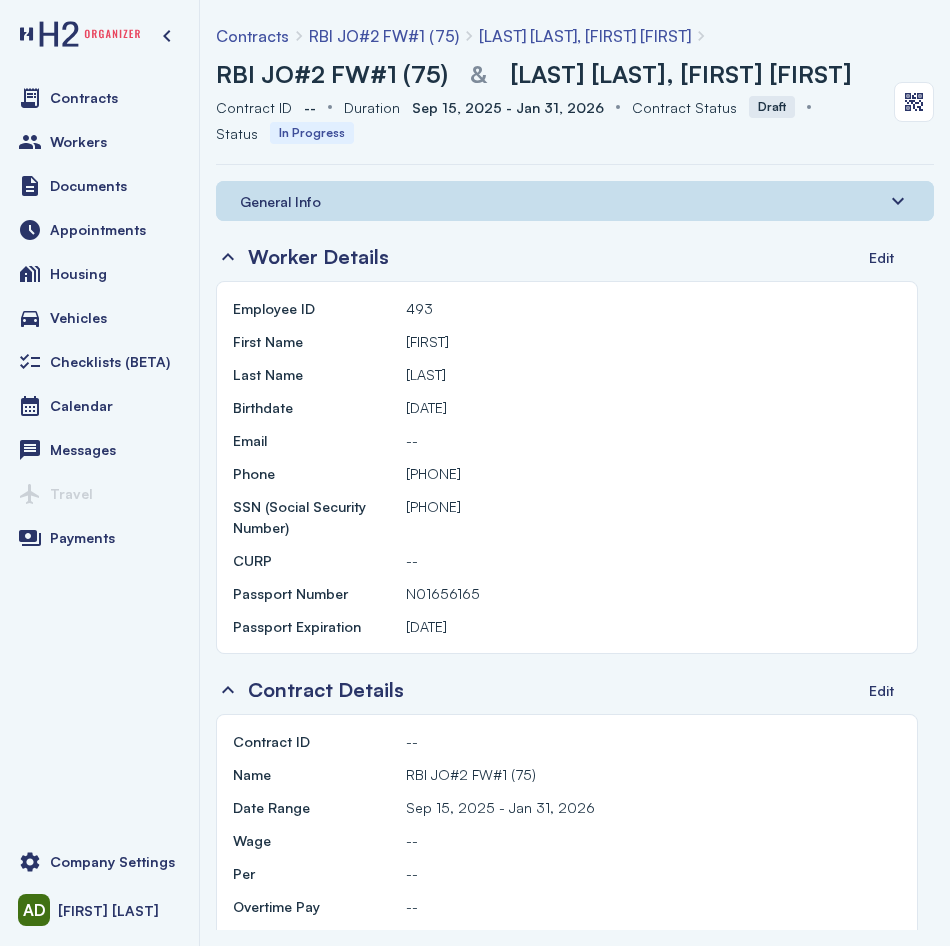 click on "RBI JO#2 FW#1 (75)" at bounding box center [332, 74] 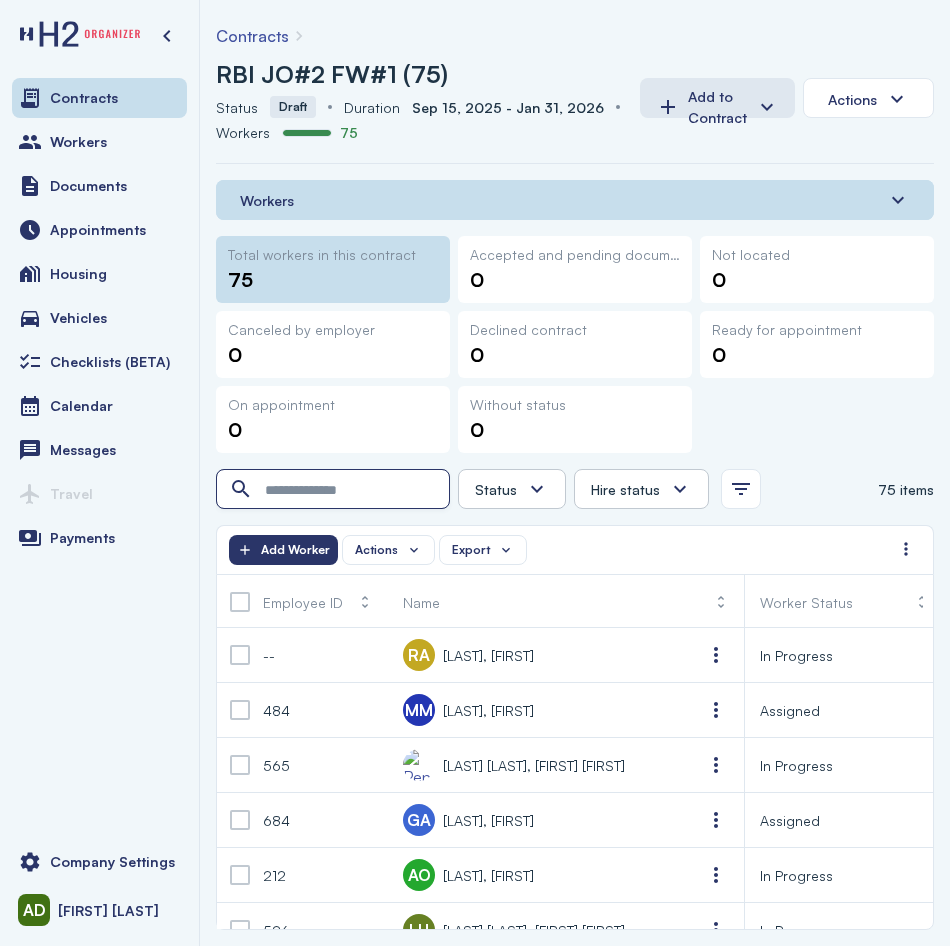 click at bounding box center (335, 490) 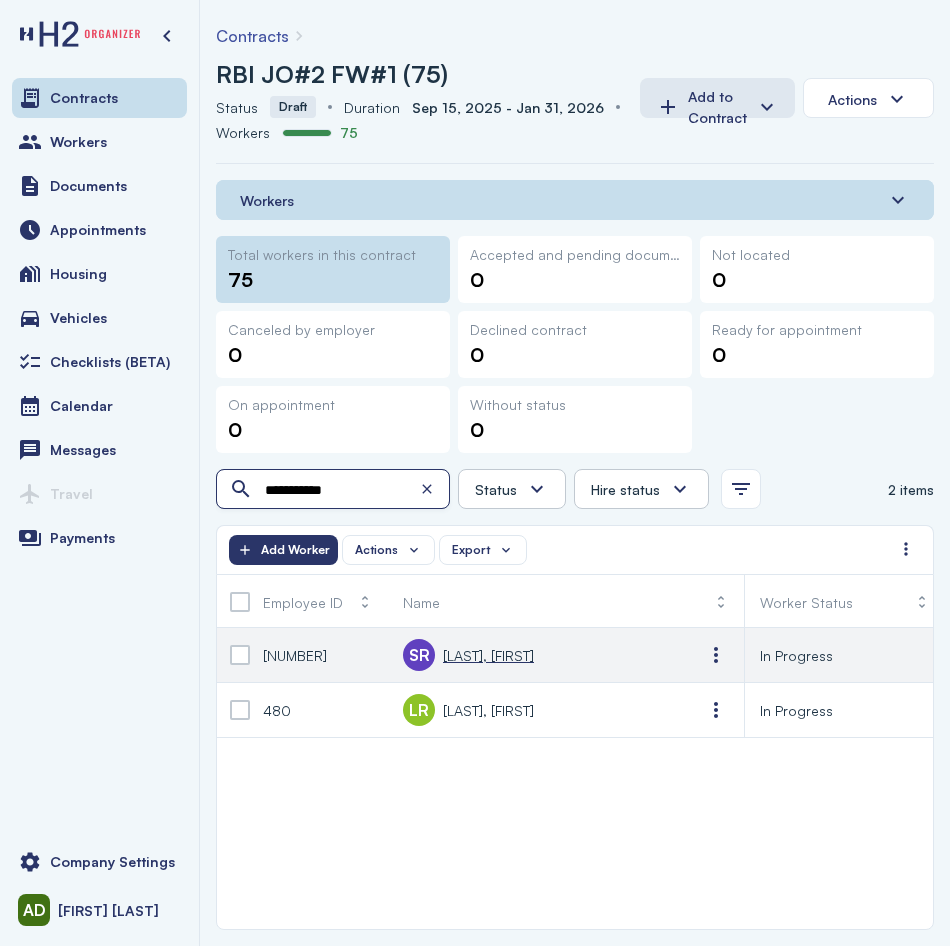 type on "**********" 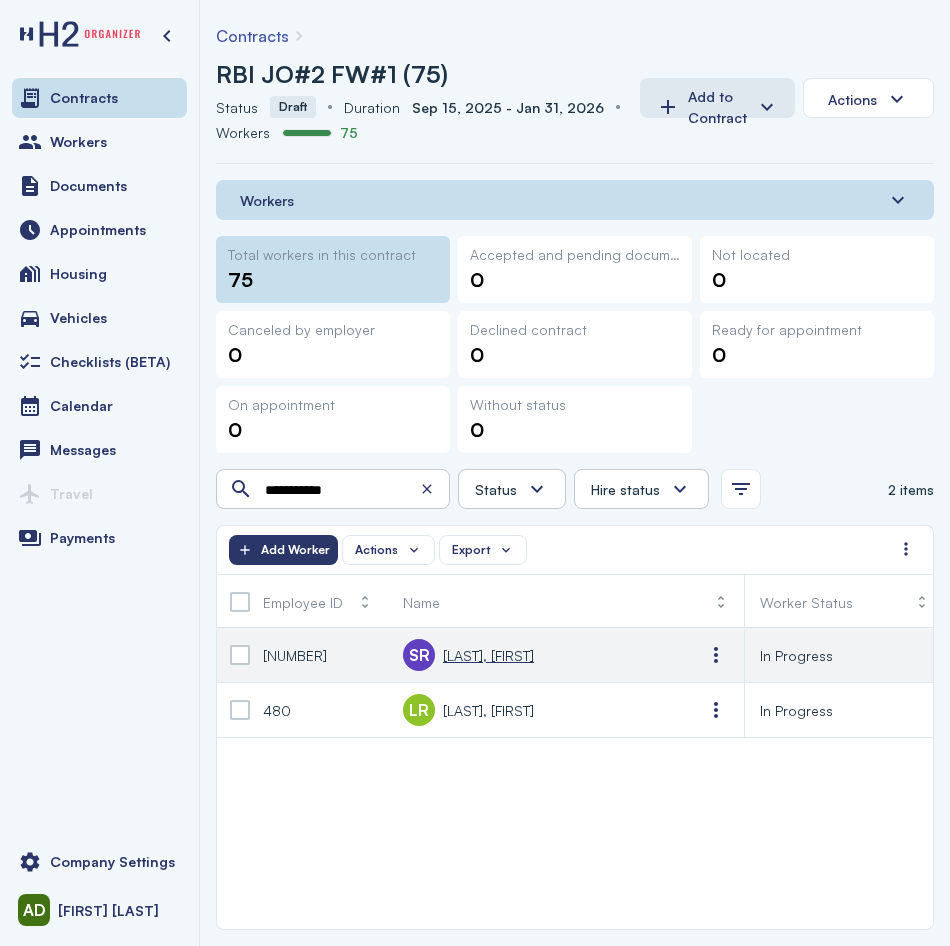 click on "[LAST], [FIRST]" at bounding box center (488, 655) 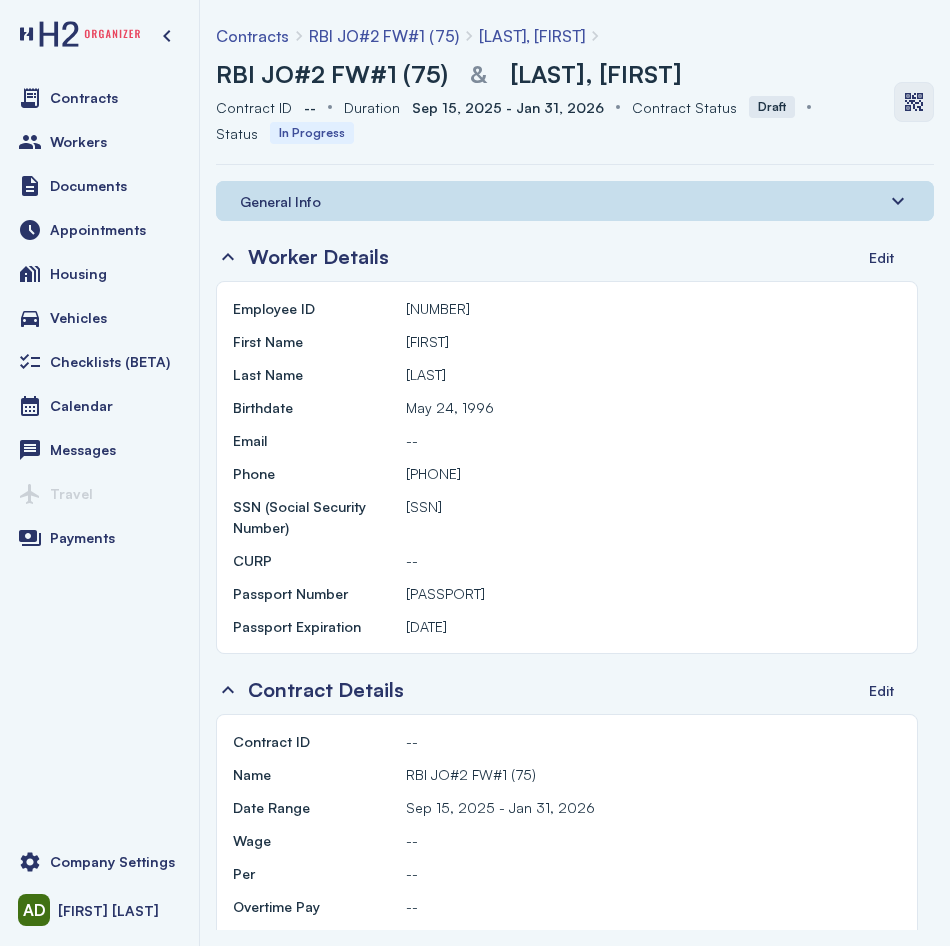 click at bounding box center (914, 102) 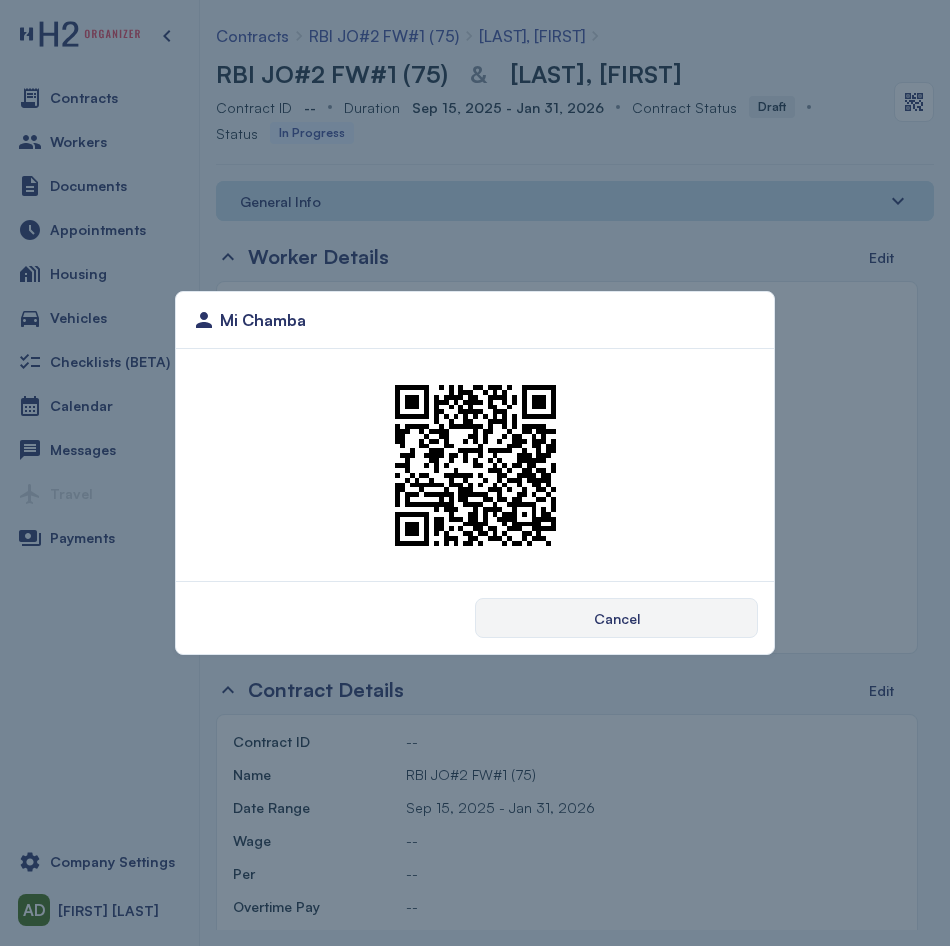 click on "Cancel" at bounding box center (616, 618) 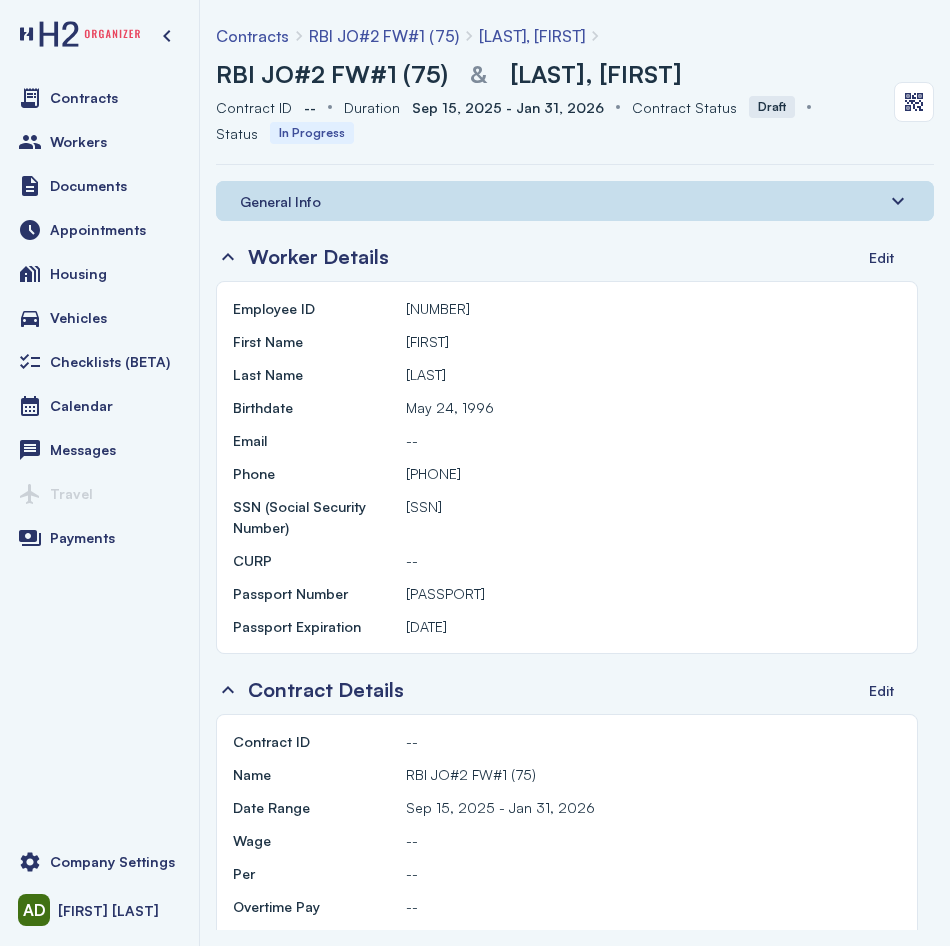 click on "RBI JO#2 FW#1 (75)" at bounding box center [332, 74] 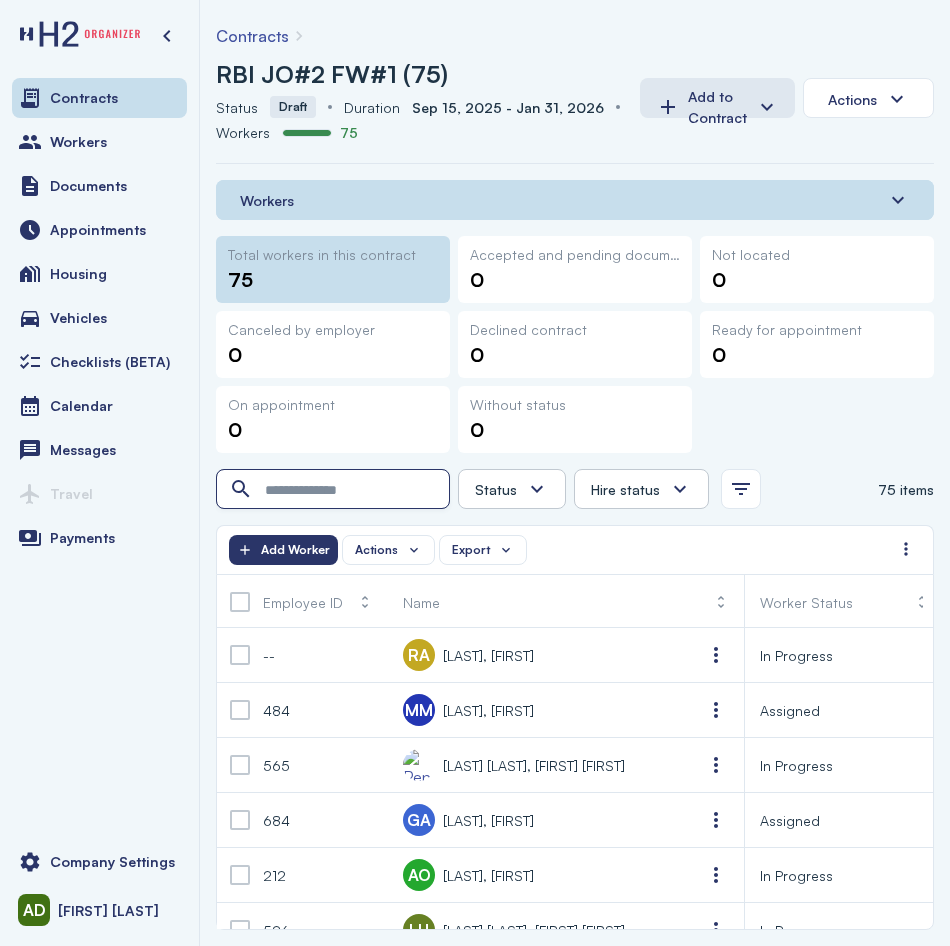 click at bounding box center (335, 490) 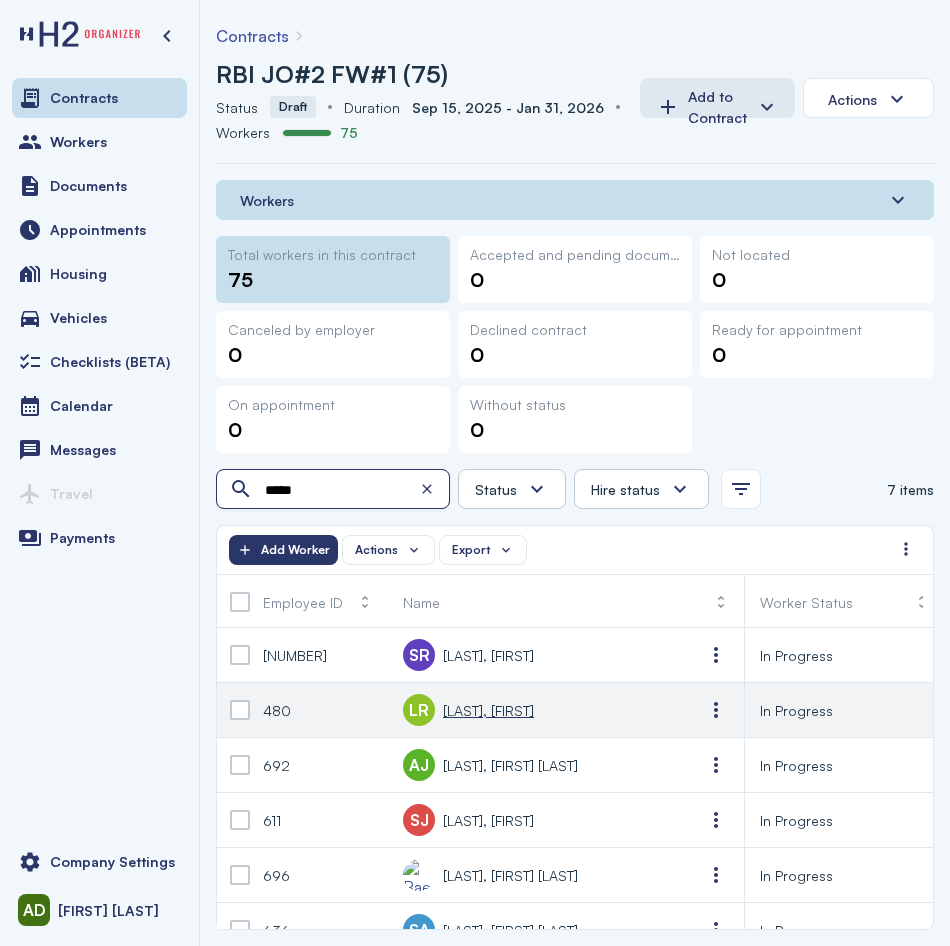 type on "*****" 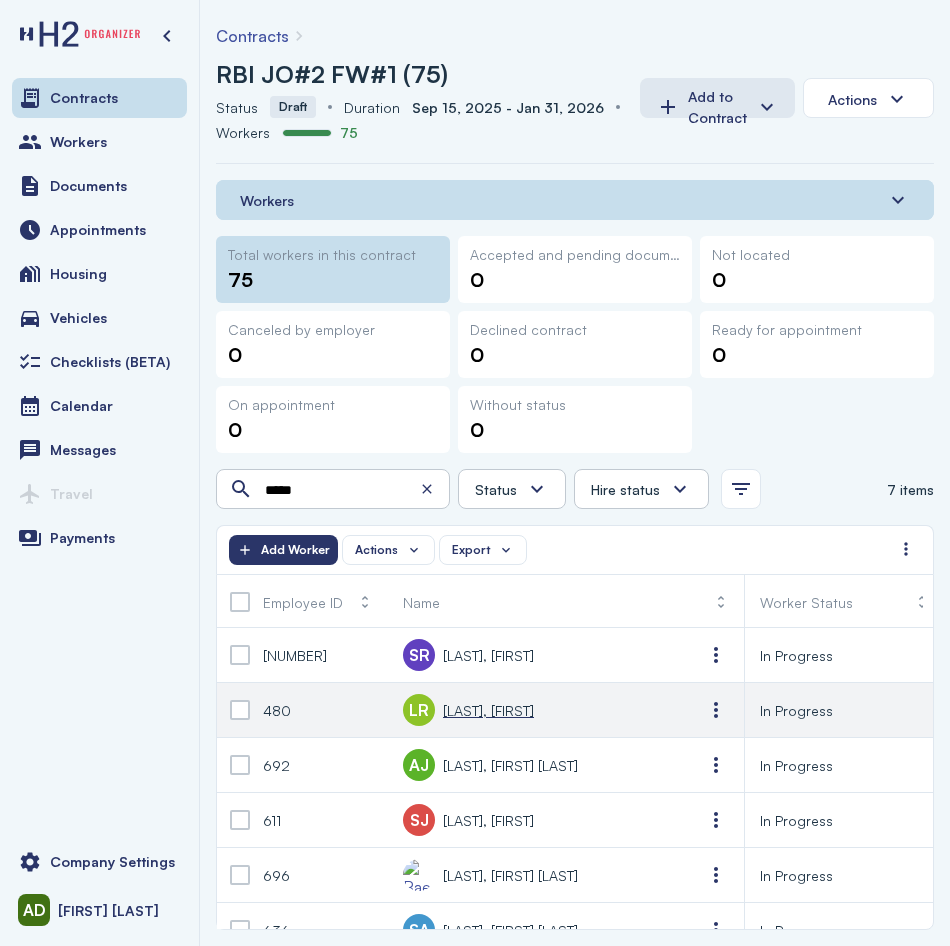 click on "[LAST], [FIRST]" at bounding box center [488, 710] 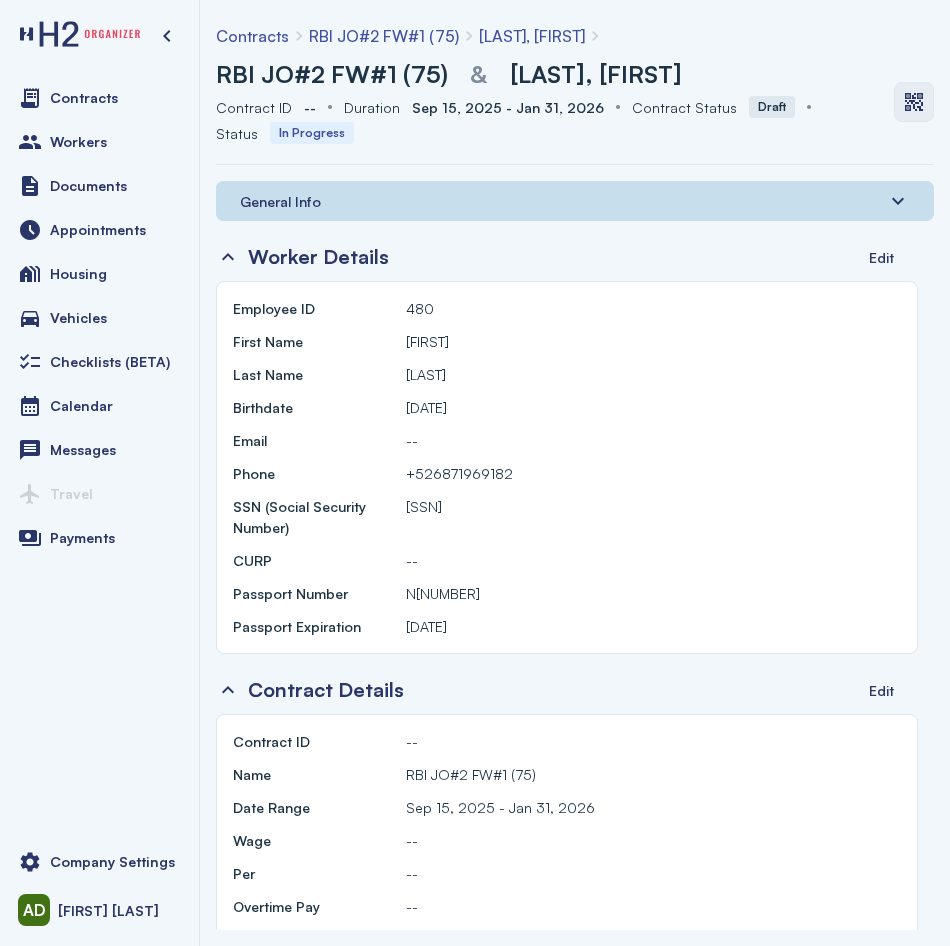 click at bounding box center [914, 102] 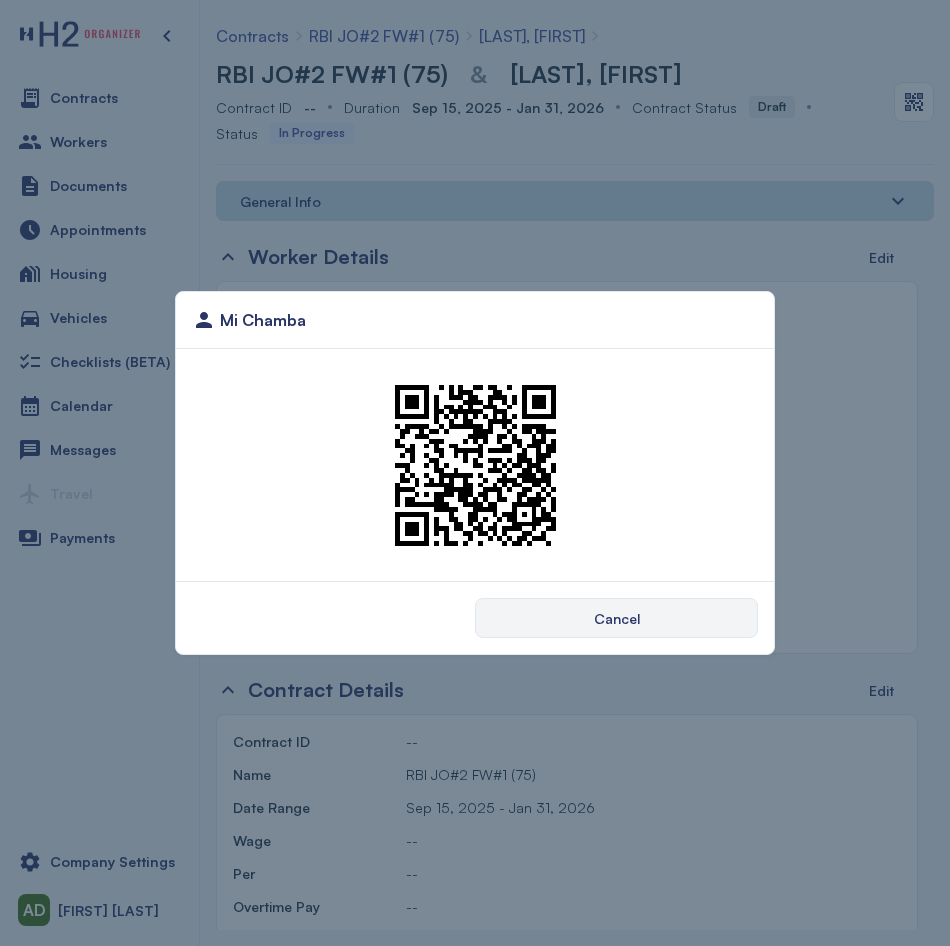 click on "Mi Chamba       Cancel" at bounding box center [475, 473] 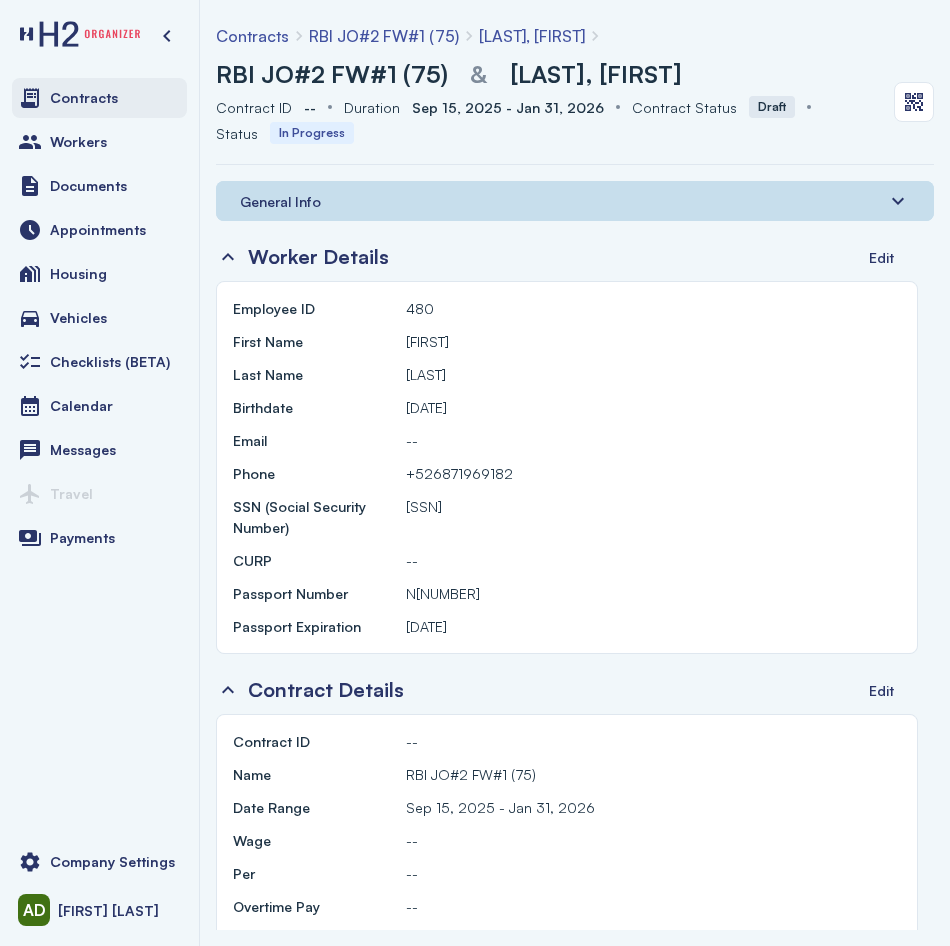 click on "Contracts" at bounding box center (99, 98) 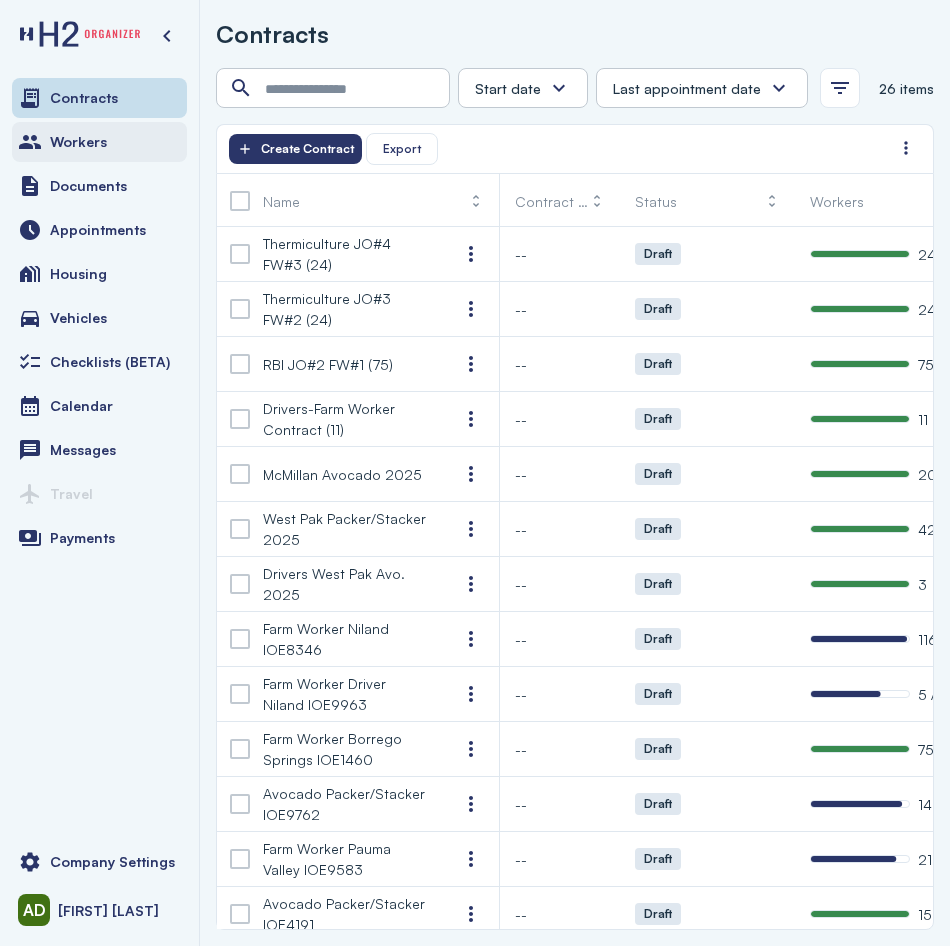 click on "Workers" at bounding box center [78, 142] 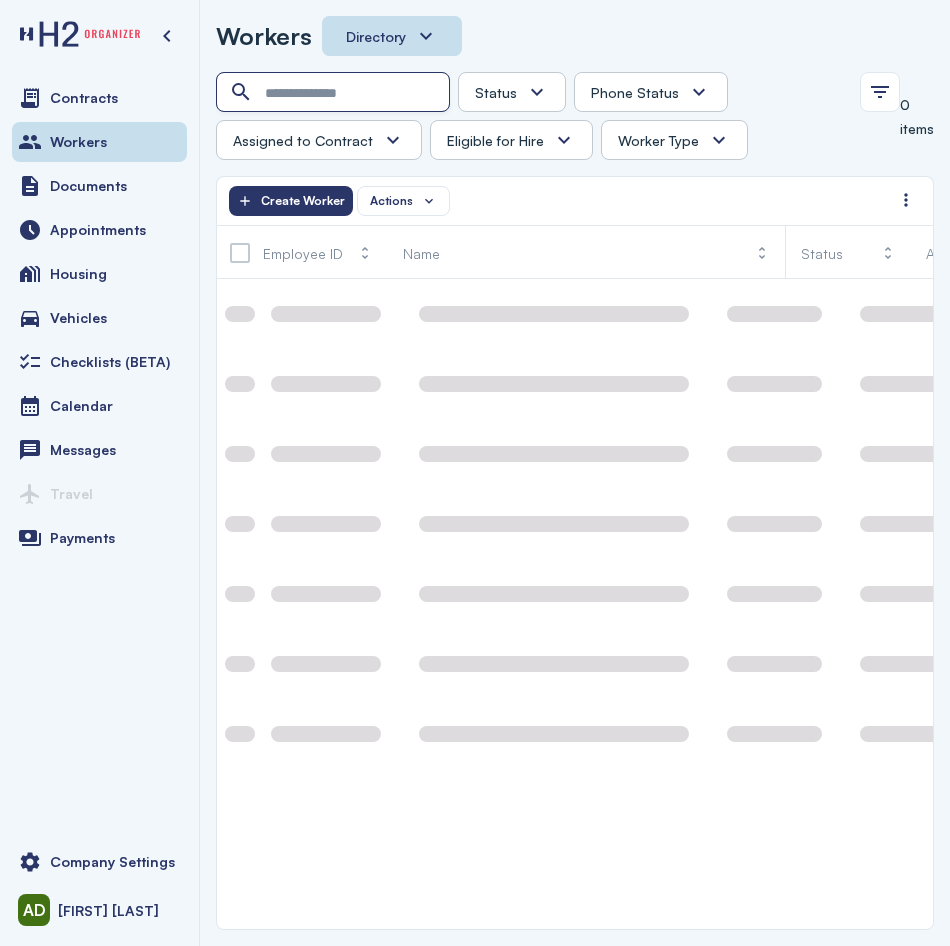 click at bounding box center [335, 93] 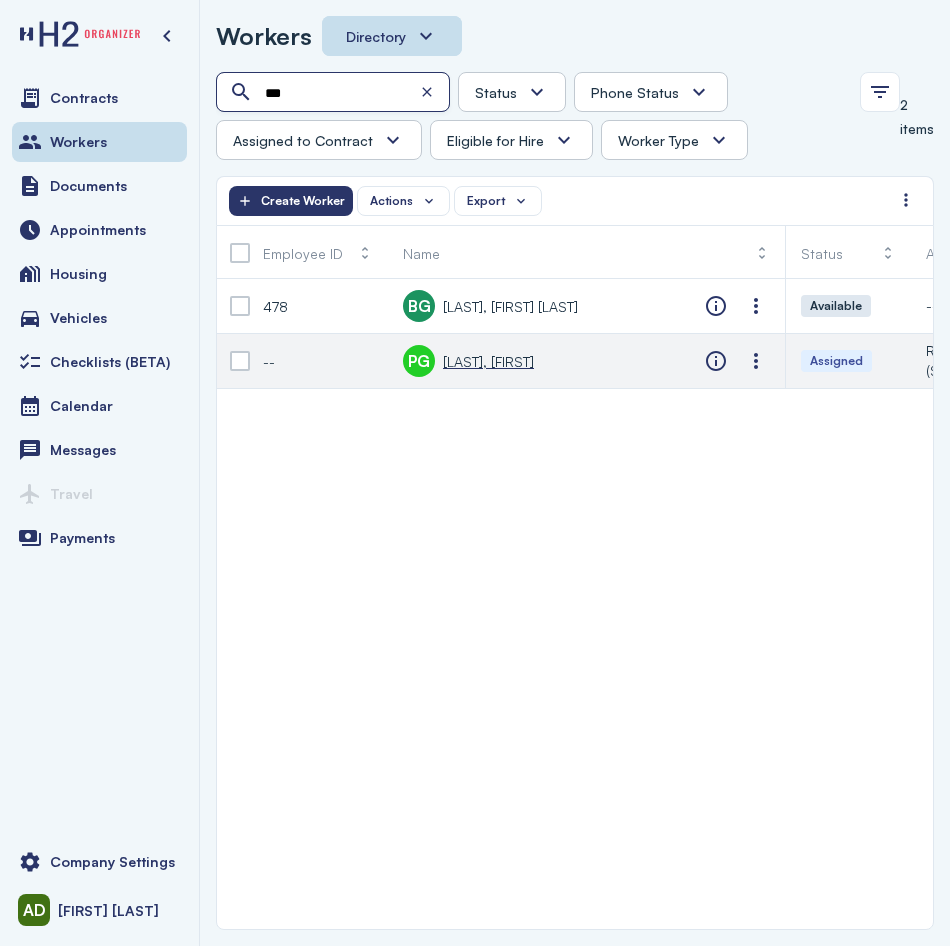 type on "***" 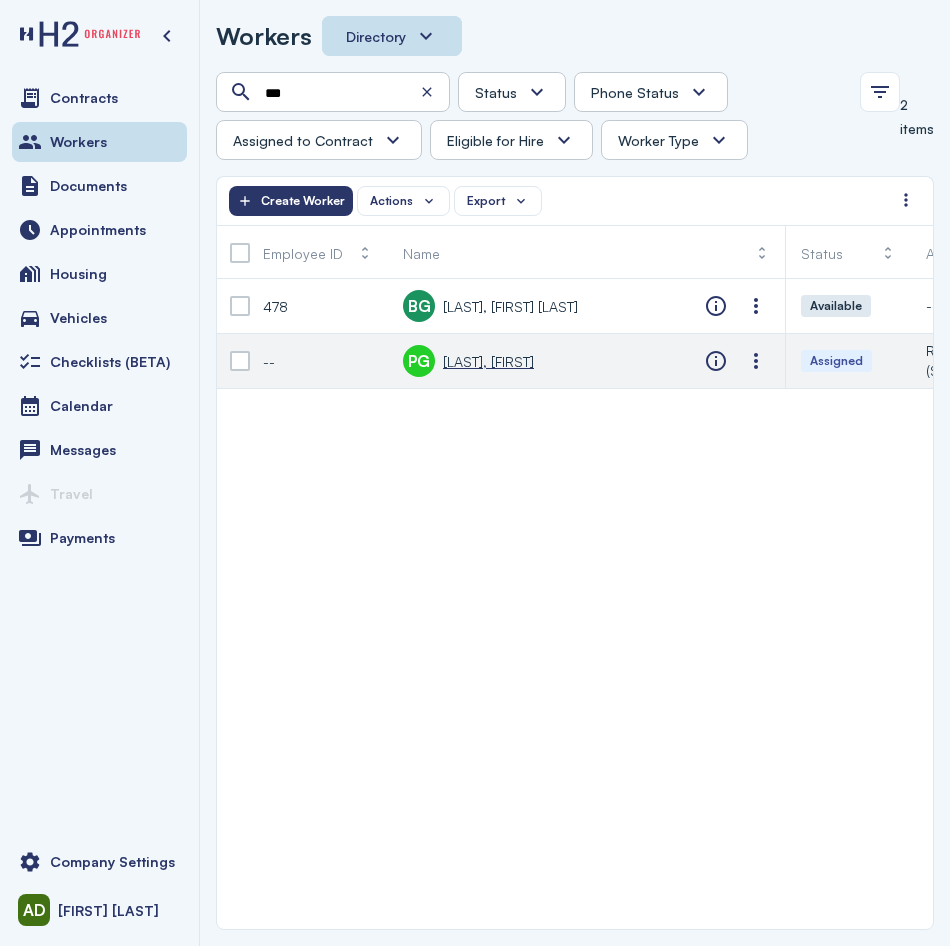 click on "[LAST], [FIRST]" at bounding box center (488, 361) 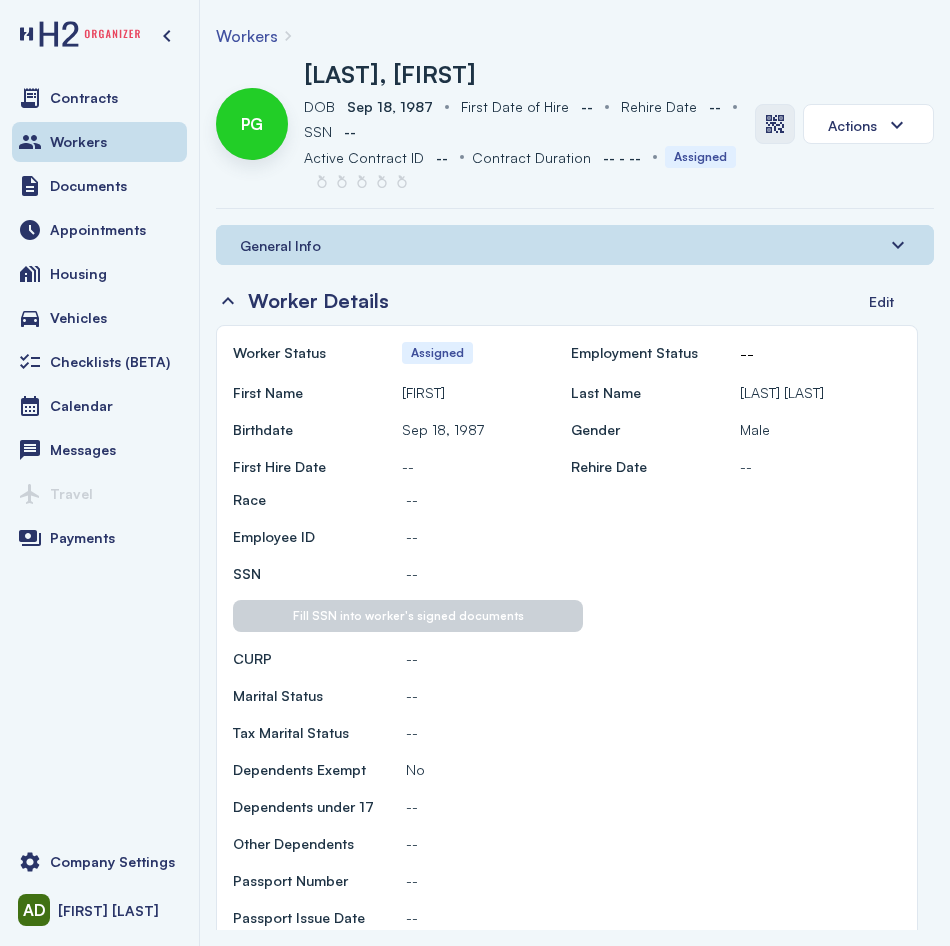 click at bounding box center (775, 124) 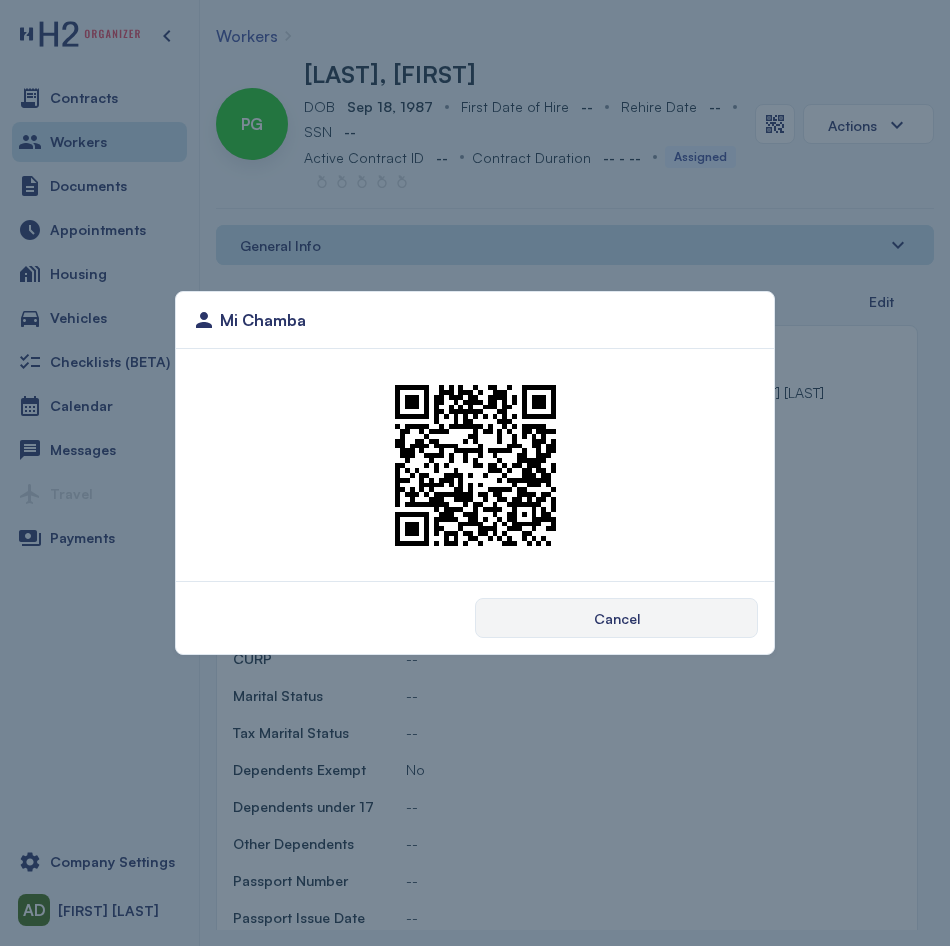 click on "Mi Chamba       Cancel" at bounding box center [475, 473] 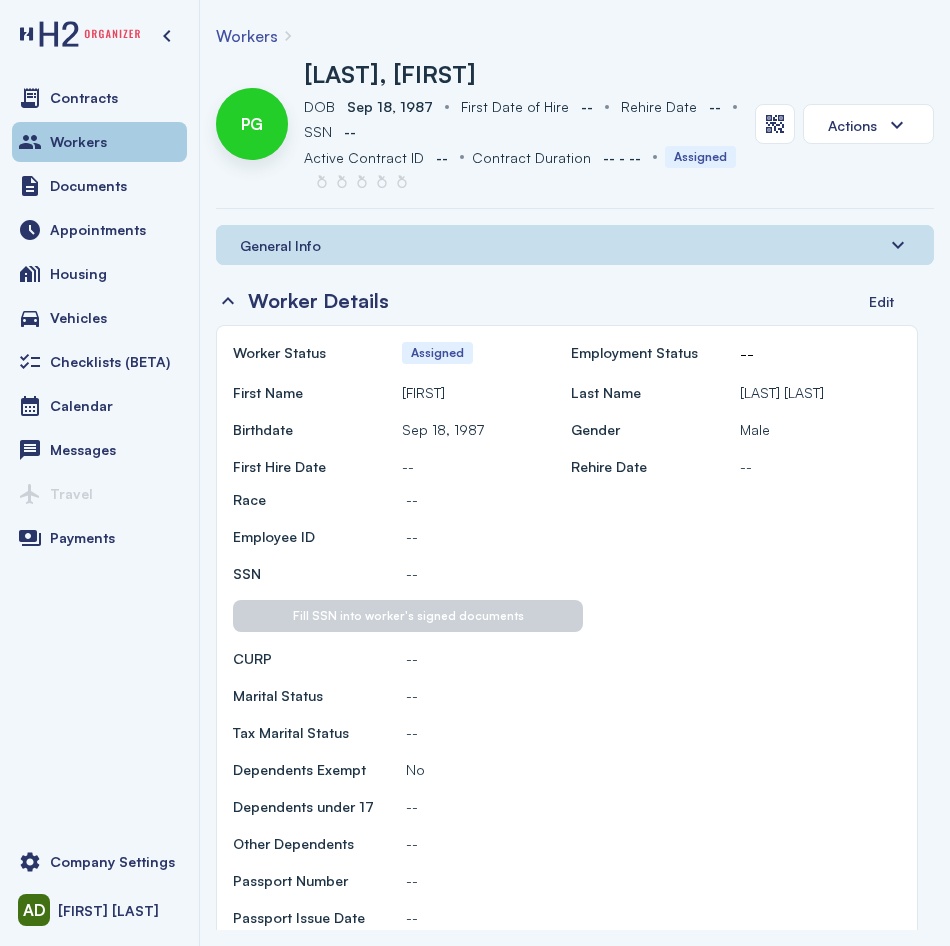 click on "Workers" at bounding box center [78, 142] 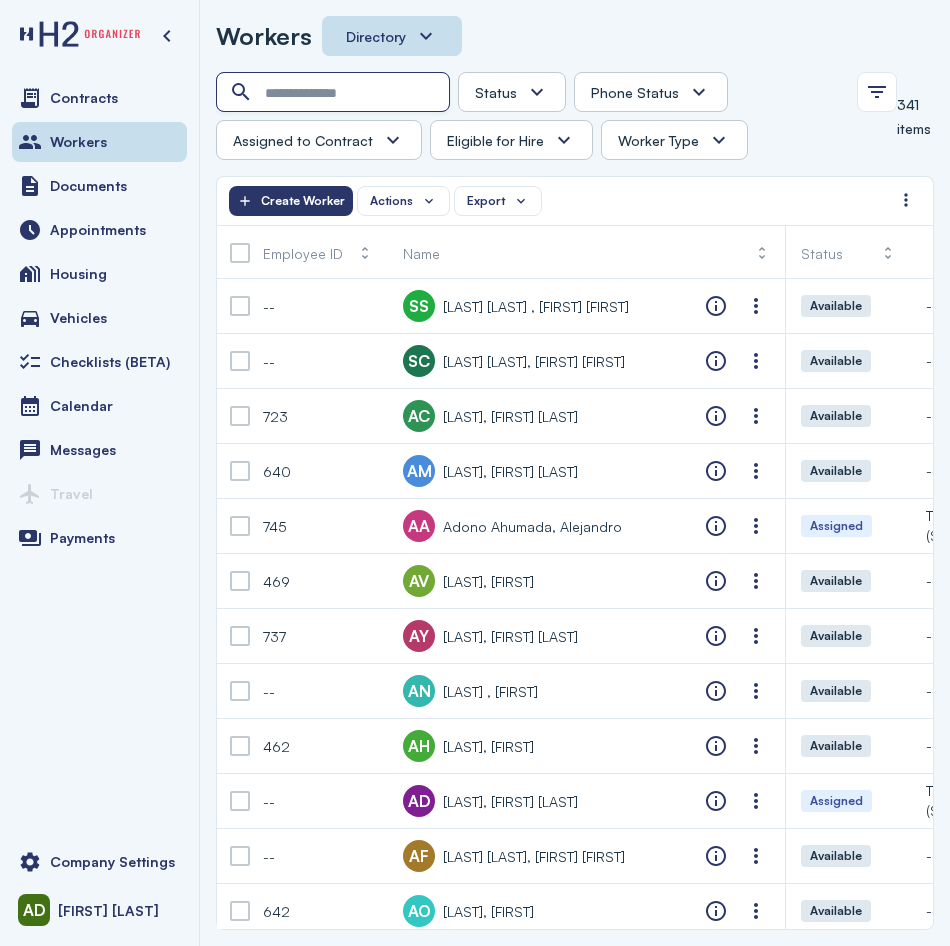 click at bounding box center [335, 93] 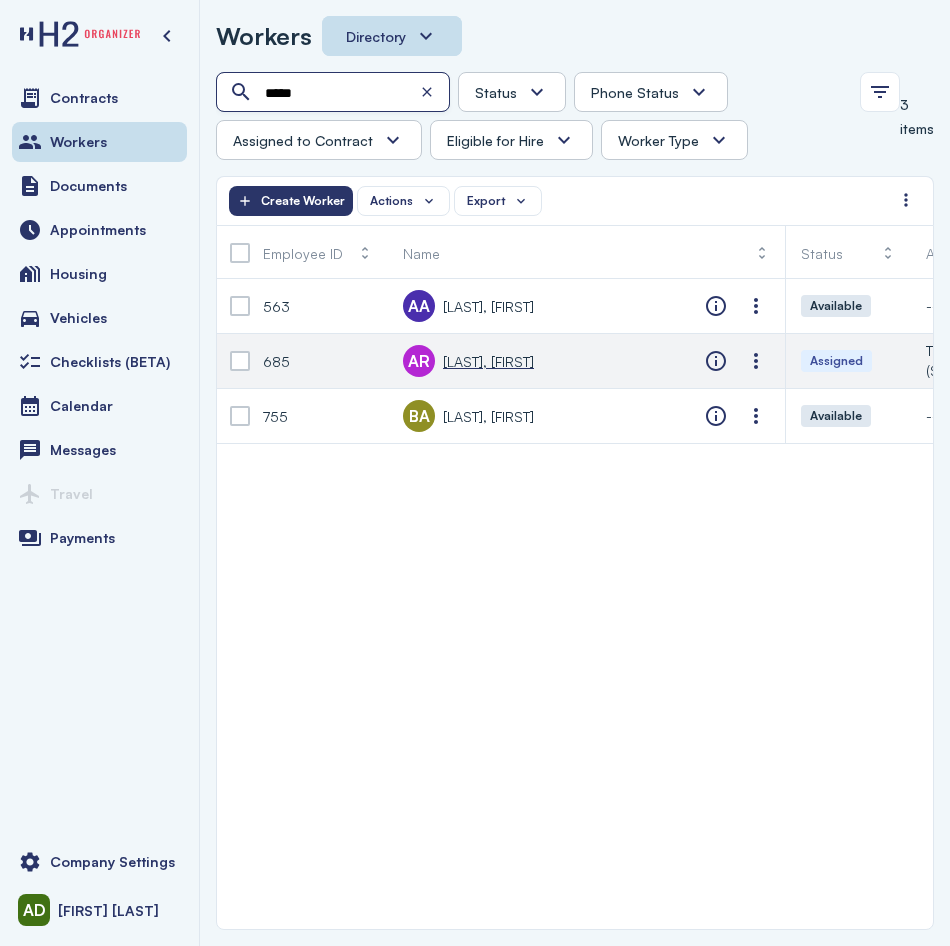 type on "*****" 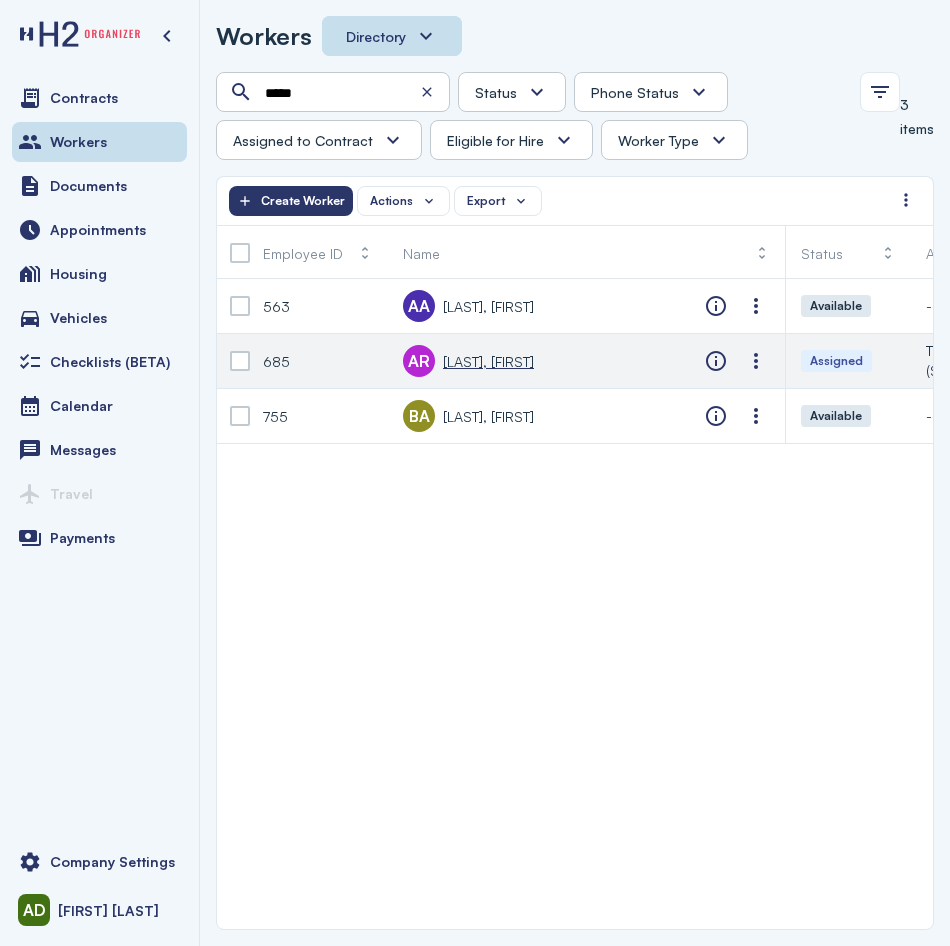click on "[LAST], [FIRST]" at bounding box center (488, 361) 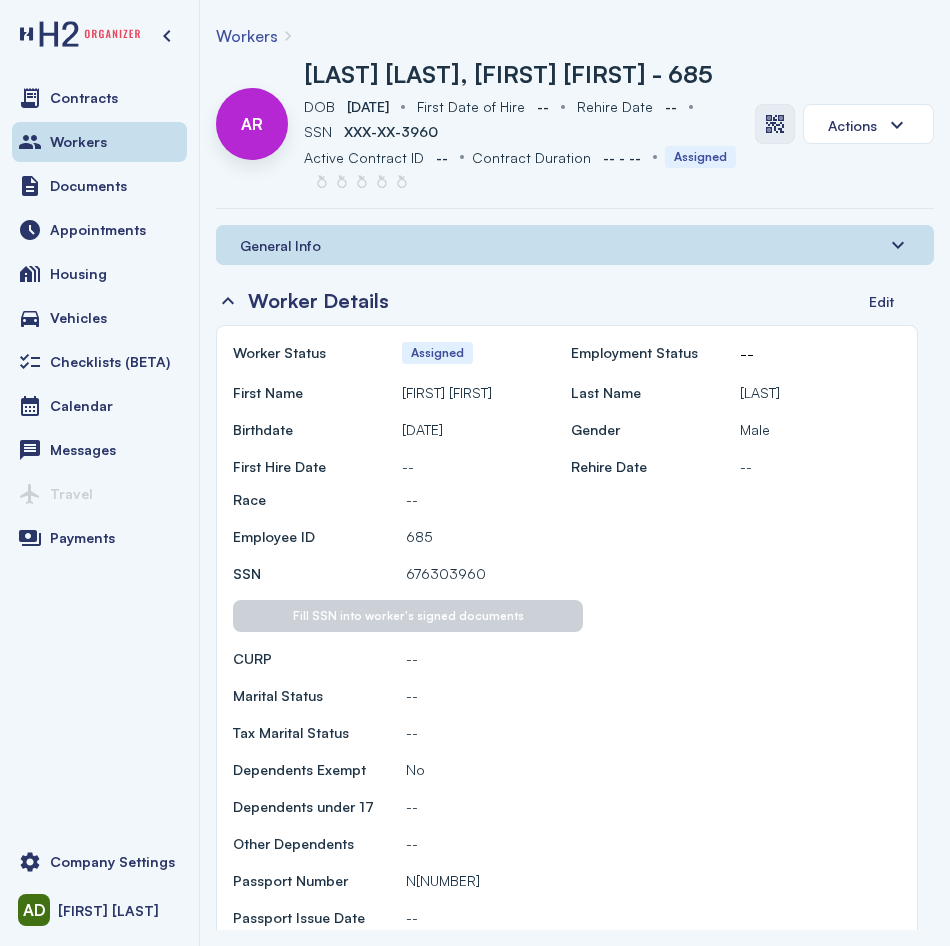 click at bounding box center [775, 124] 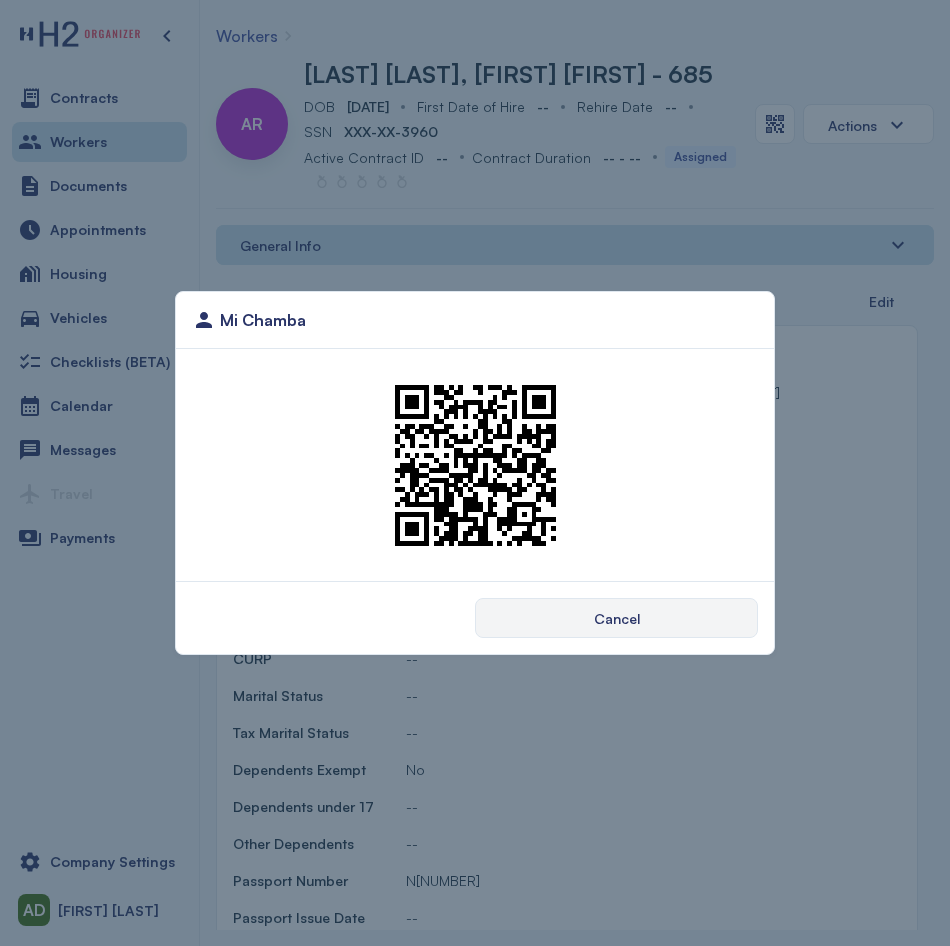 click on "Mi Chamba       Cancel" at bounding box center [475, 473] 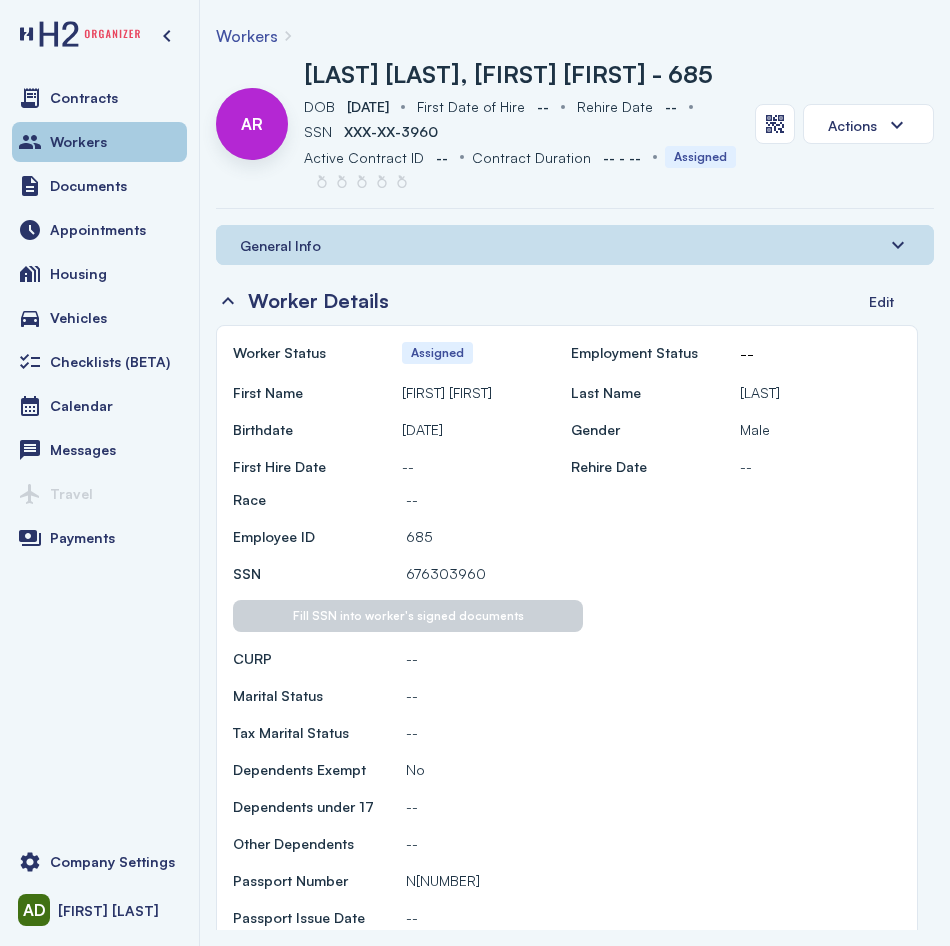 drag, startPoint x: 134, startPoint y: 151, endPoint x: 168, endPoint y: 151, distance: 34 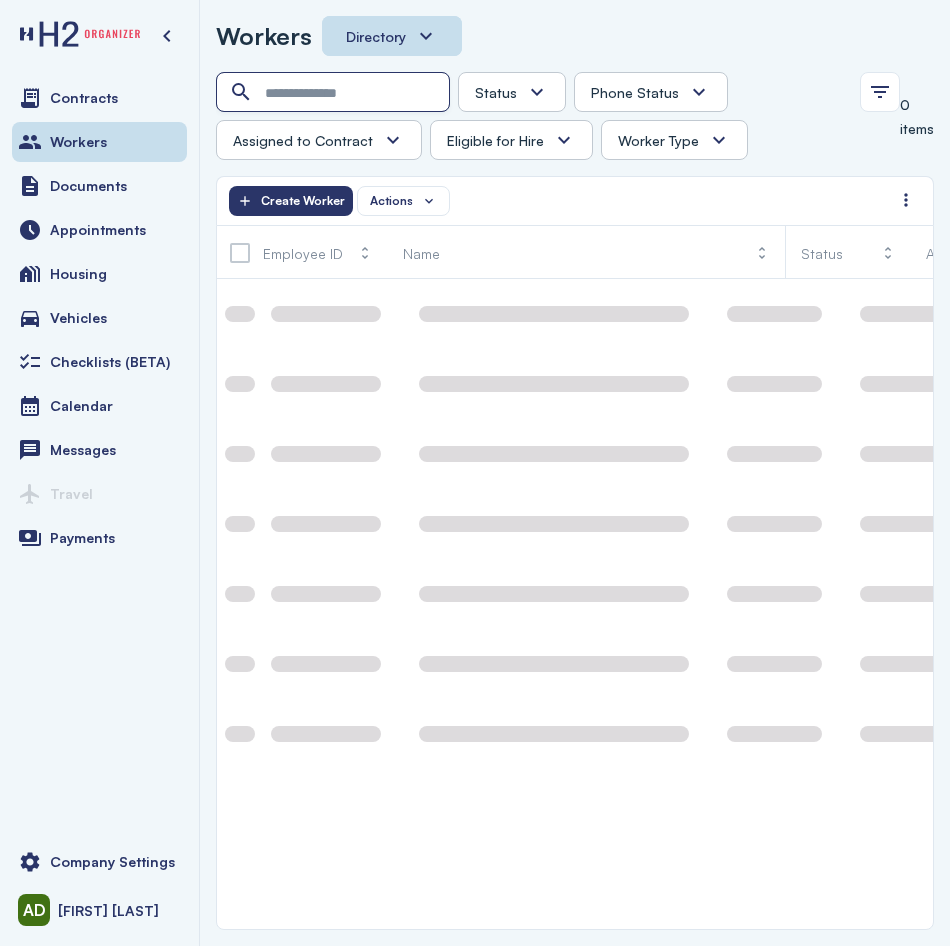 click at bounding box center (335, 93) 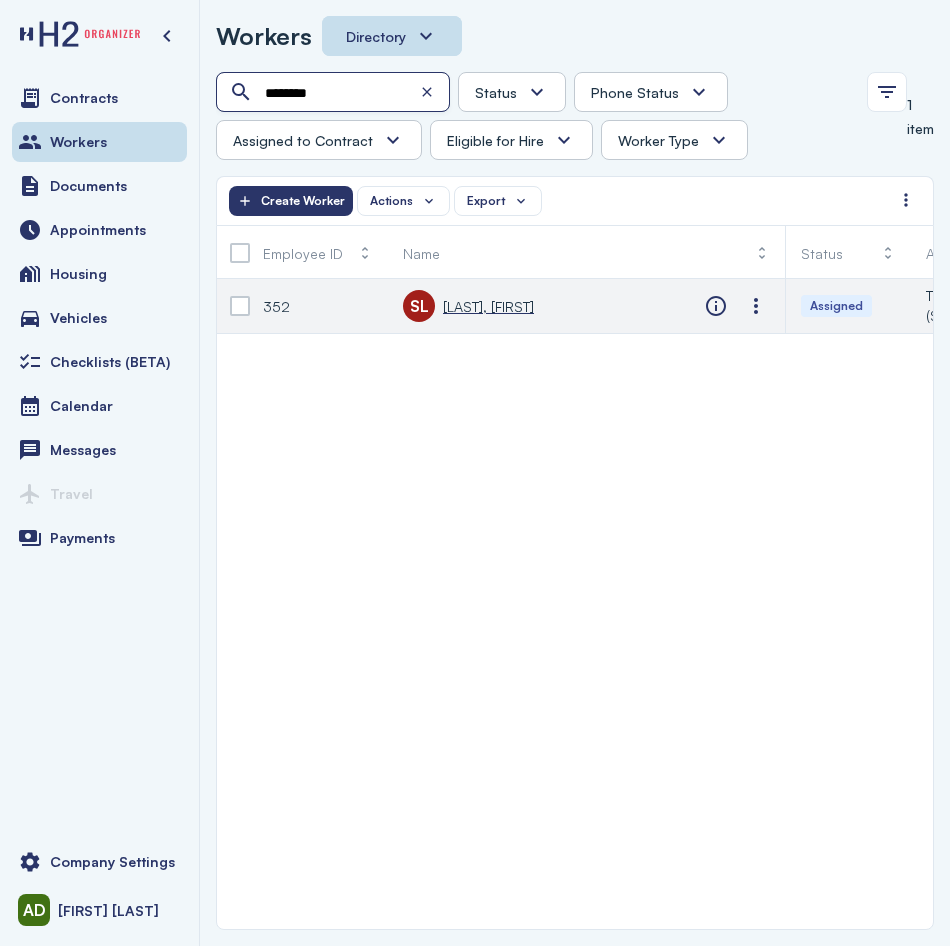 type on "********" 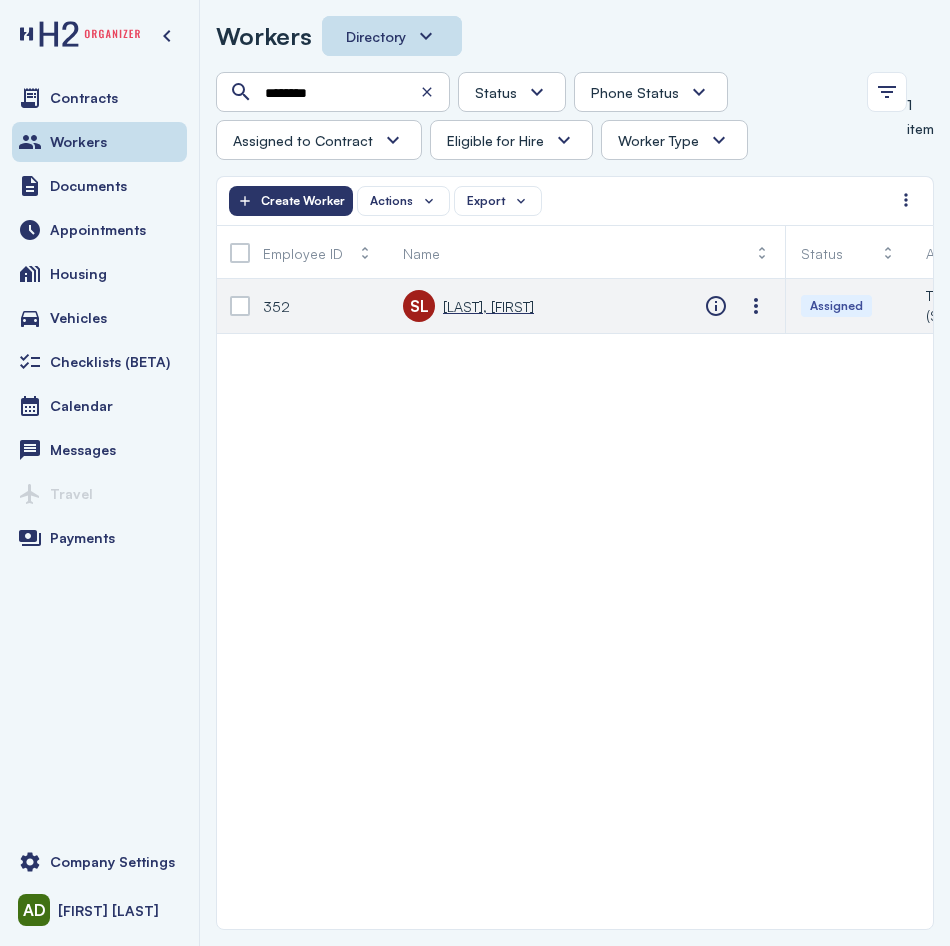 click on "[LAST], [FIRST]" at bounding box center (488, 306) 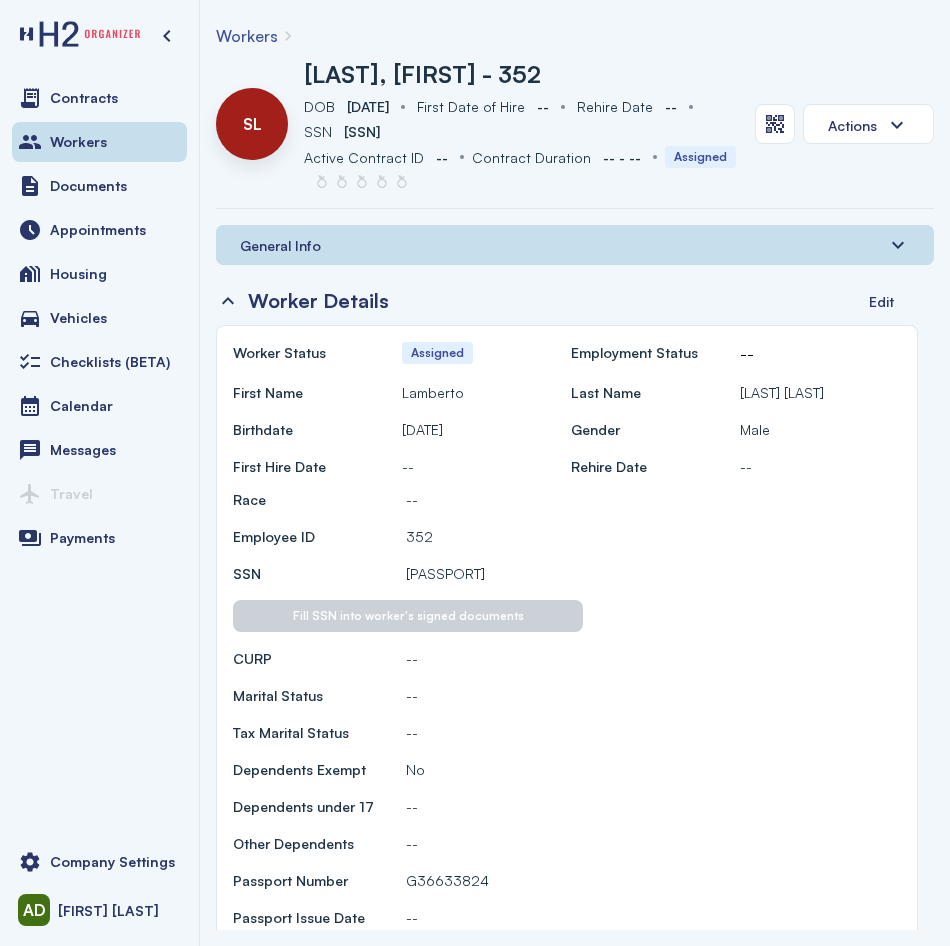 click on "General Info" at bounding box center [575, 245] 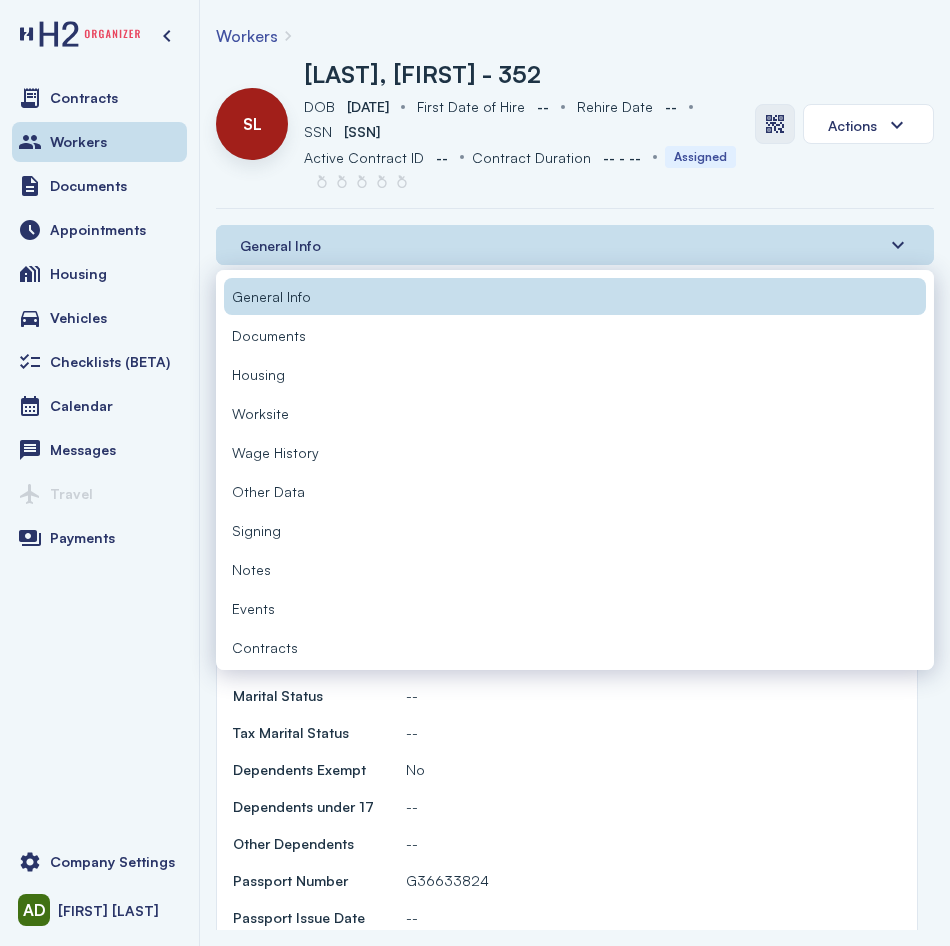 click at bounding box center (775, 124) 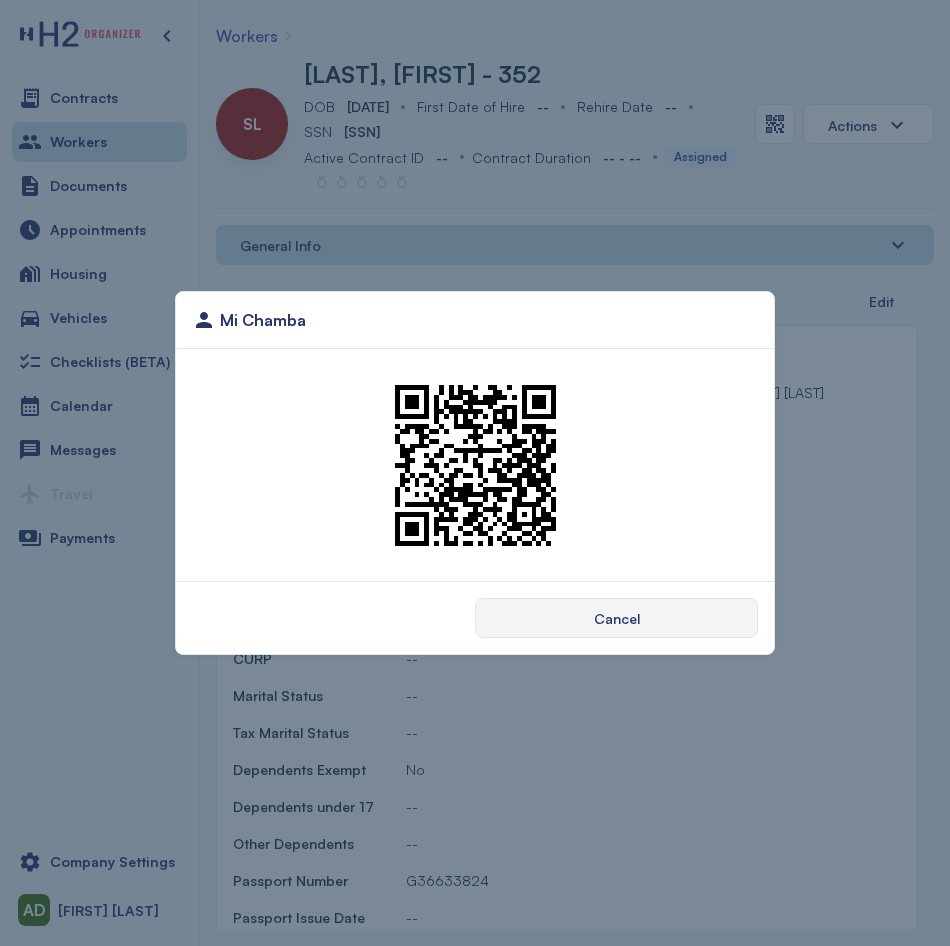 click on "Mi Chamba       Cancel" at bounding box center [475, 473] 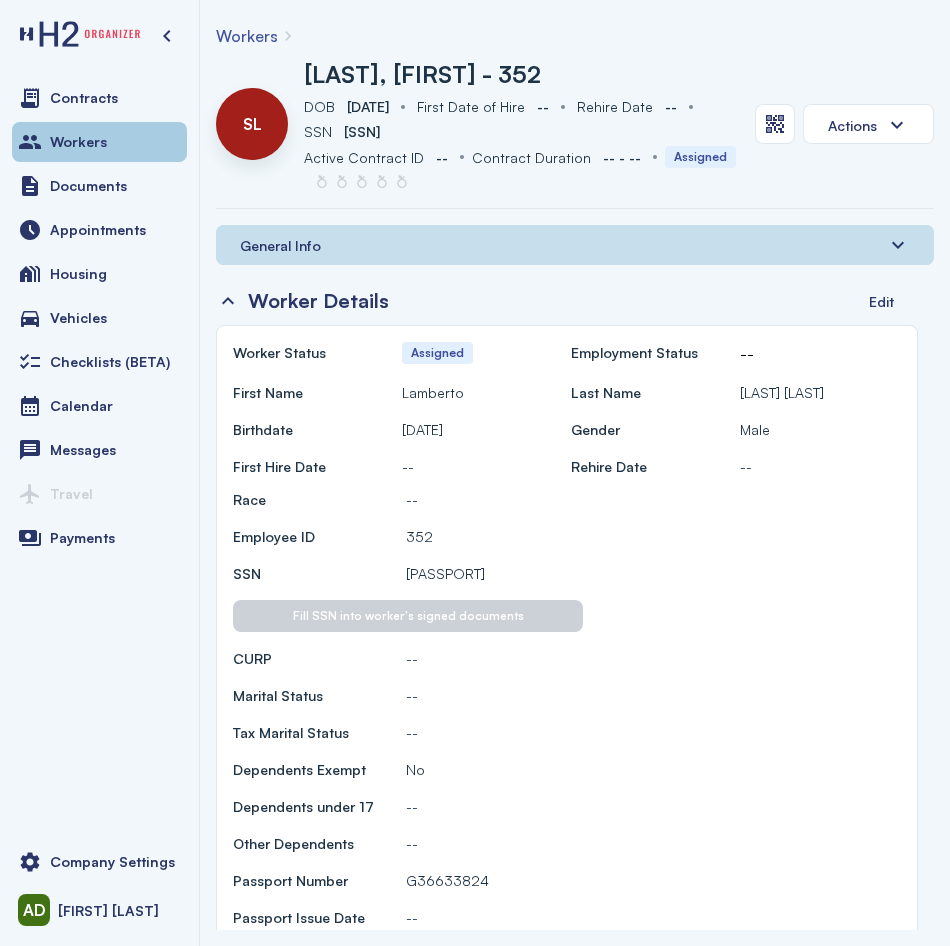 click on "Workers" at bounding box center (99, 142) 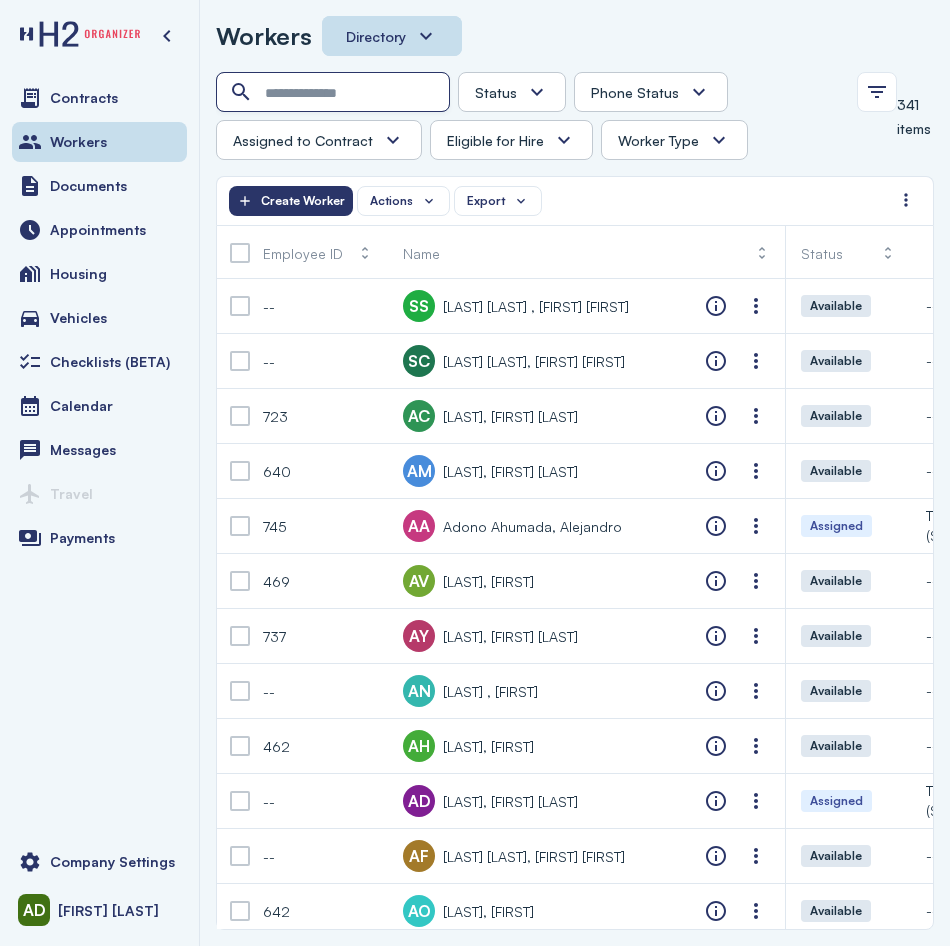 click at bounding box center [335, 93] 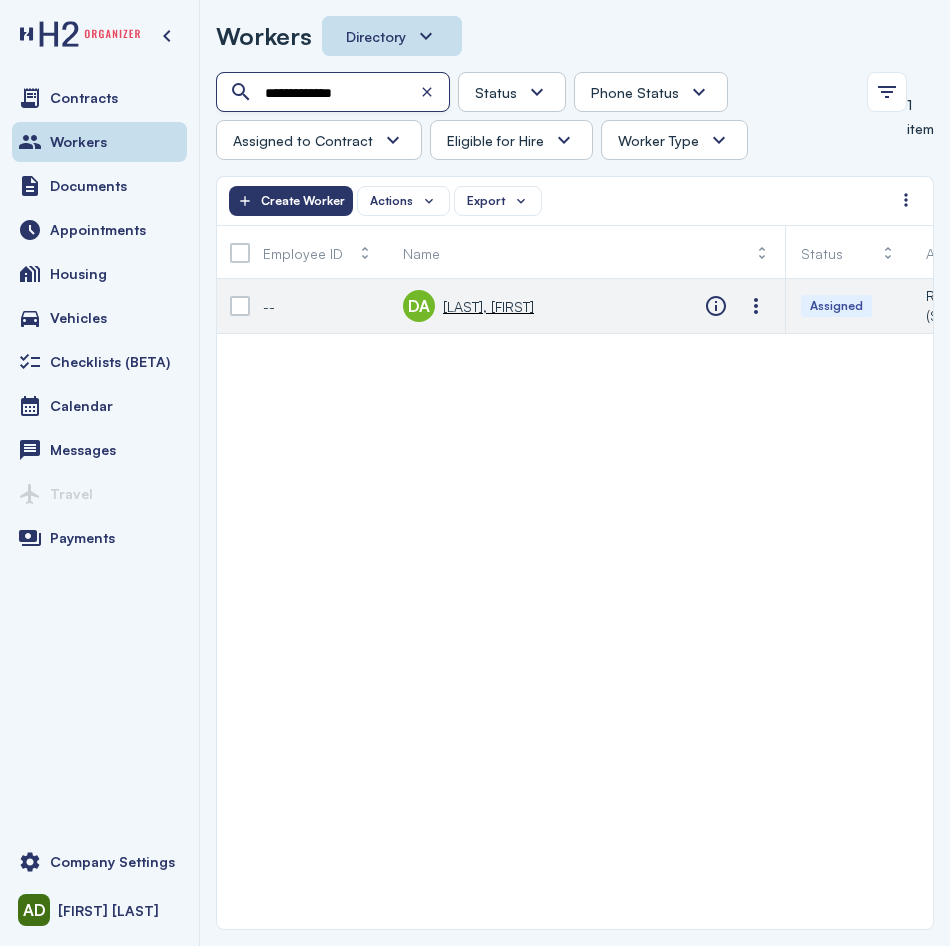 type on "**********" 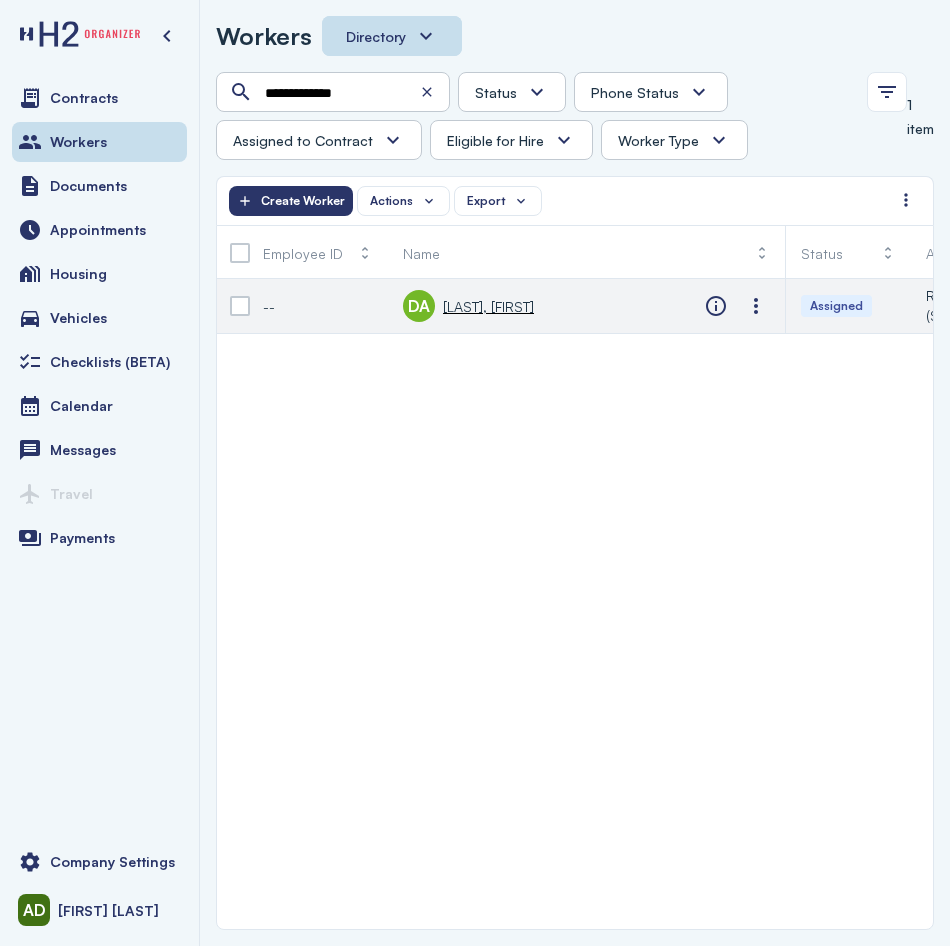 click on "DA       [LAST], [FIRST]" at bounding box center (468, 306) 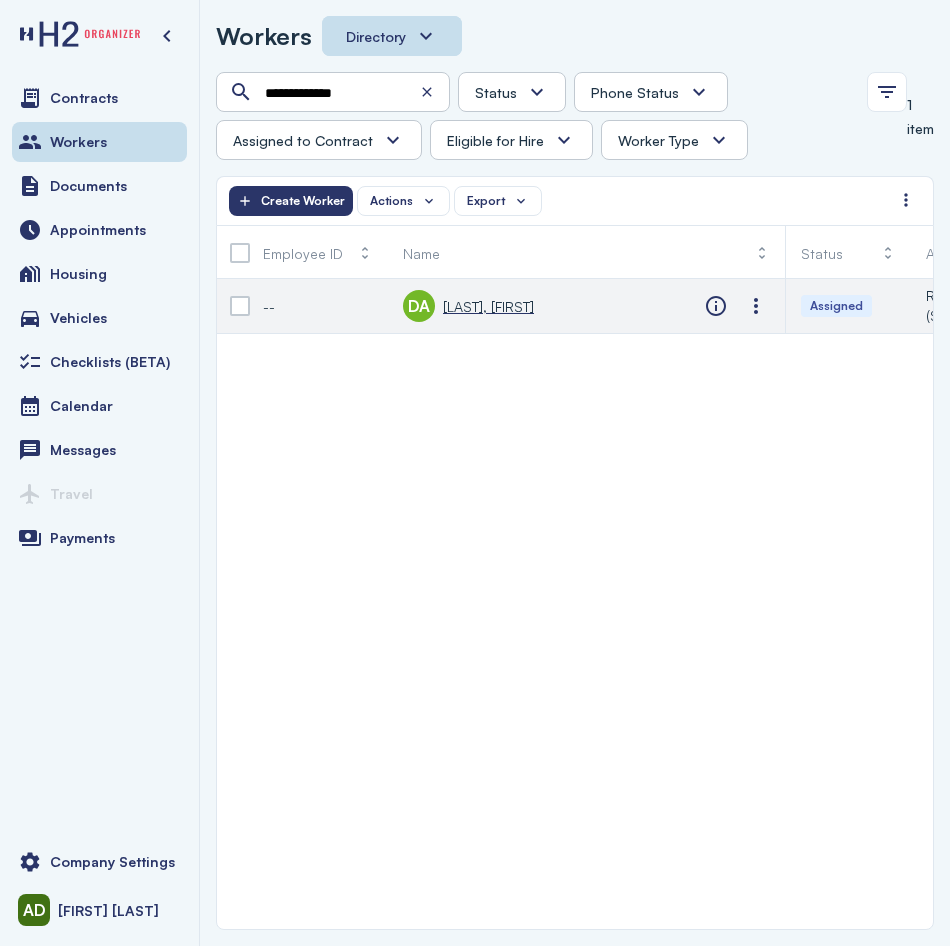 click on "[LAST], [FIRST]" at bounding box center [488, 306] 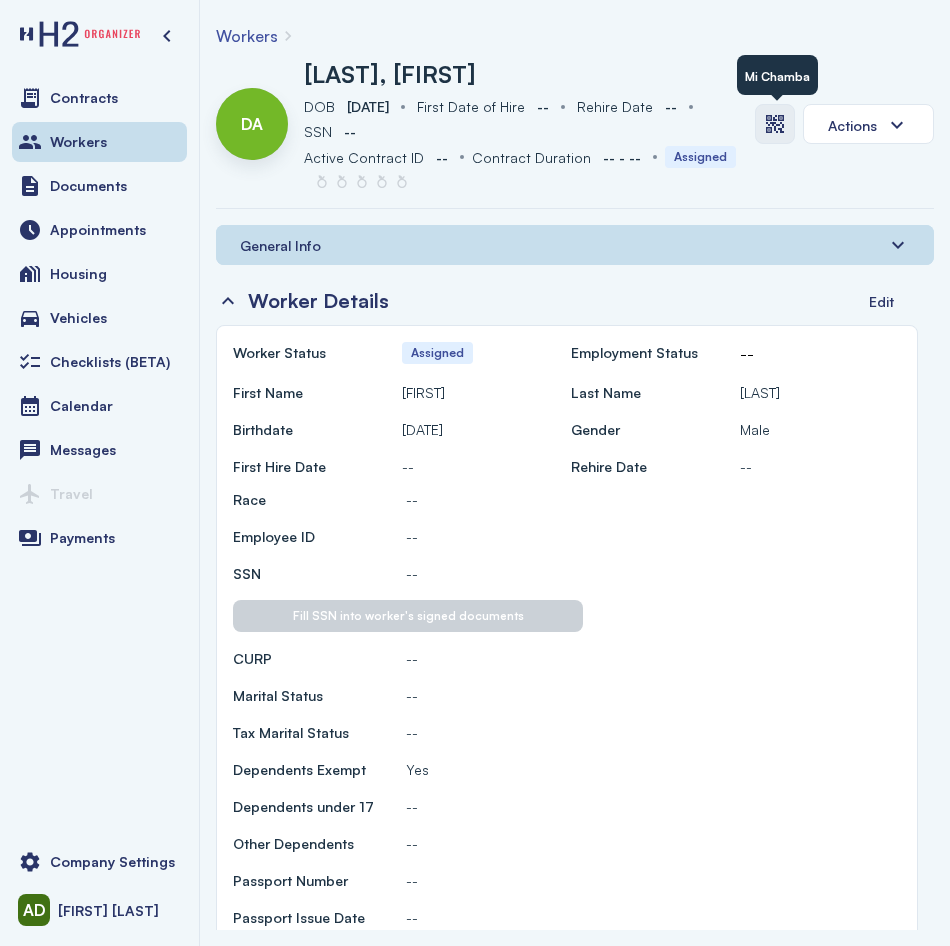 click at bounding box center [775, 124] 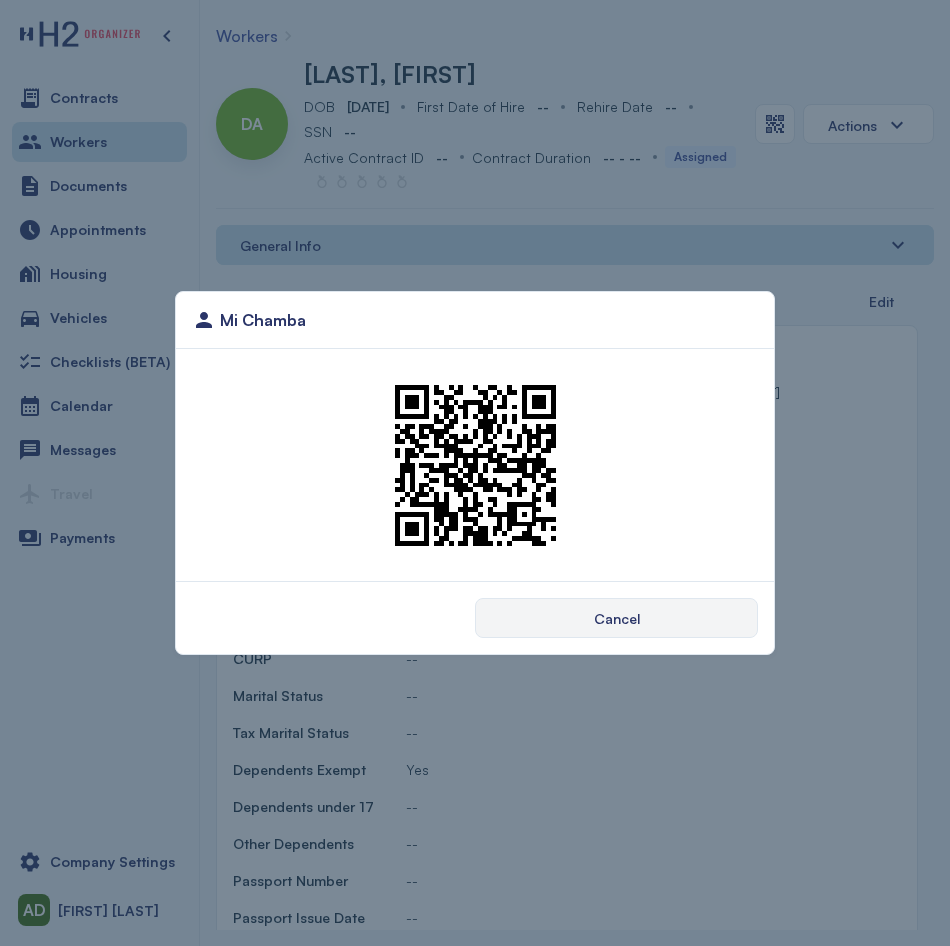 click on "Mi Chamba       Cancel" at bounding box center (475, 473) 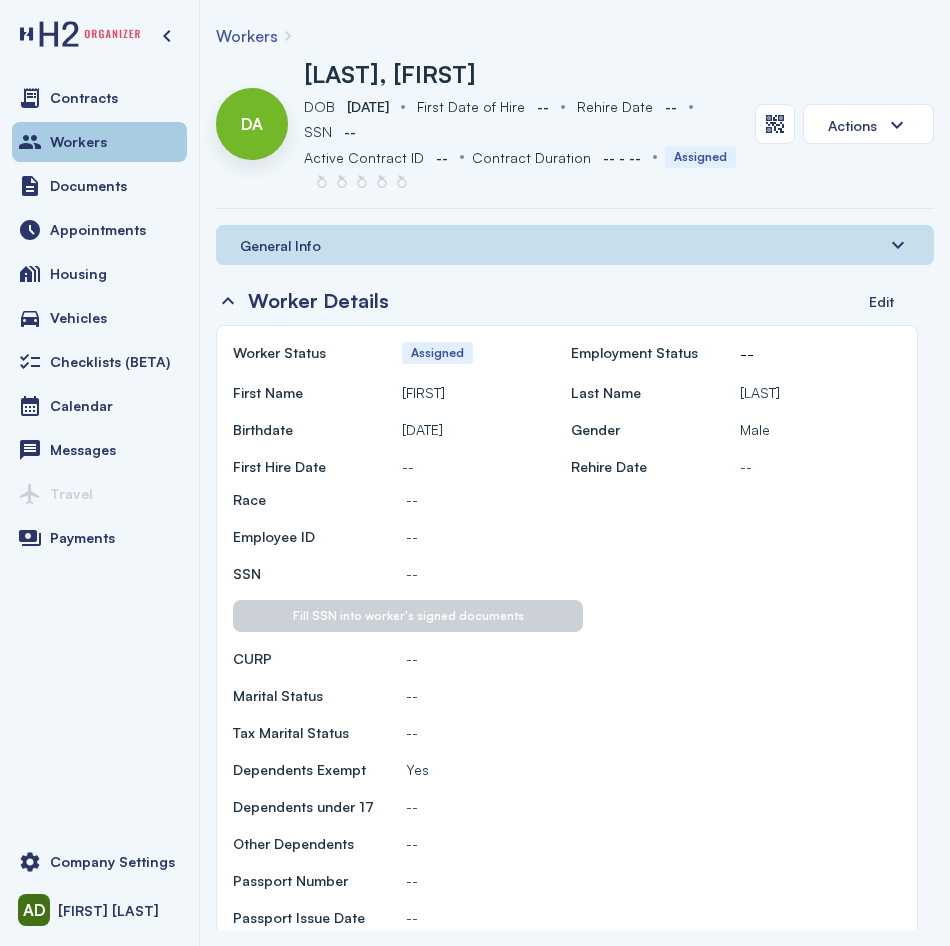 click on "Workers" at bounding box center (99, 142) 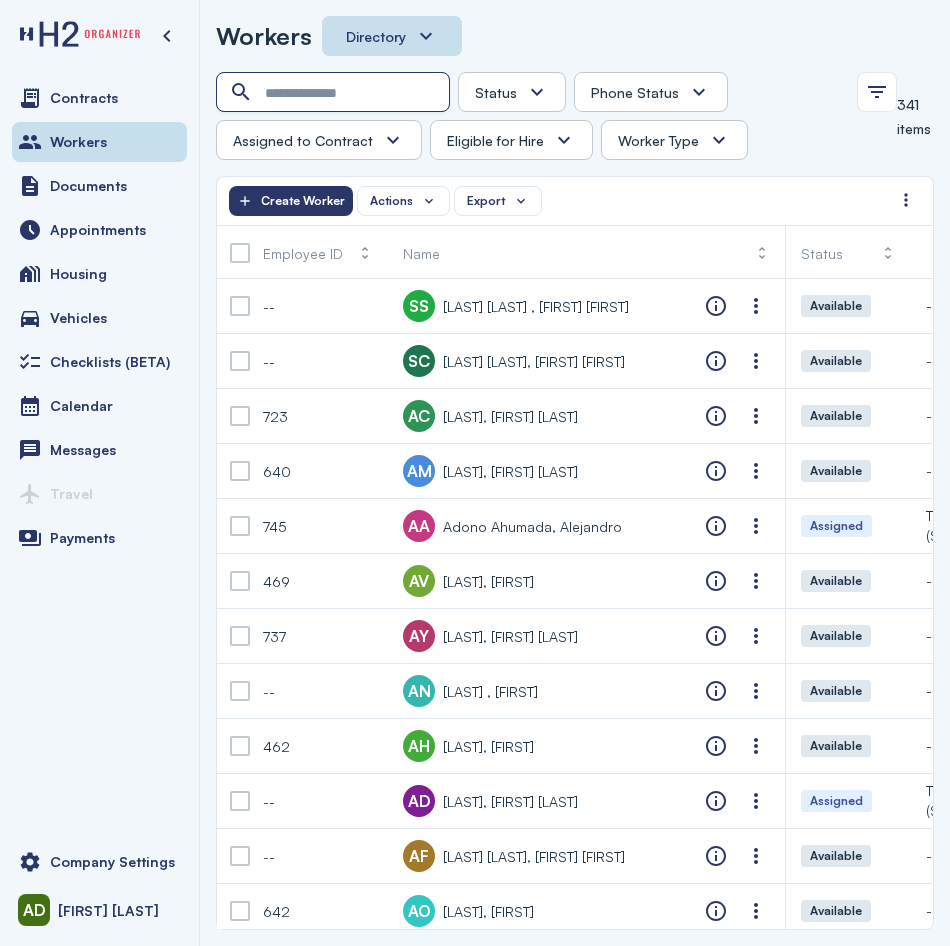 click at bounding box center [335, 93] 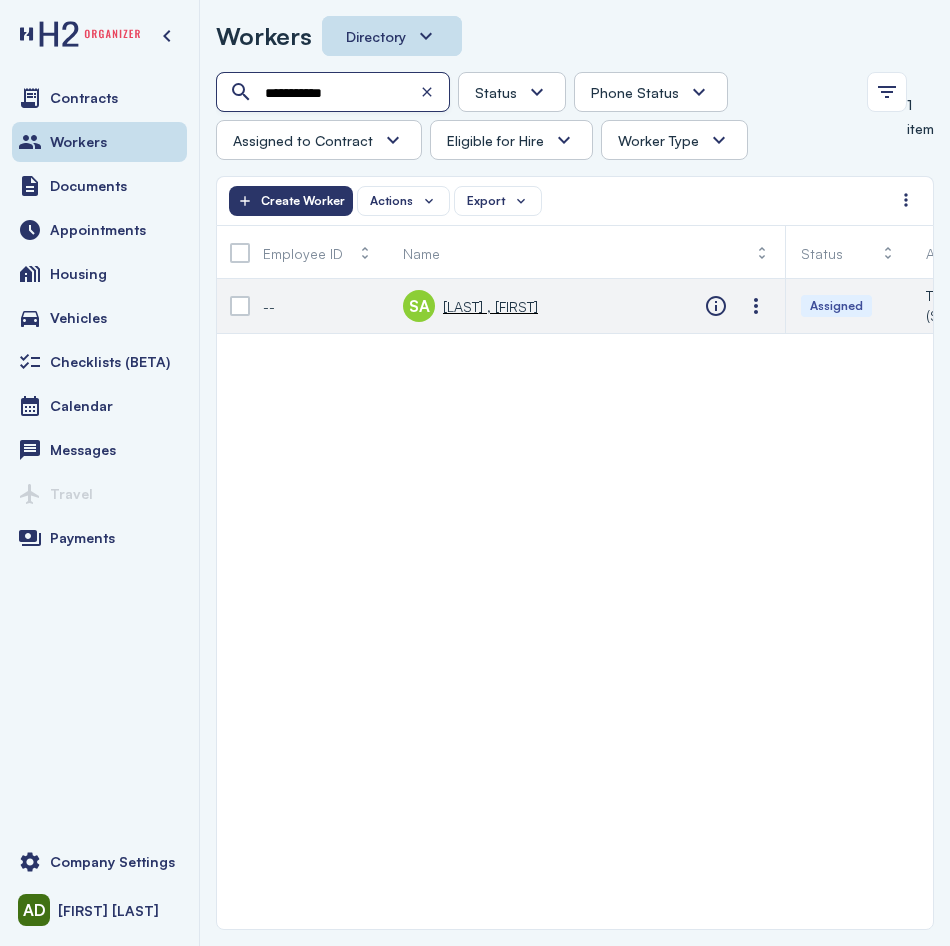 type on "**********" 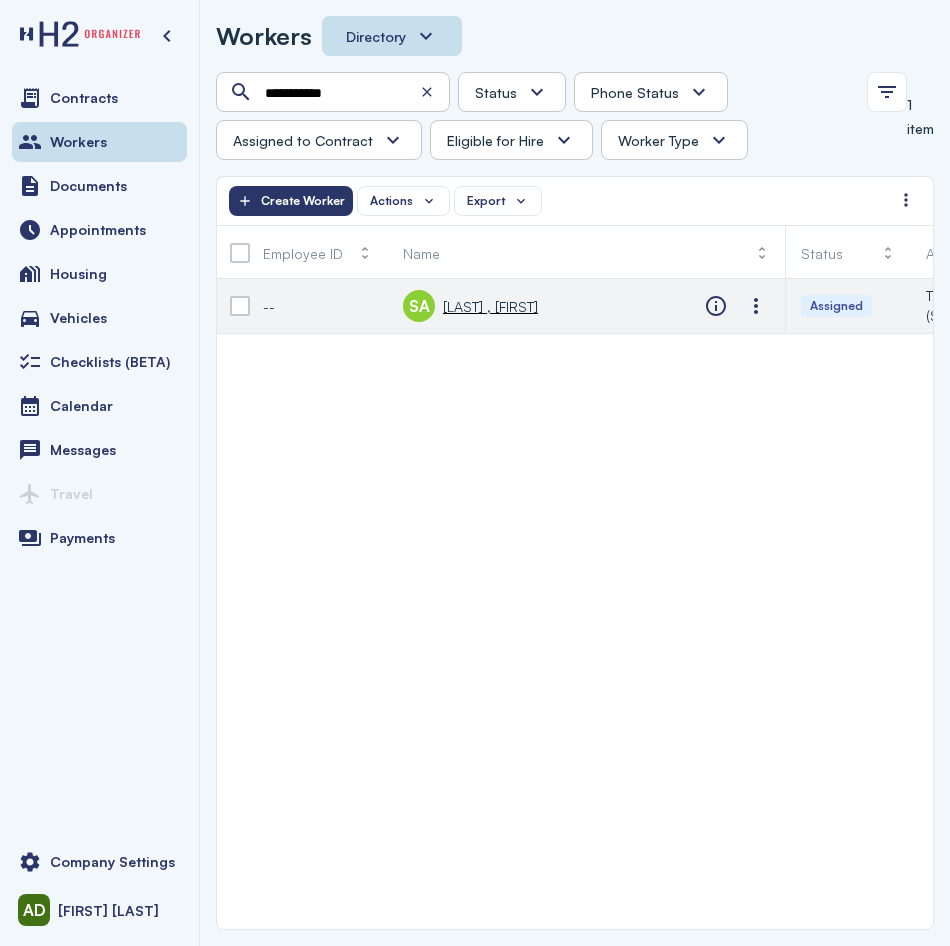 click on "SA" at bounding box center (419, 306) 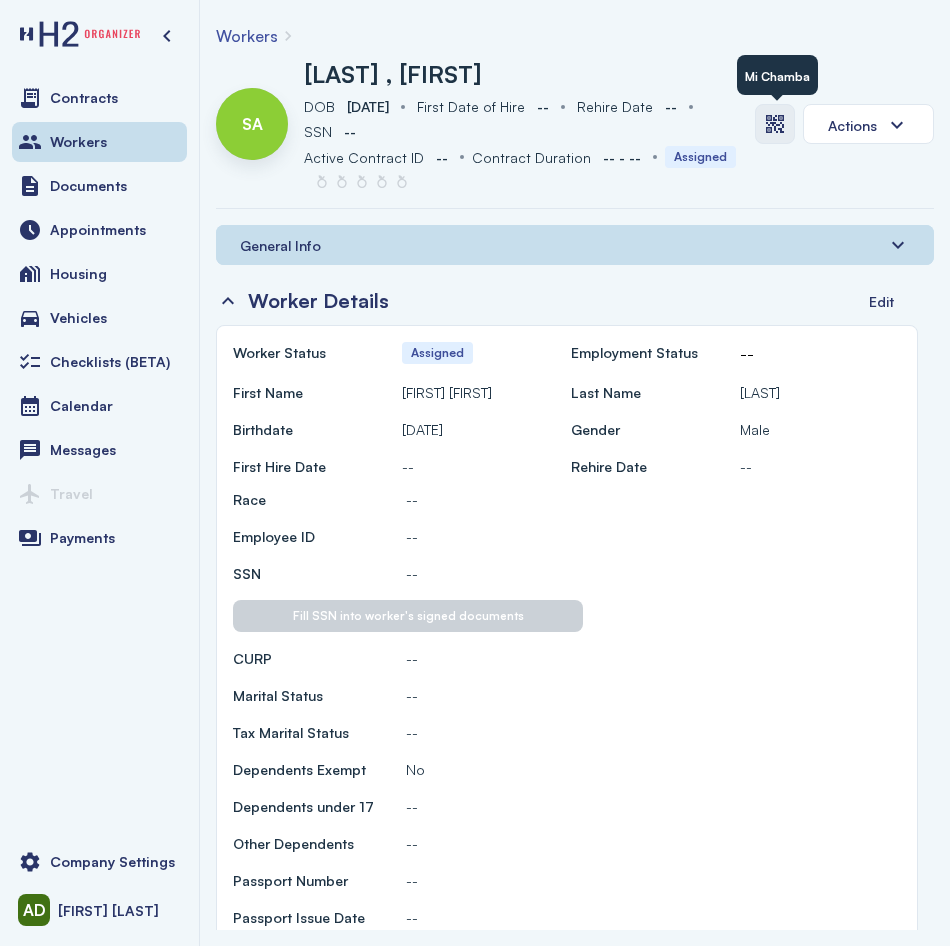 click at bounding box center [775, 124] 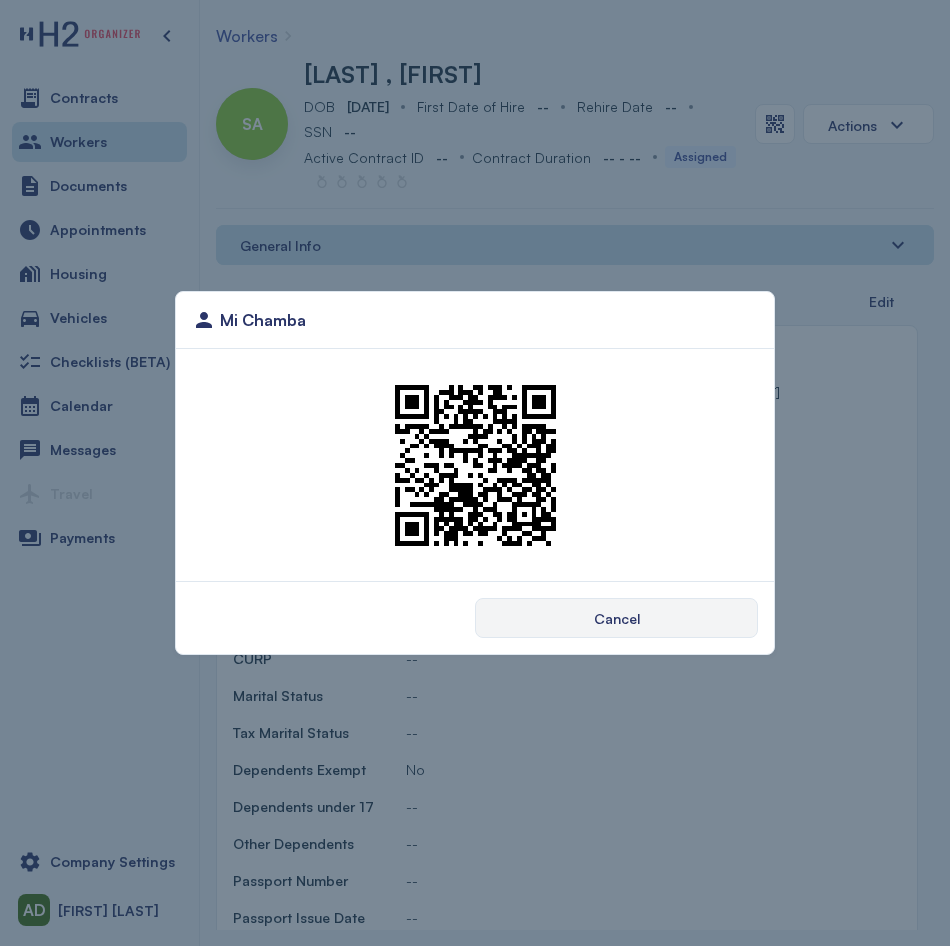 drag, startPoint x: 293, startPoint y: 73, endPoint x: 280, endPoint y: 76, distance: 13.341664 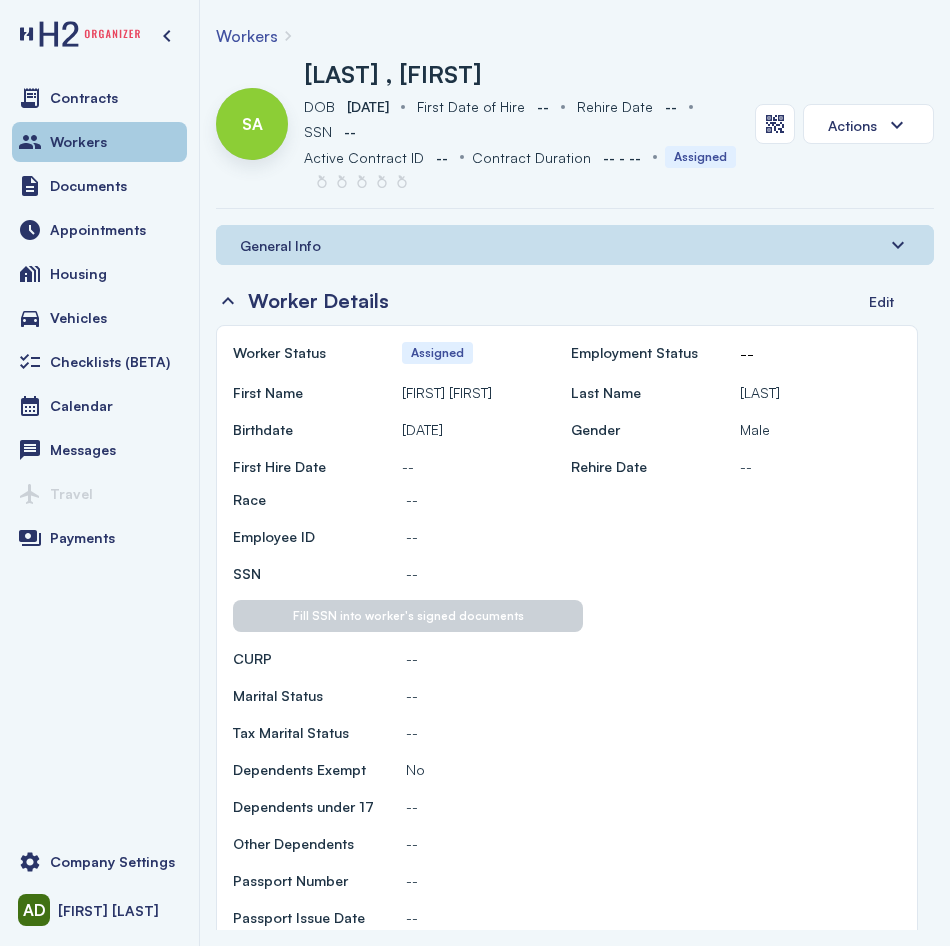 click on "Workers" at bounding box center [99, 142] 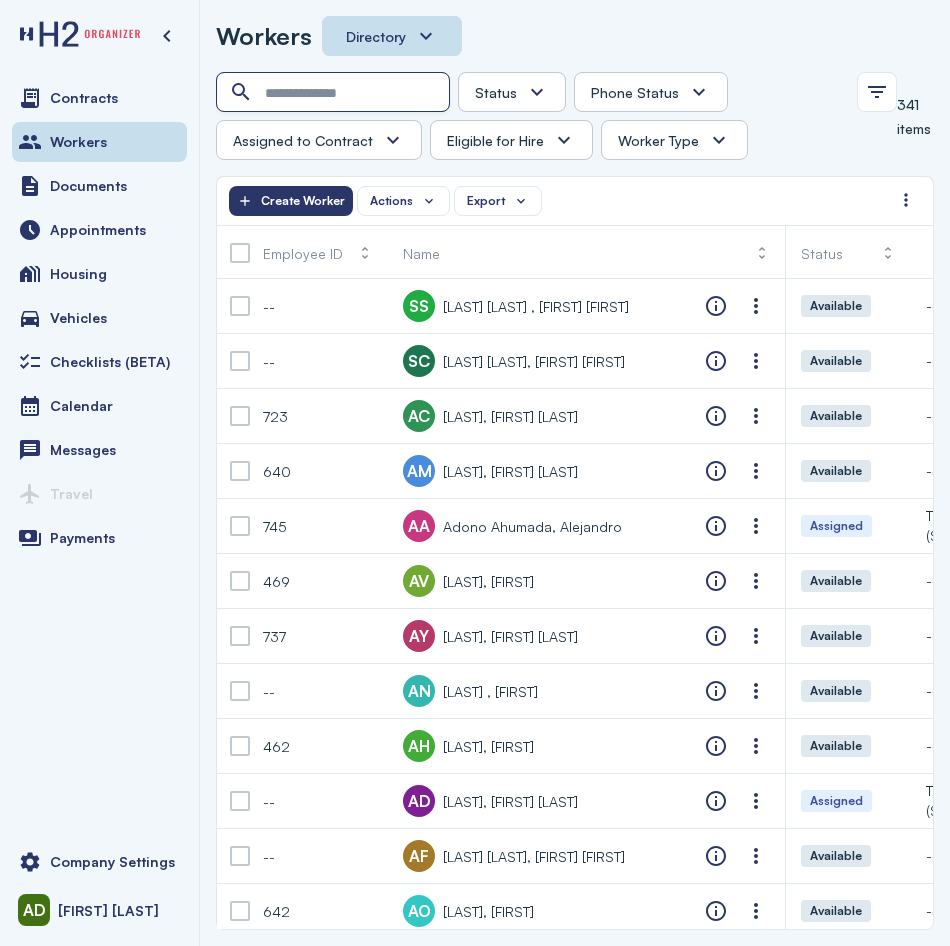 click at bounding box center [335, 93] 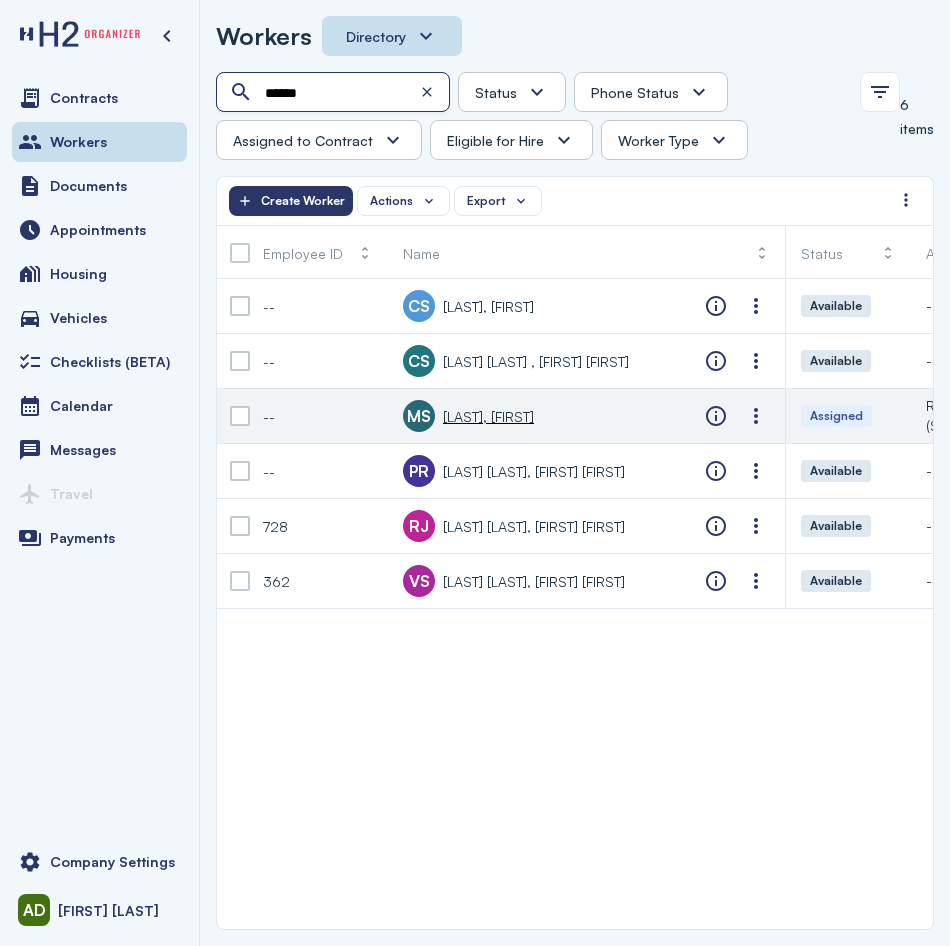 type on "******" 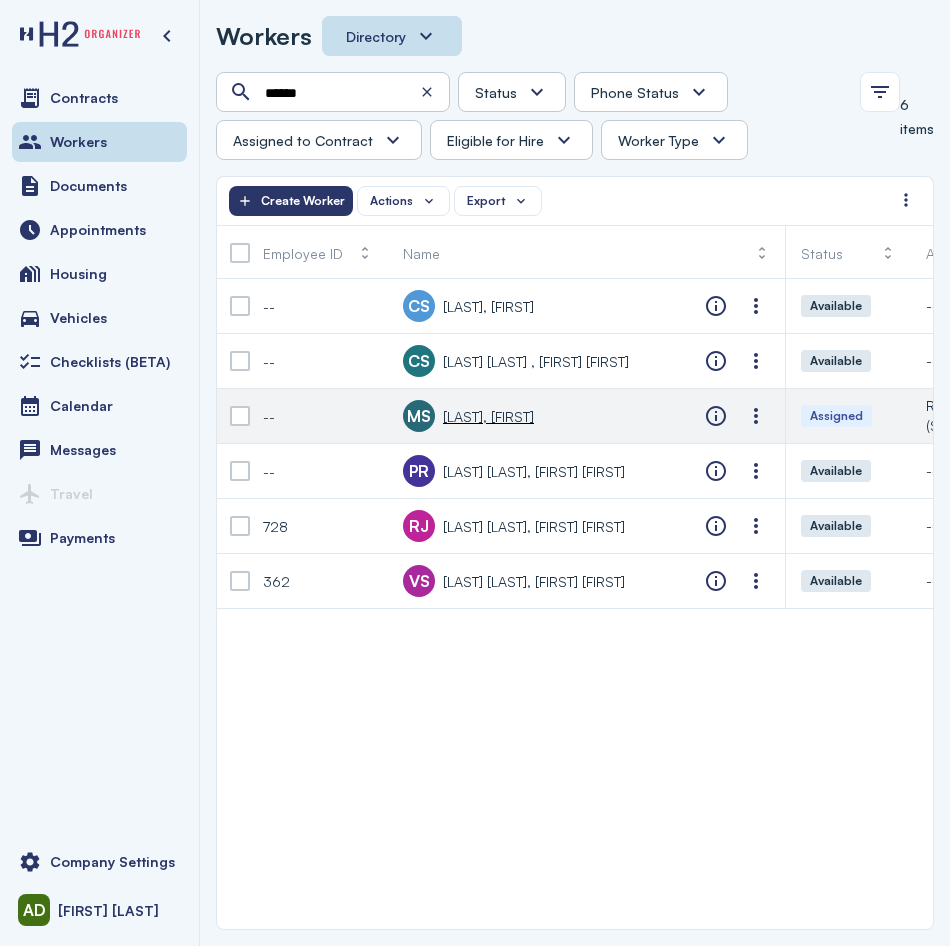 click on "MS       [LAST] [LAST], [FIRST] [FIRST]" at bounding box center [468, 416] 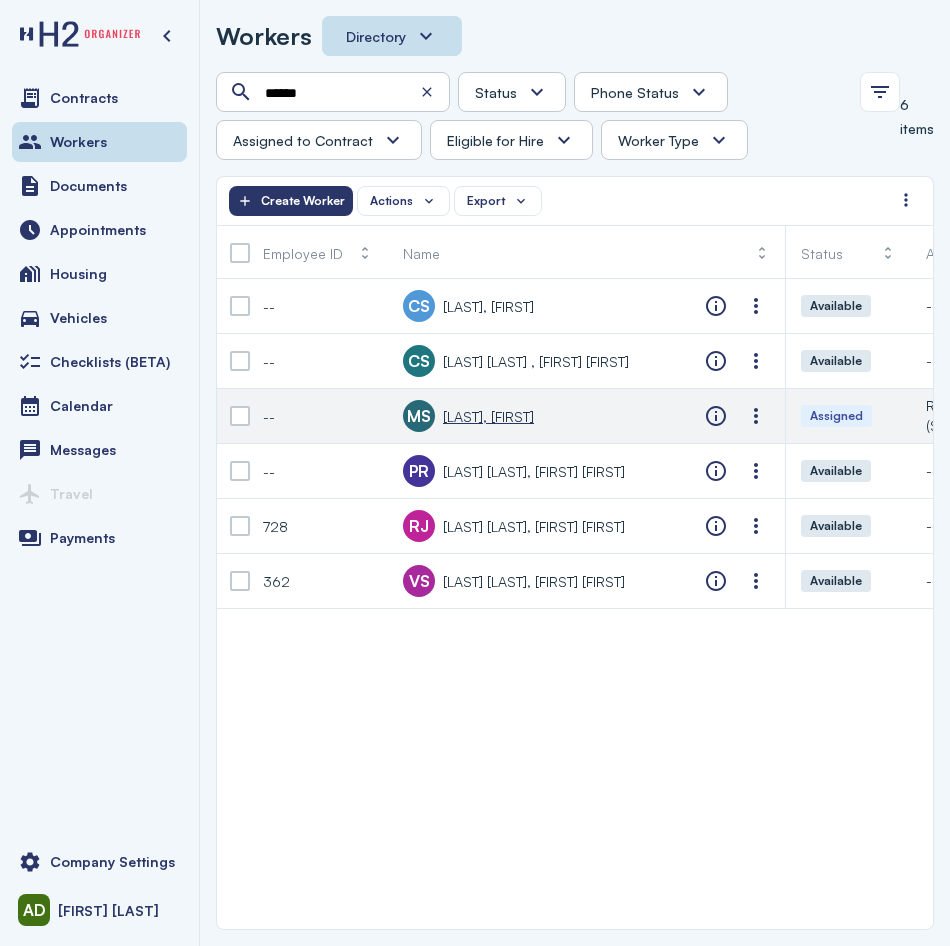 click on "[LAST], [FIRST]" at bounding box center [488, 416] 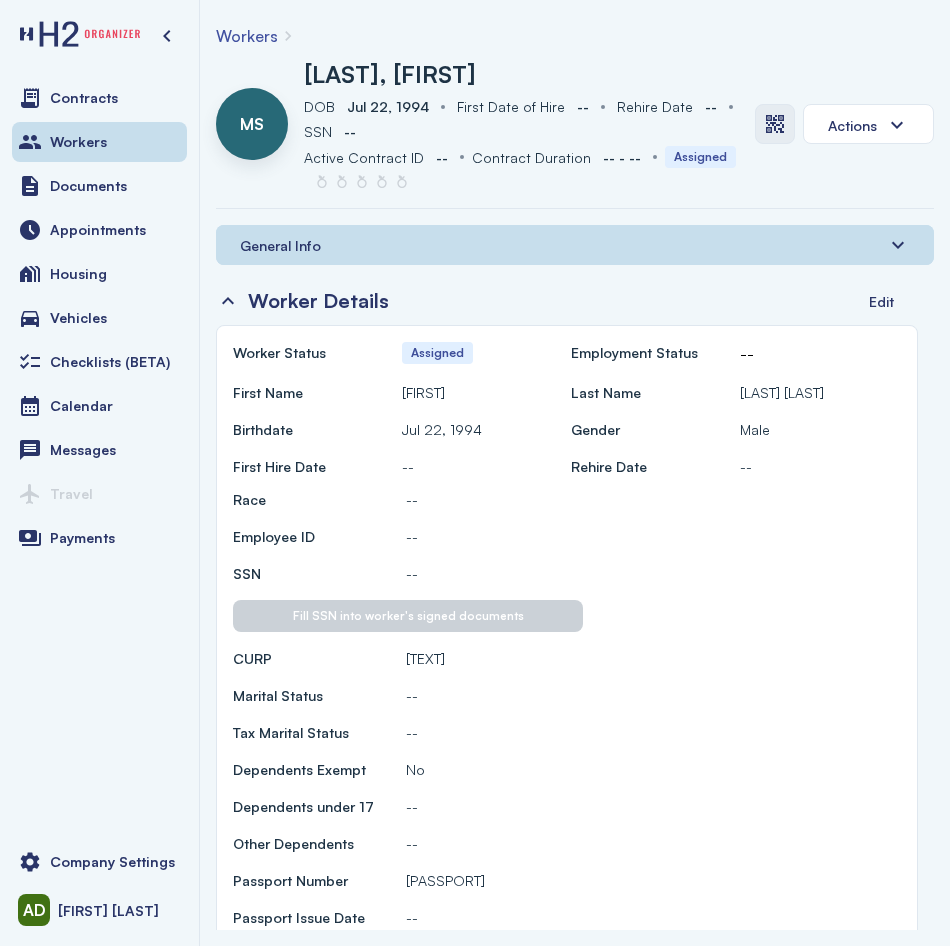 click at bounding box center (775, 124) 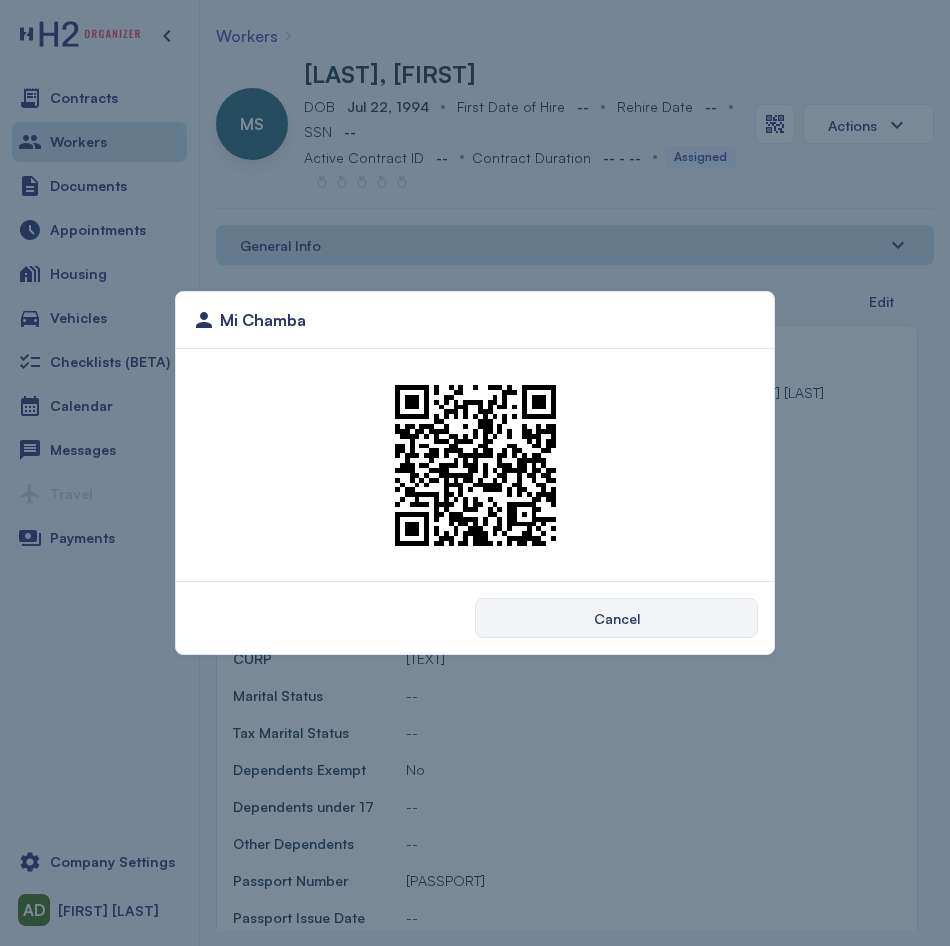 click on "Mi Chamba       Cancel" at bounding box center (475, 473) 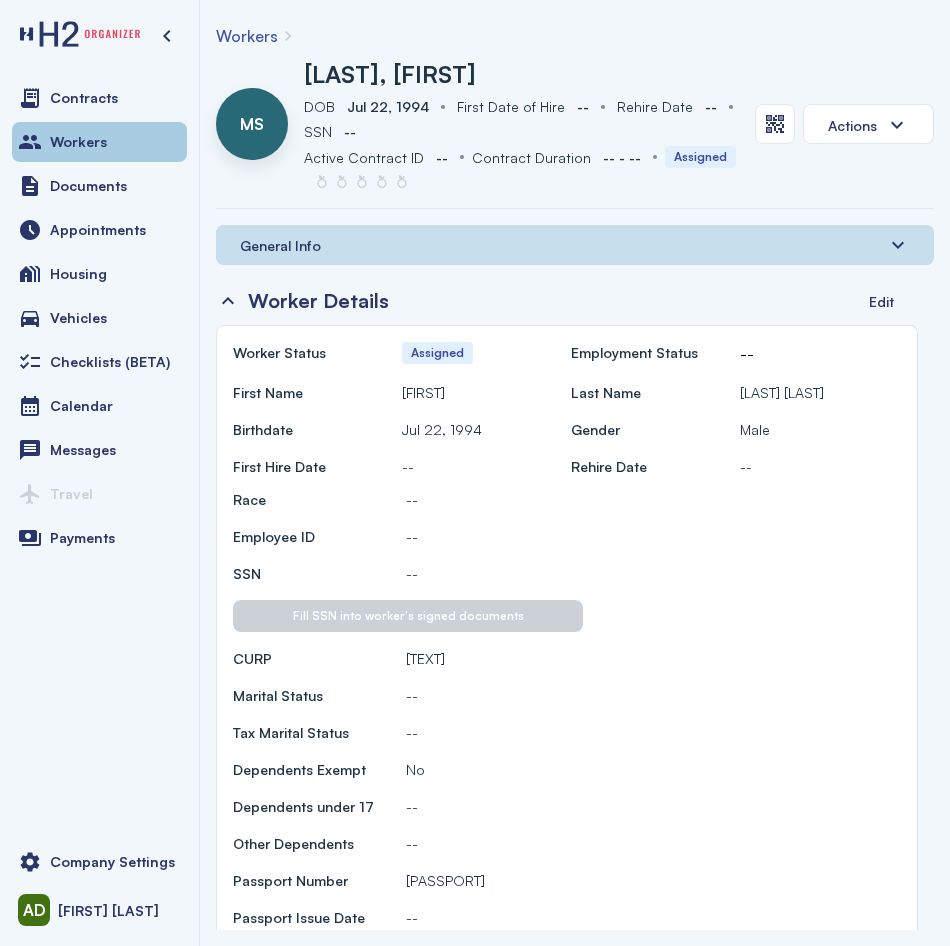 click on "Workers" at bounding box center [99, 142] 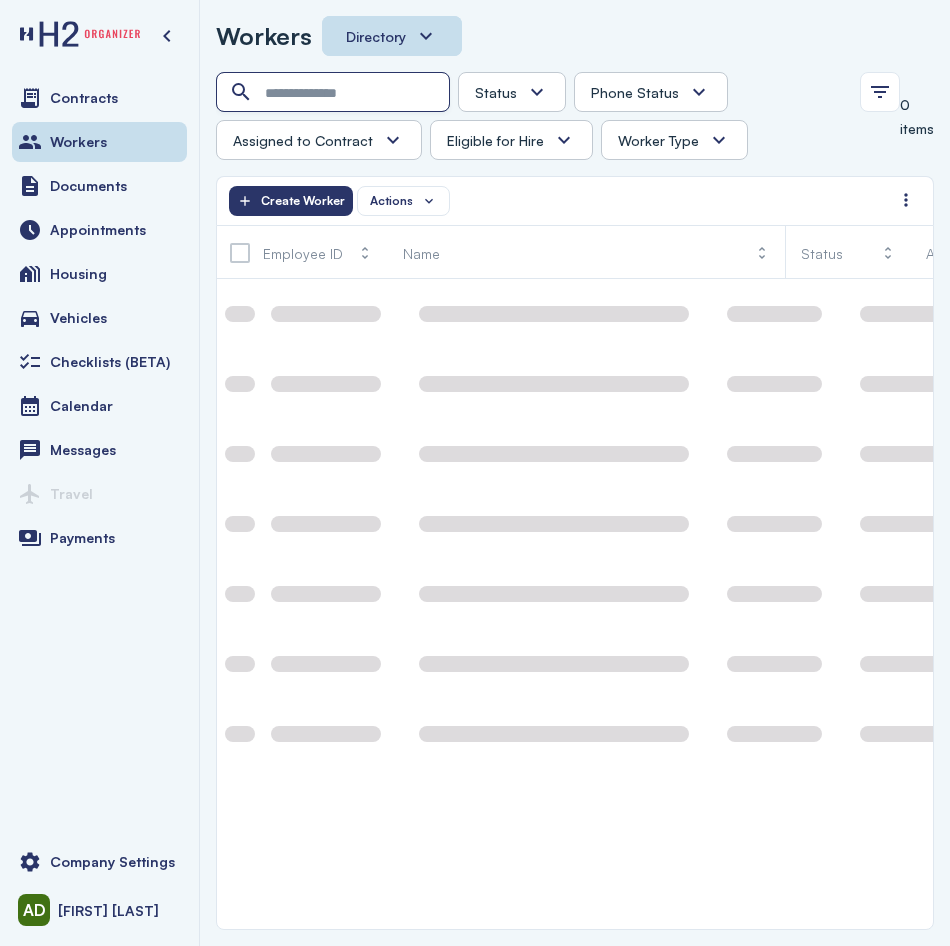 click at bounding box center [335, 93] 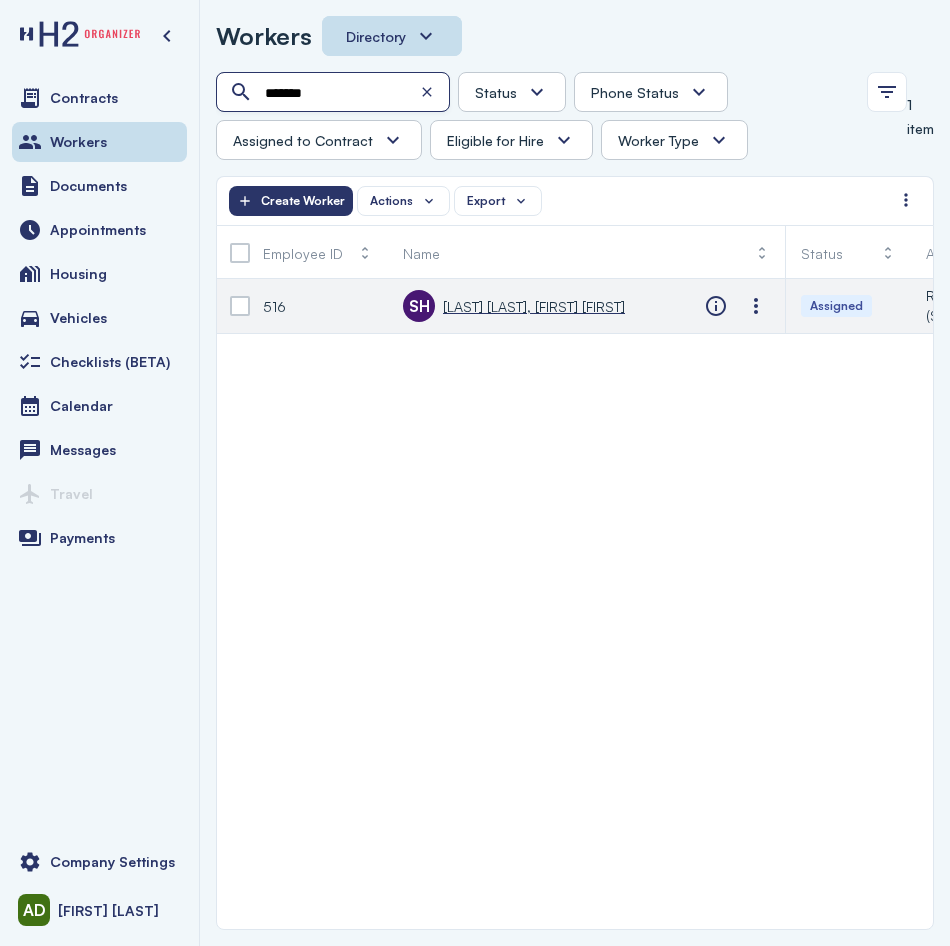 type on "*******" 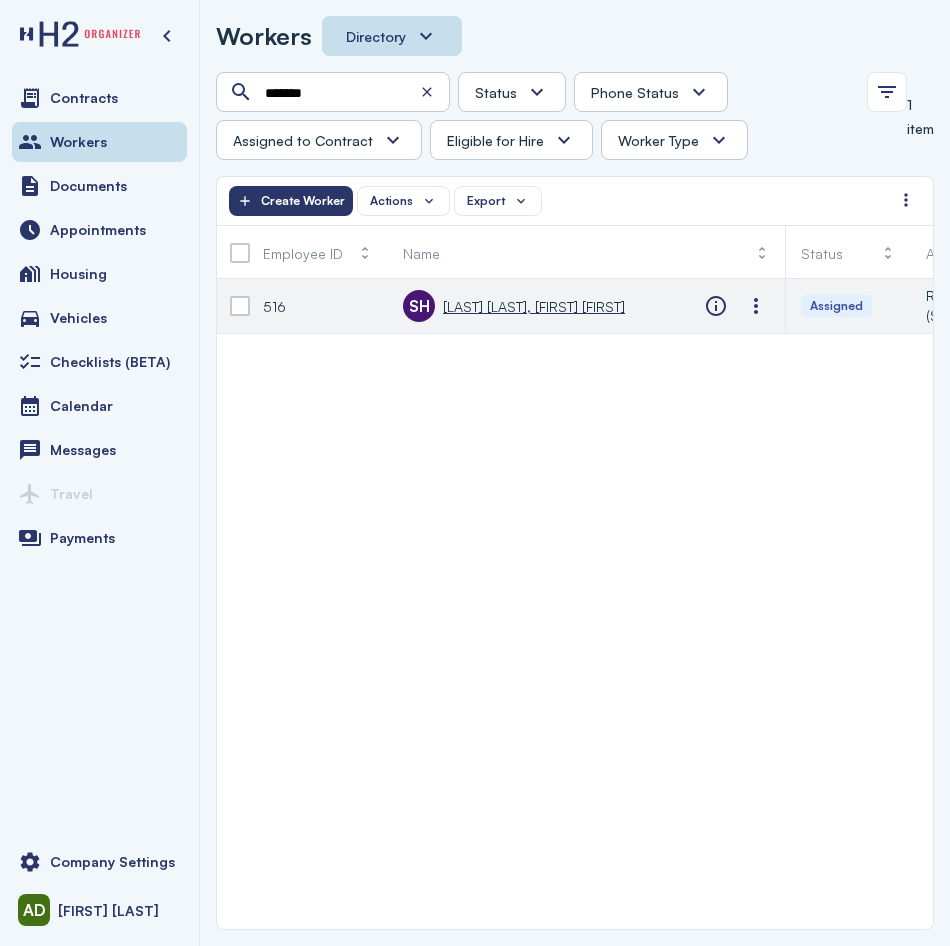 click on "[LAST] [LAST], [FIRST] [FIRST]" at bounding box center (534, 306) 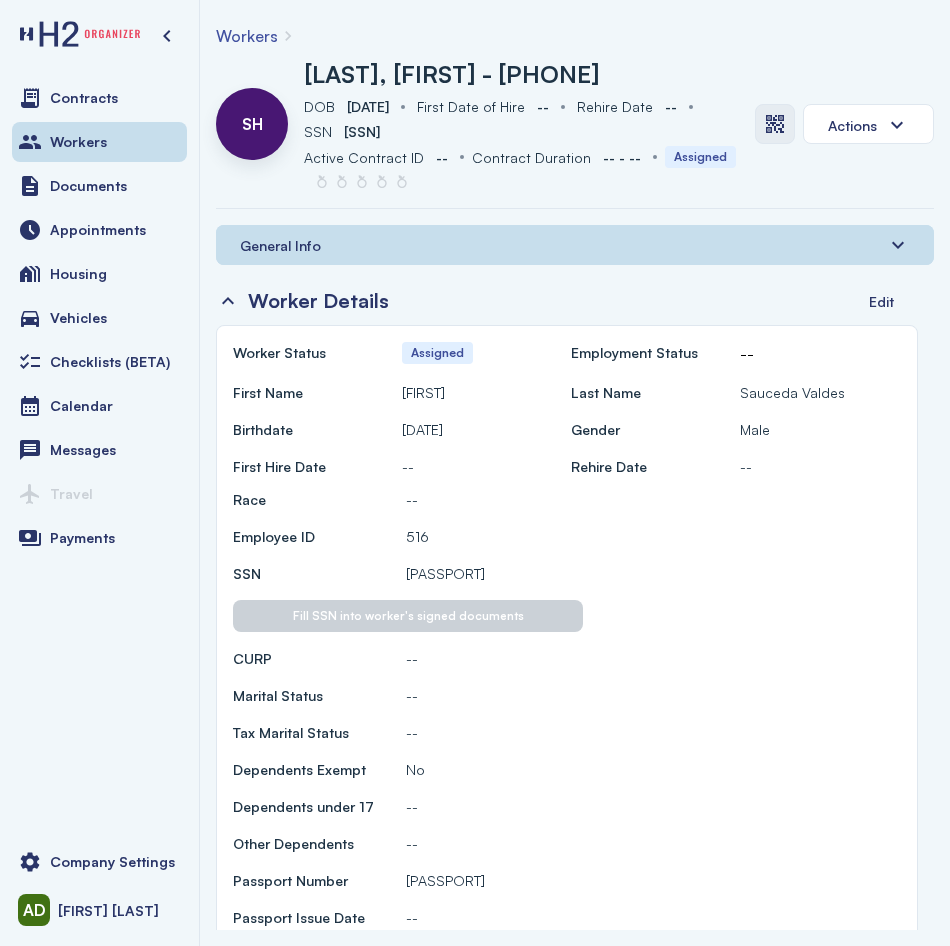 click at bounding box center [775, 124] 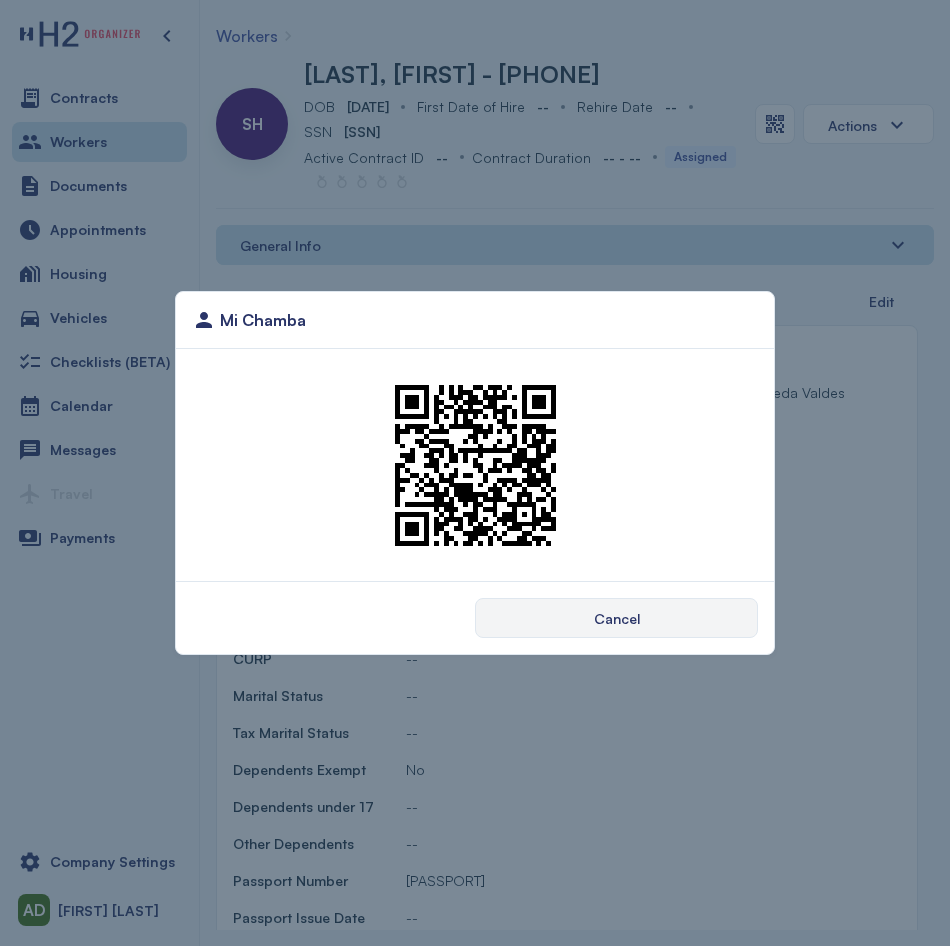 click on "Mi Chamba       Cancel" at bounding box center (475, 473) 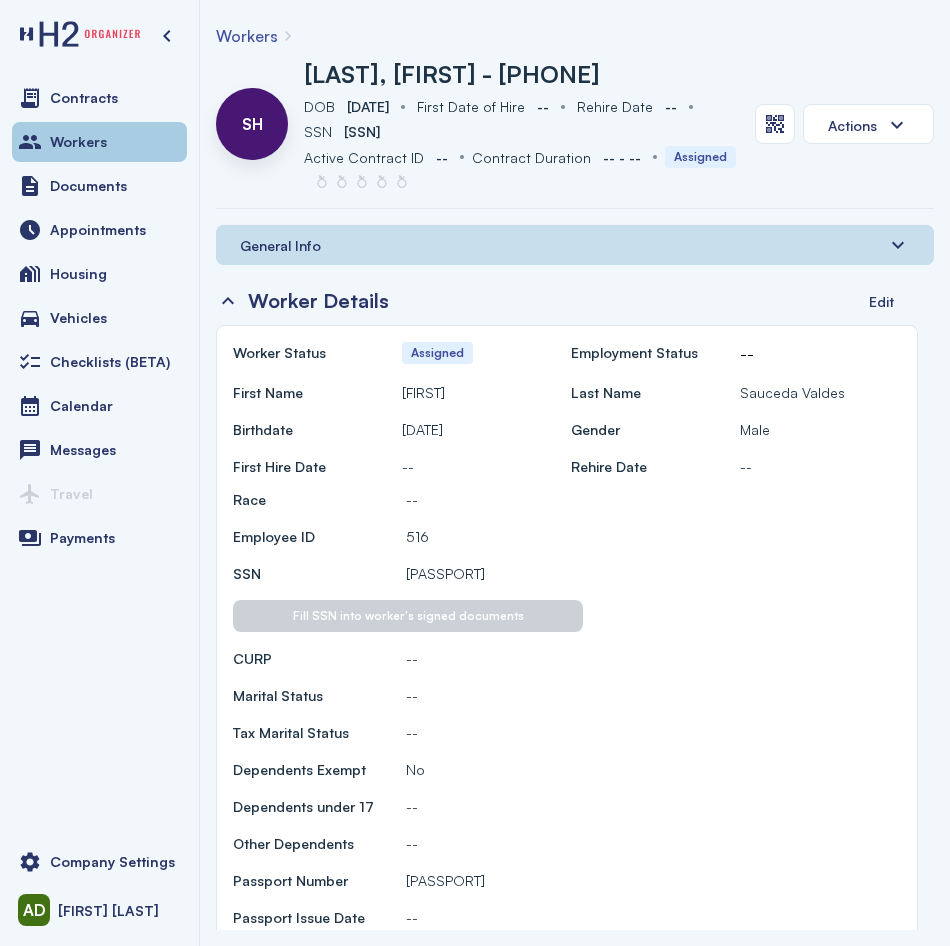 click on "Workers" at bounding box center [78, 142] 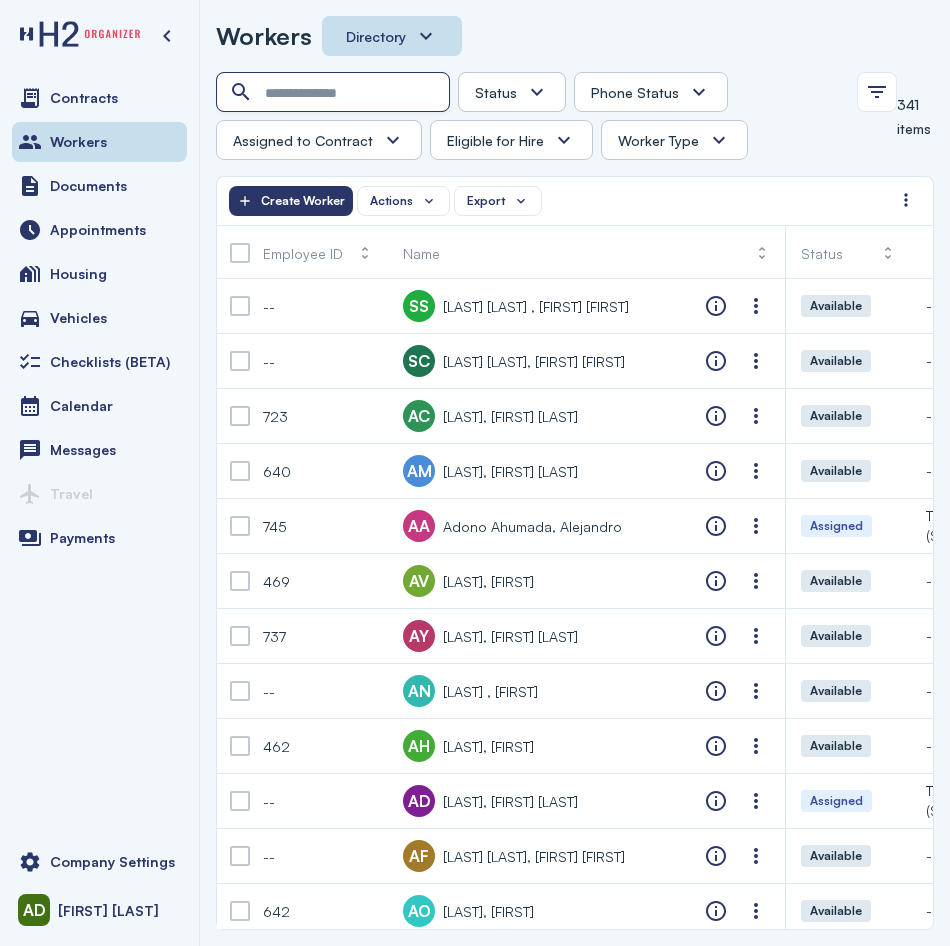 click at bounding box center [335, 93] 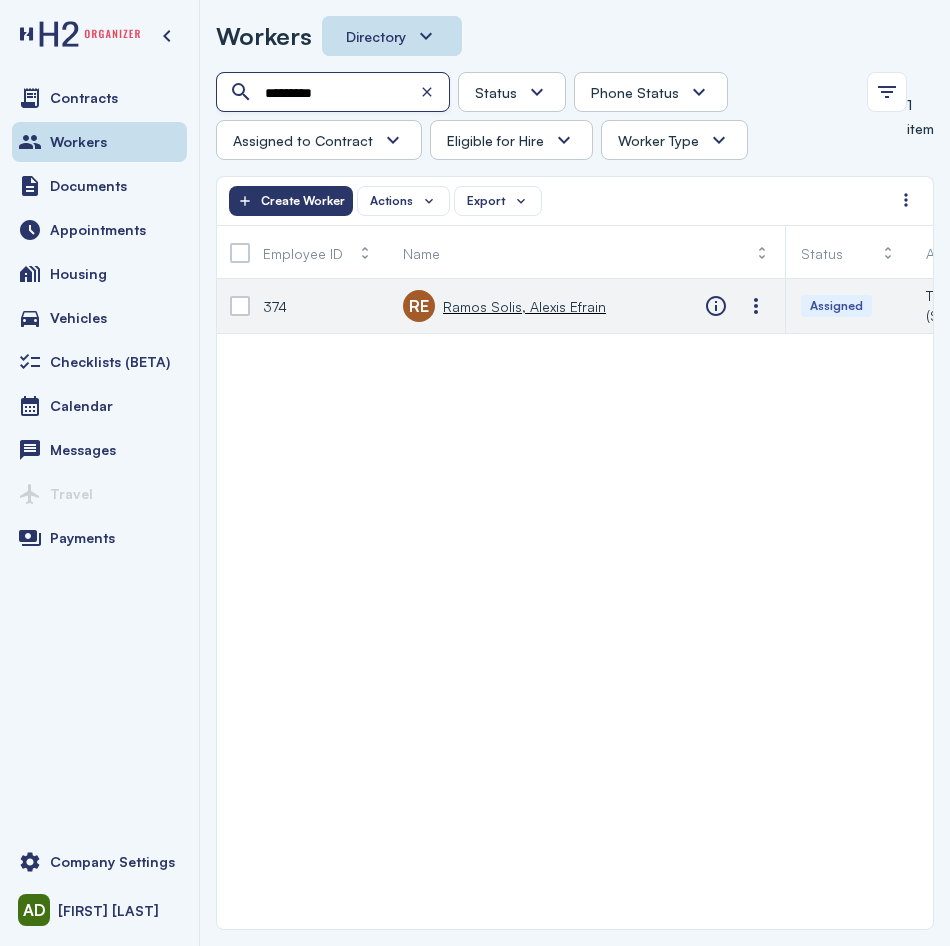 type on "*********" 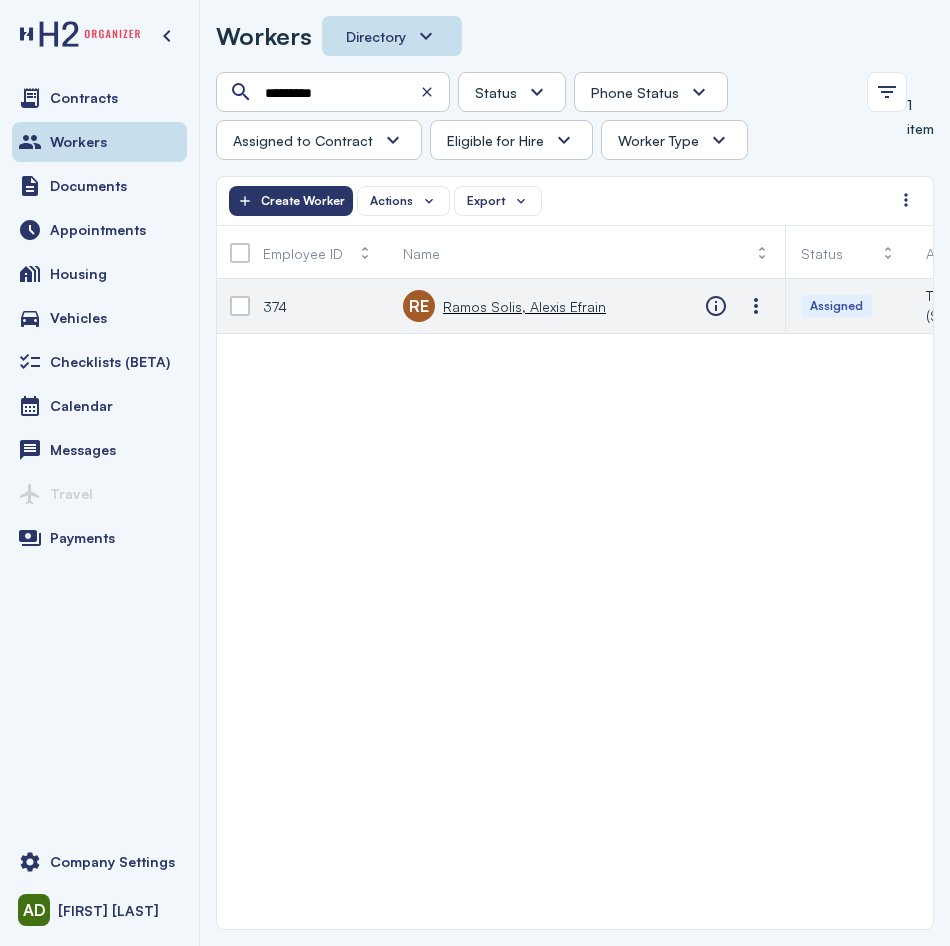 click on "RE       [LAST], [FIRST]" 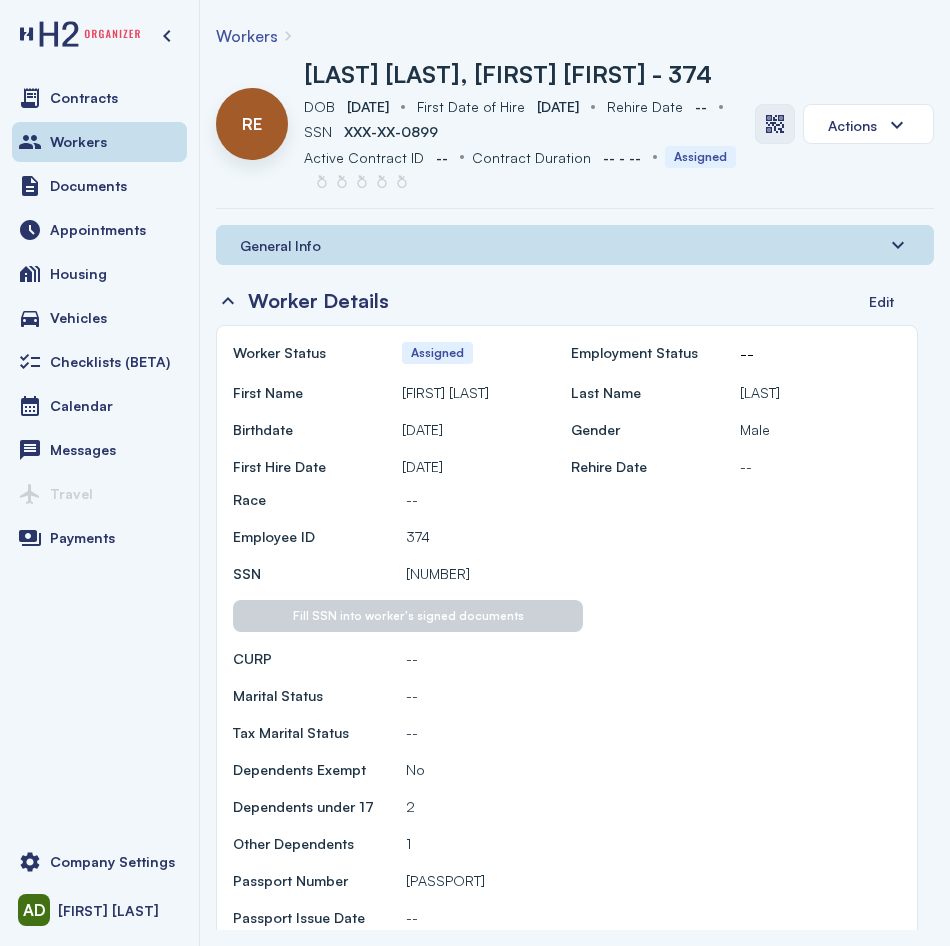 click at bounding box center [775, 124] 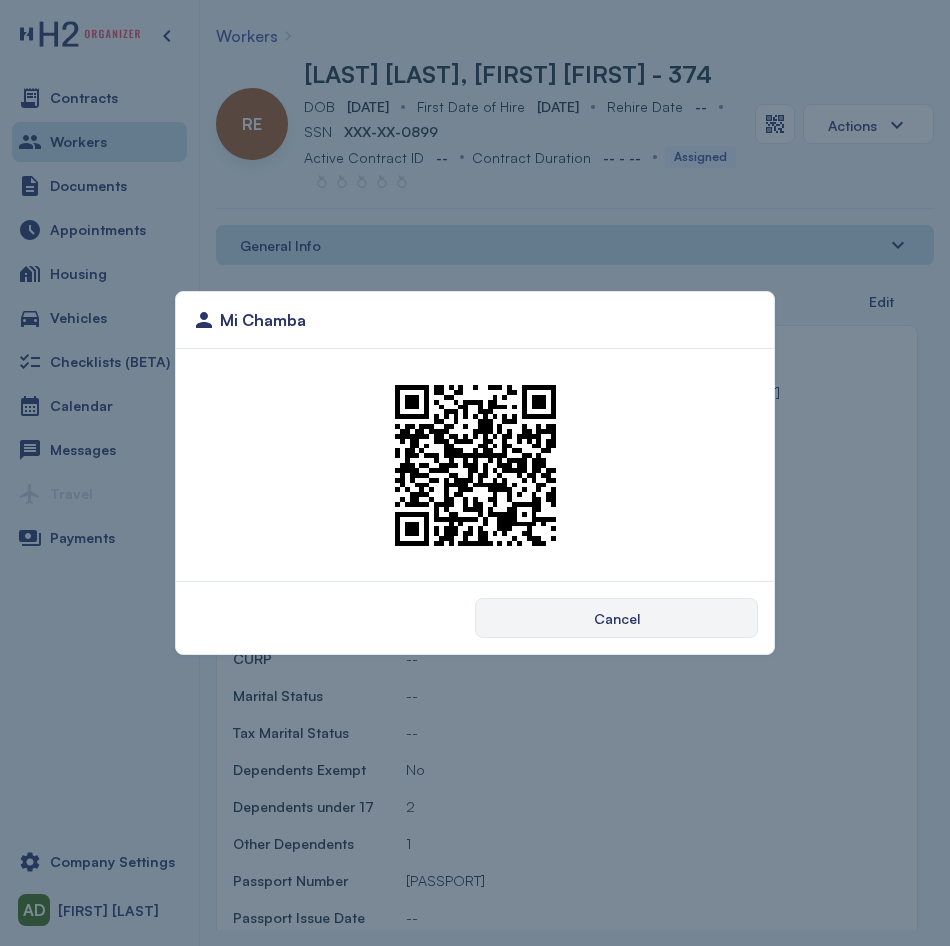 click on "Mi Chamba       Cancel" at bounding box center [475, 473] 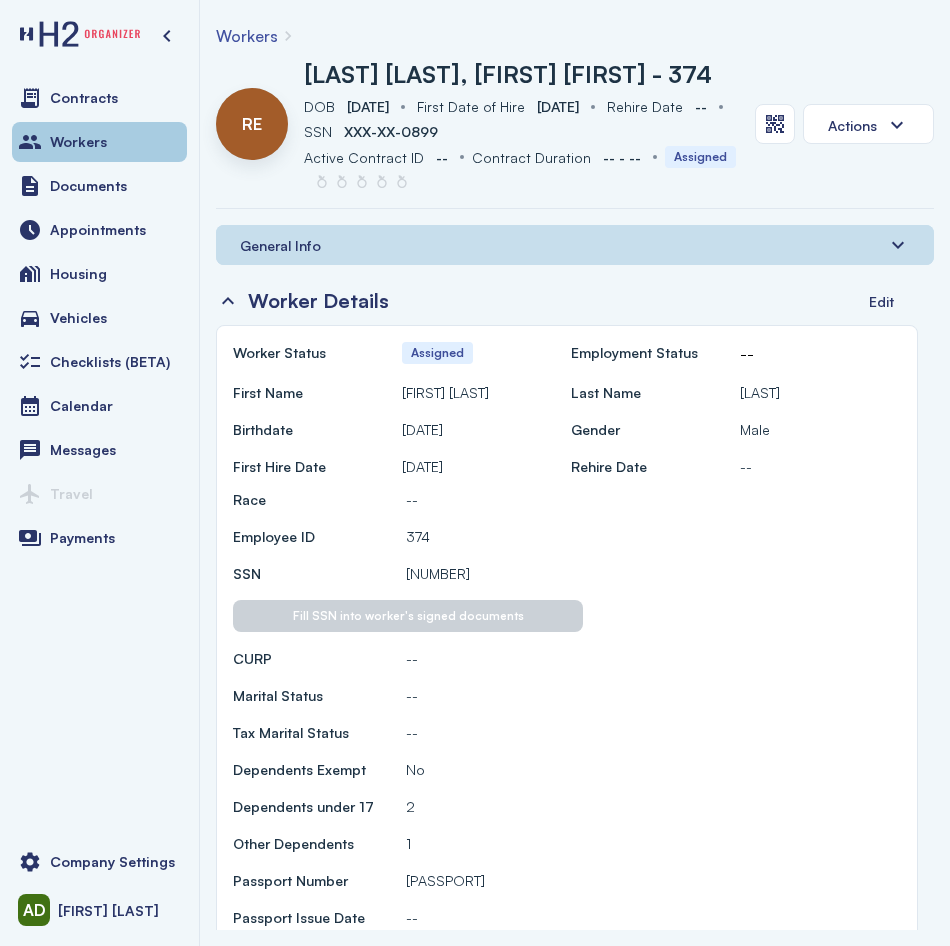 click on "Workers" at bounding box center (99, 142) 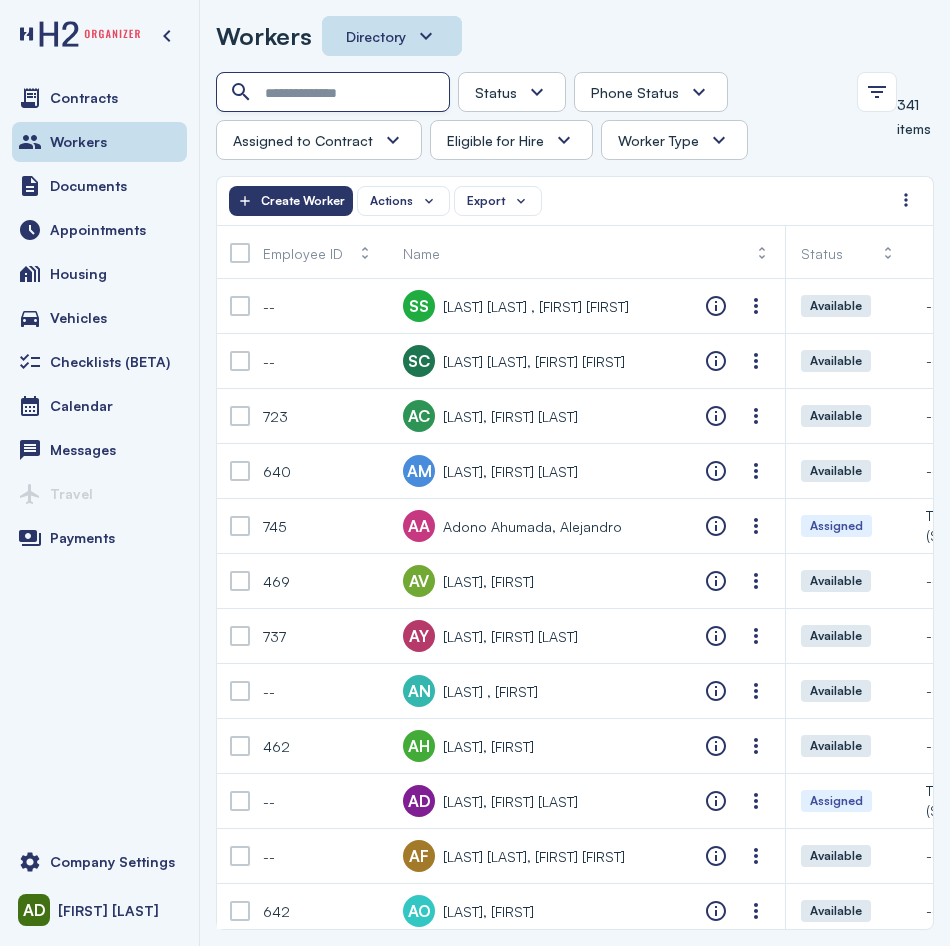 click at bounding box center (335, 93) 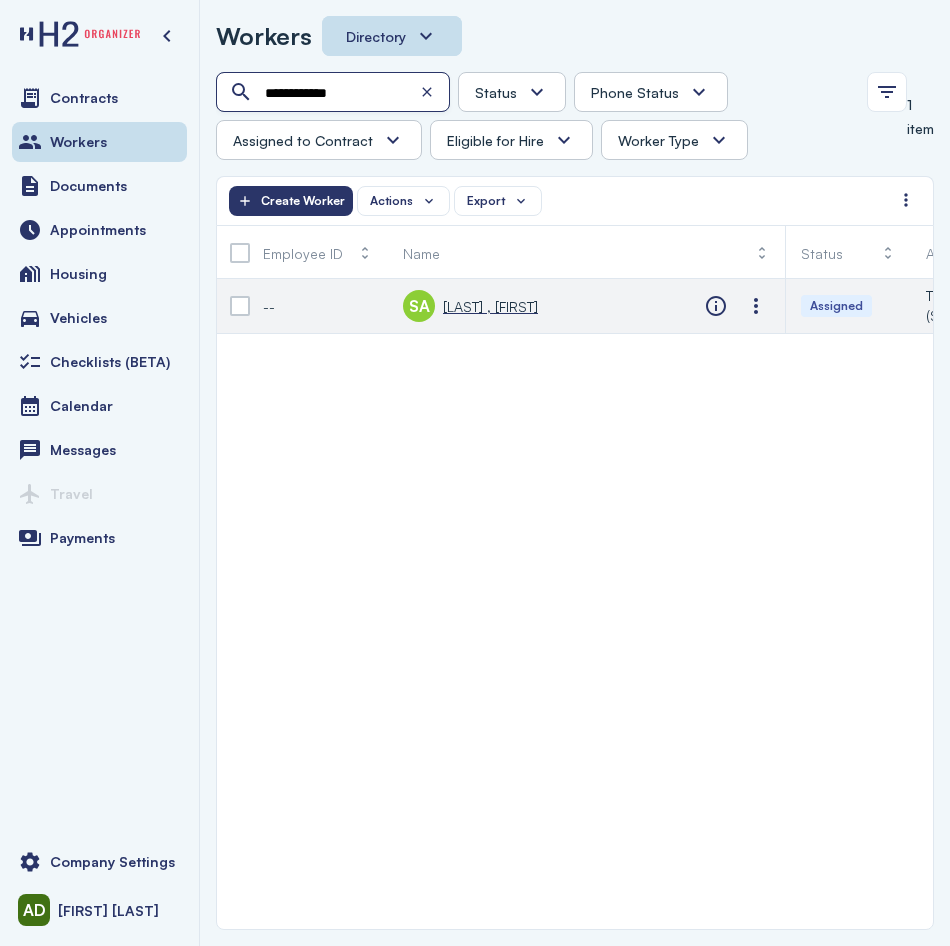 type on "**********" 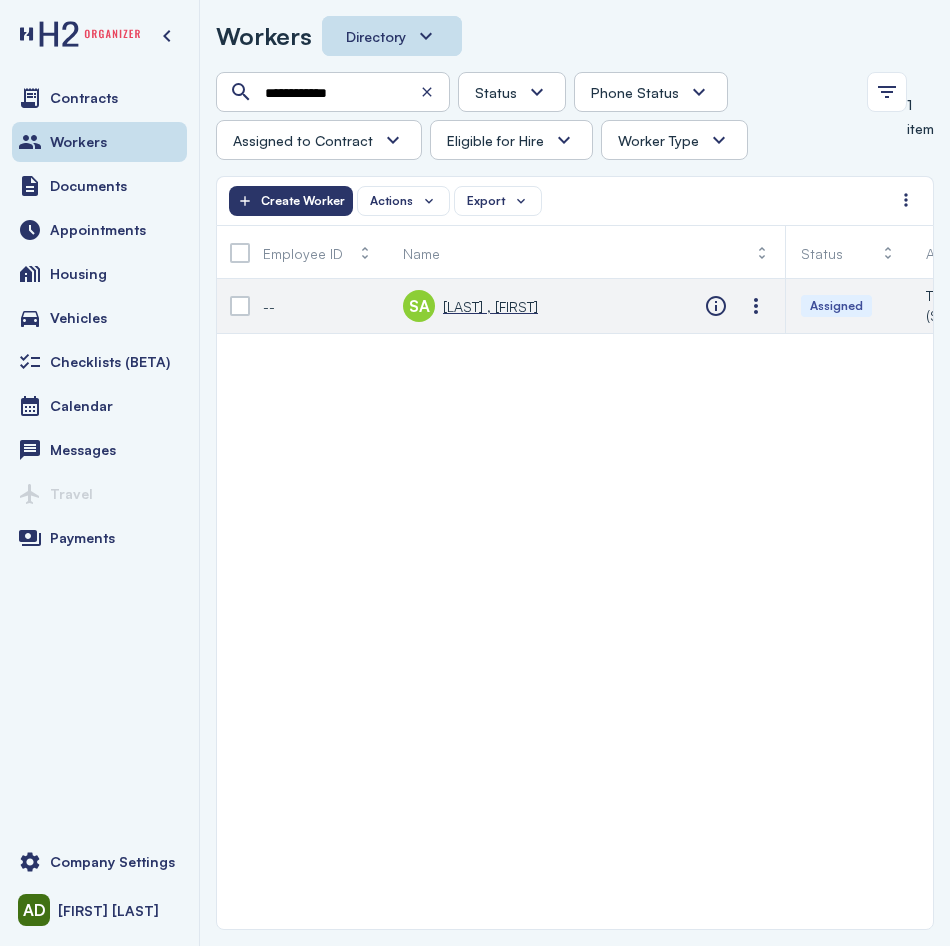 click on "[LAST] , [FIRST]" at bounding box center (490, 306) 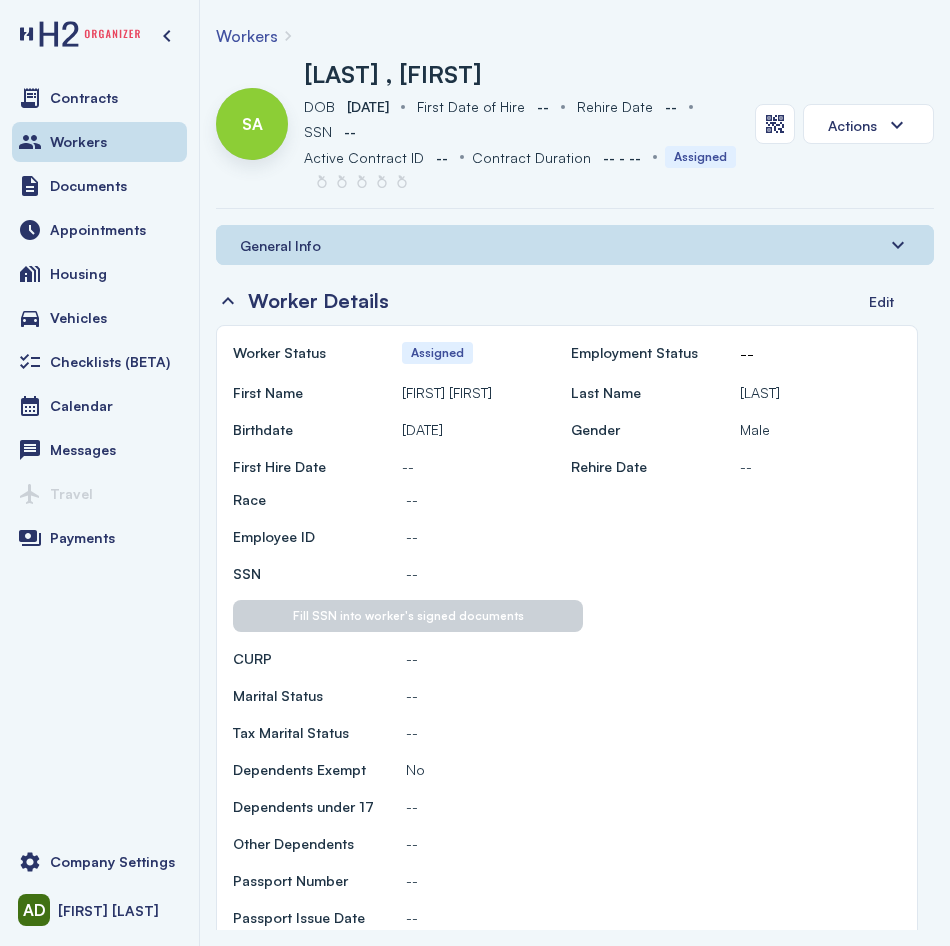 click on "General Info" at bounding box center (280, 245) 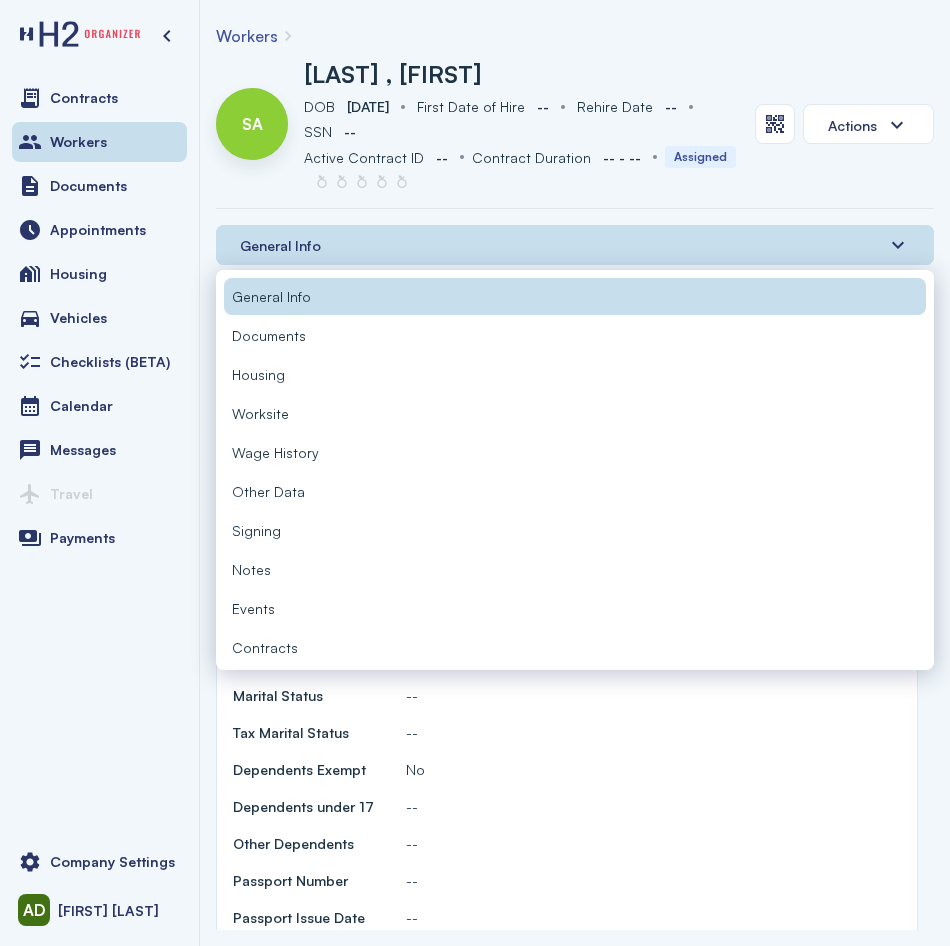 click on "Documents" at bounding box center [269, 335] 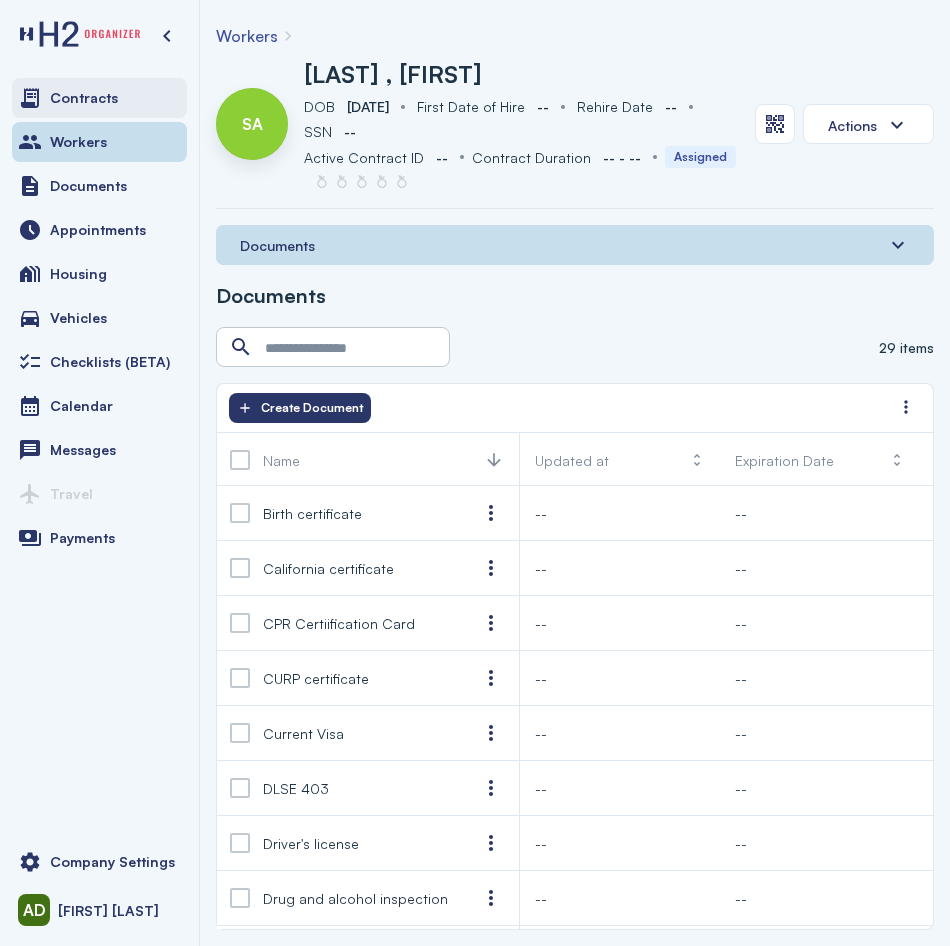 click on "Contracts" at bounding box center [99, 98] 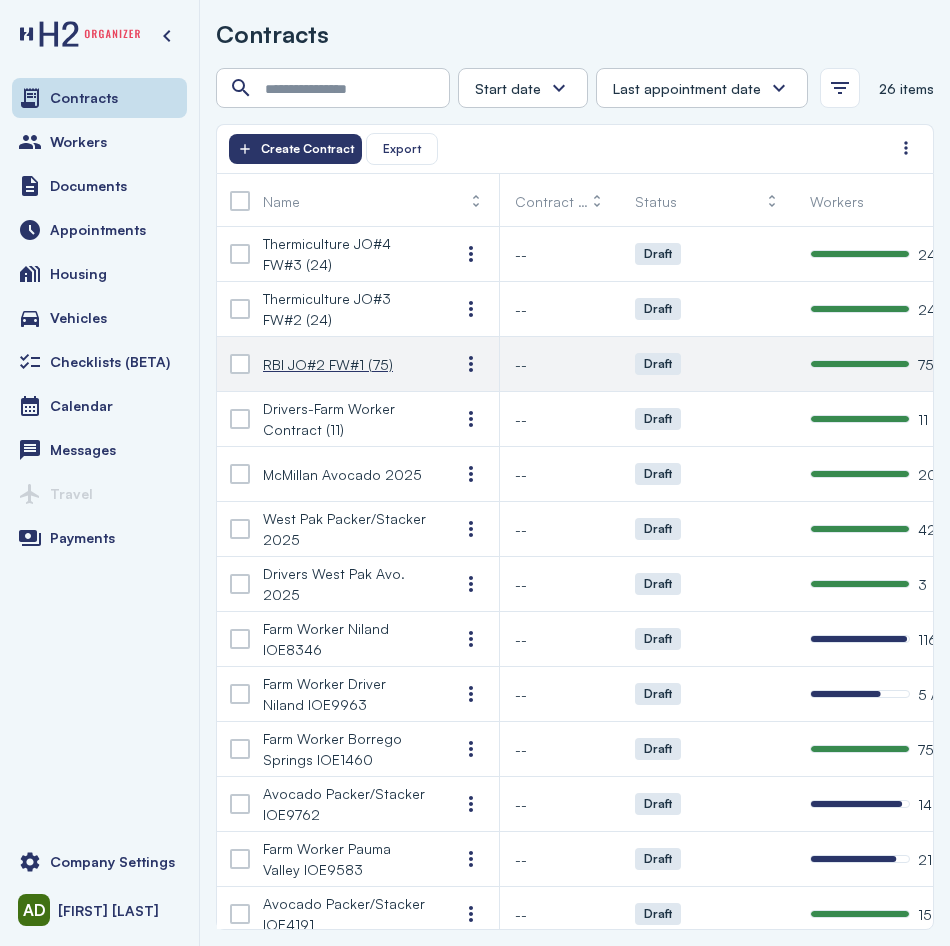 click on "RBI JO#2 FW#1 (75)" at bounding box center [328, 364] 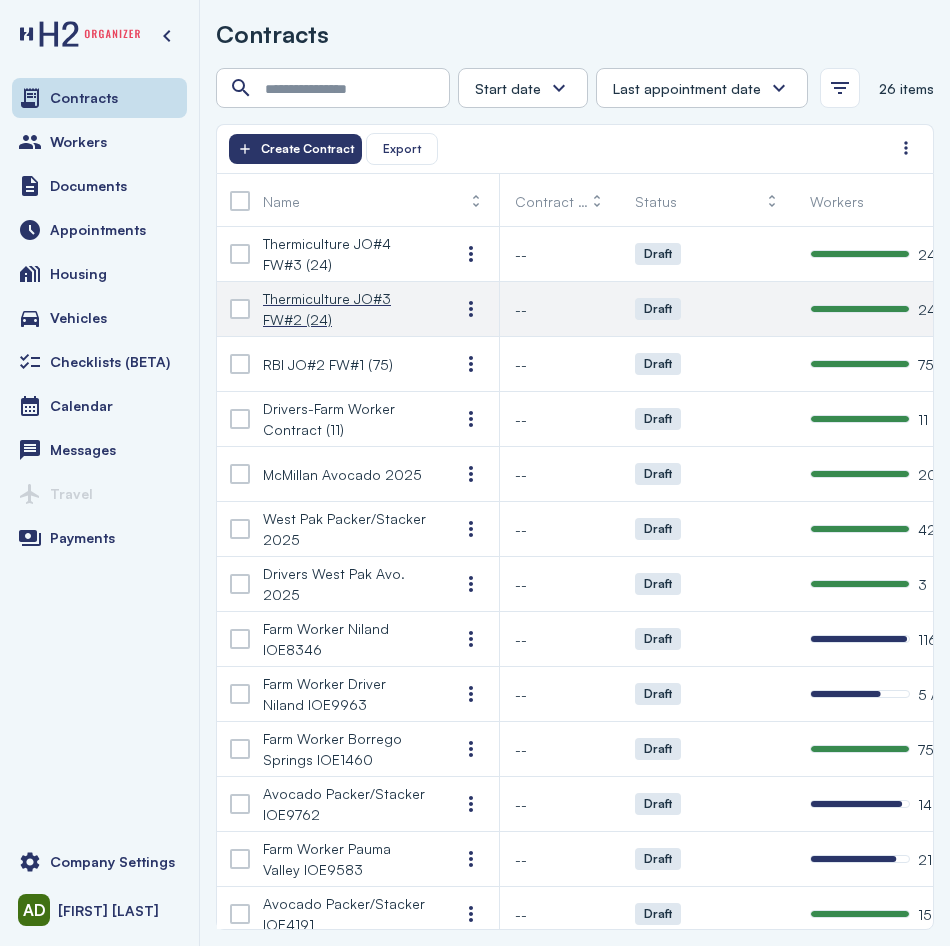 click on "Thermiculture JO#3 FW#2  (24)" at bounding box center [345, 309] 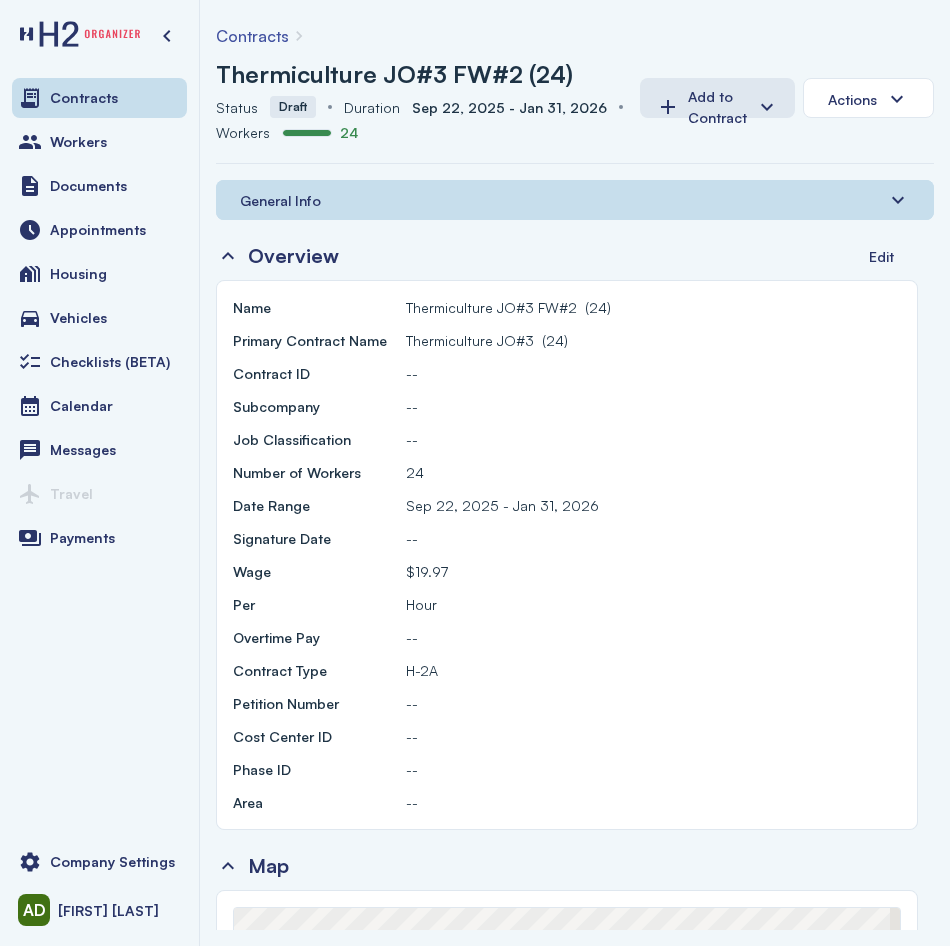 click on "General Info               Overview         Edit           Name   Thermiculture JO#3 FW#2  (24)   Primary Contract Name   Thermiculture JO#3  (24)   Contract ID   --   Subcompany   --   Job Classification   --   Number of Workers   24   Date Range   [DATE] - [DATE]   Signature Date   --   Wage   $19.97   Per   Hour   Overtime Pay   --   Contract Type   H-2A   Petition Number   --   Cost Center ID   --   Phase ID   --   Area   --           Map             ← Move left → Move right ↑ Move up ↓ Move down + Zoom in - Zoom out Home Jump left by 75% End Jump right by 75% Page Up Jump up by 75% Page Down Jump down by 75% To activate drag with keyboard, press Alt + Enter. Once in keyboard drag state, use the arrow keys to move the marker. To complete the drag, press the Enter key. To cancel, press Escape.
6
2
Keyboard shortcuts Map Data Map Data ©2025 Google, INEGI Map data ©2025 Google, INEGI 50 km  Click to toggle between metric and imperial units Terms Report a map error" at bounding box center [575, 555] 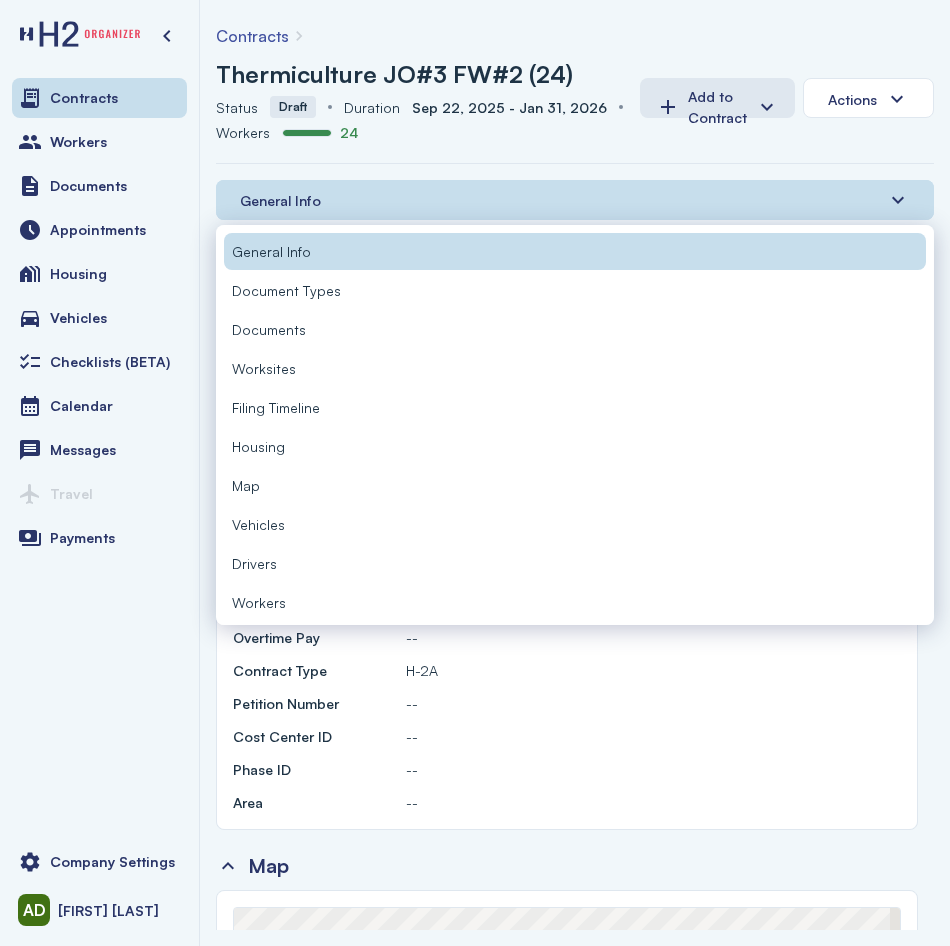 click on "Workers" at bounding box center [575, 602] 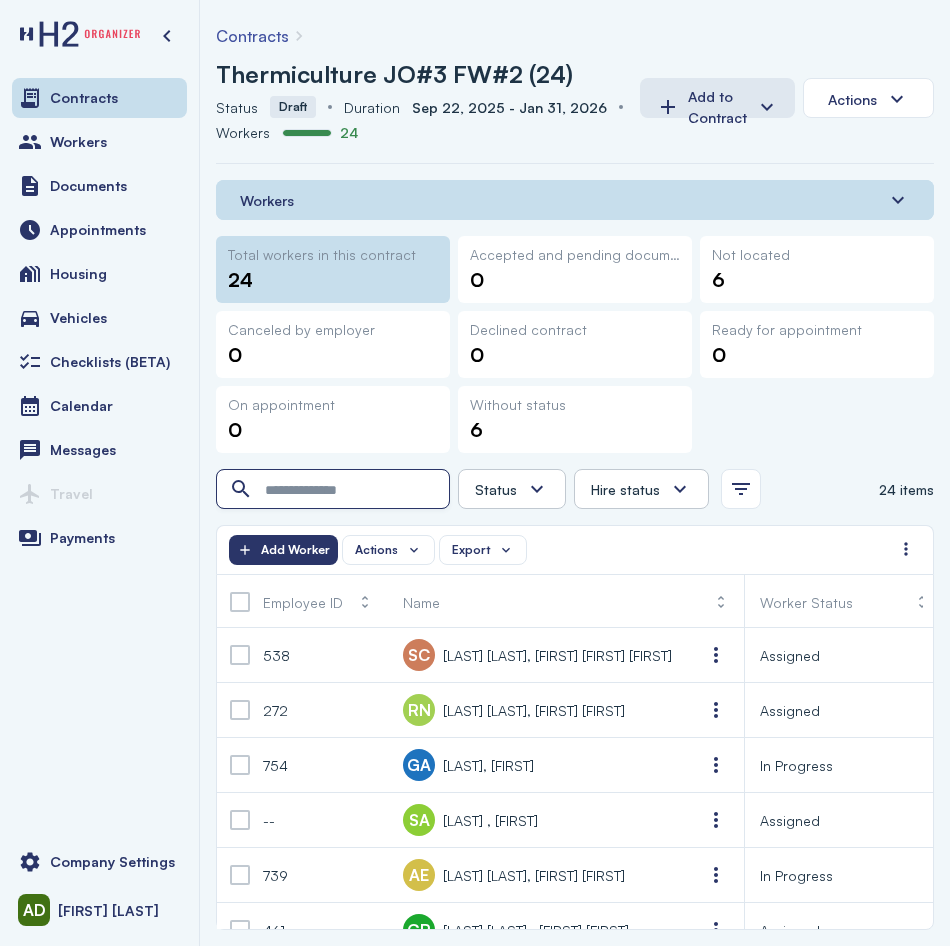 click at bounding box center (335, 490) 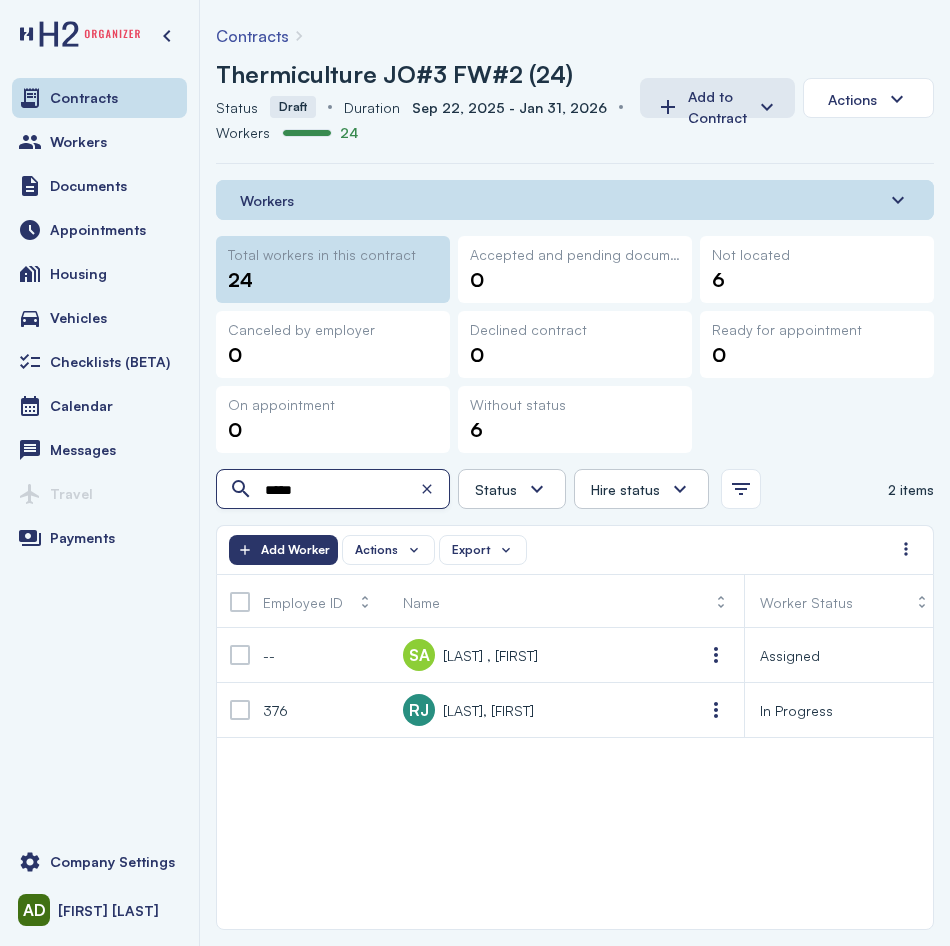 type on "*****" 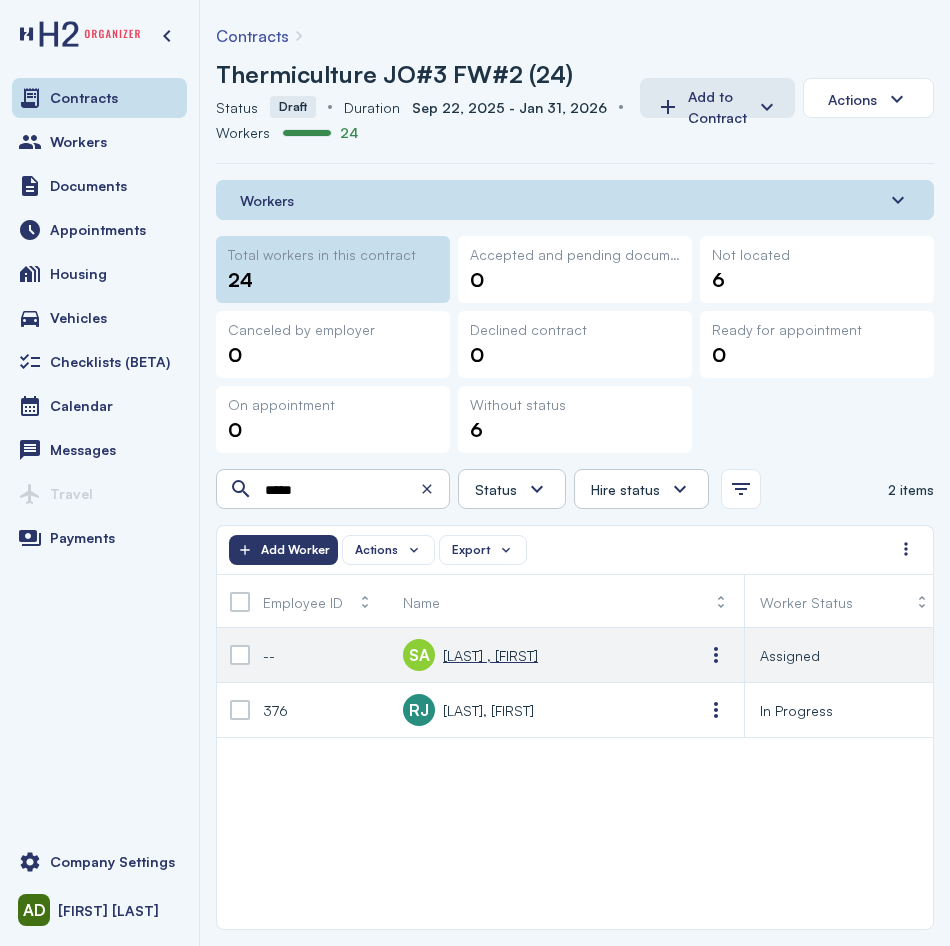 click on "[LAST] , [FIRST]" at bounding box center [490, 655] 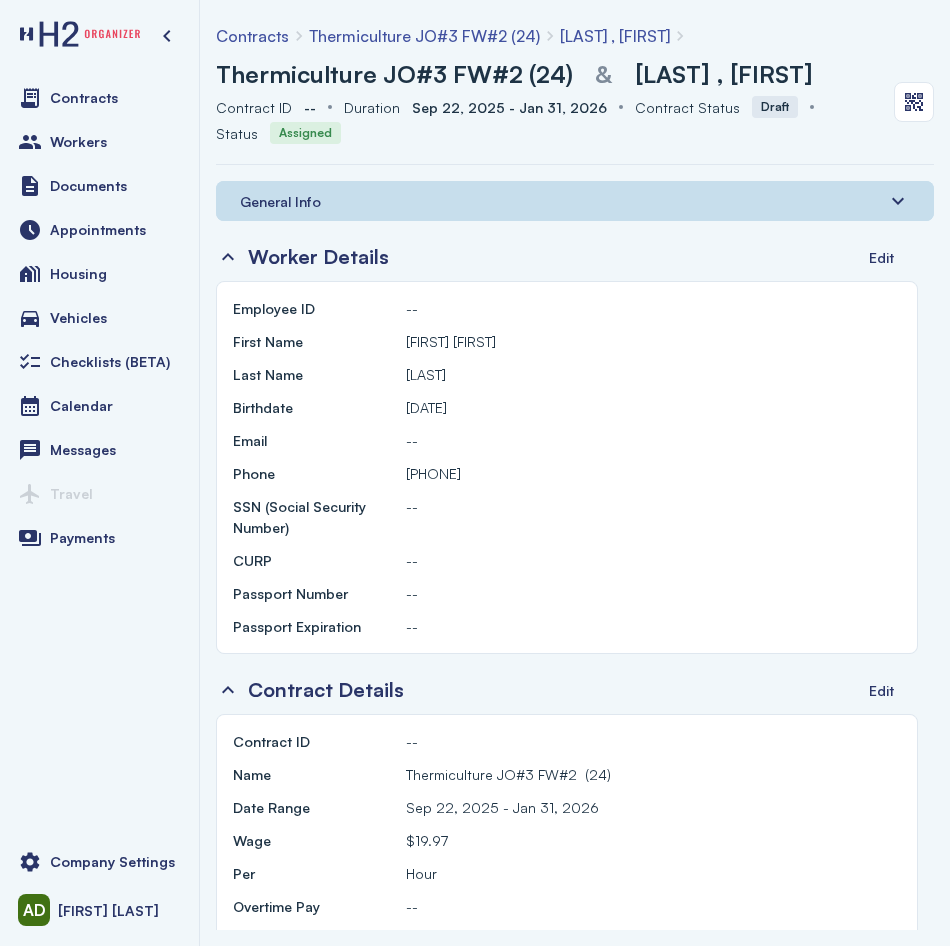 click on "General Info" at bounding box center [575, 201] 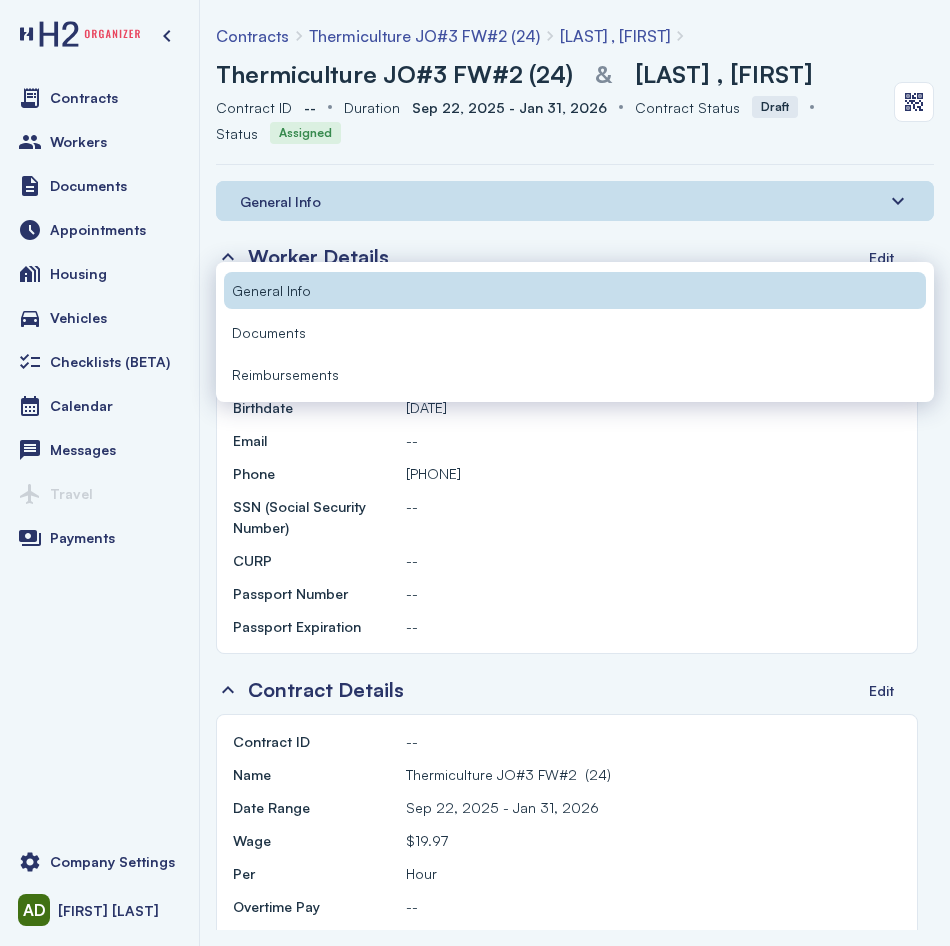 click on "Documents" at bounding box center (575, 332) 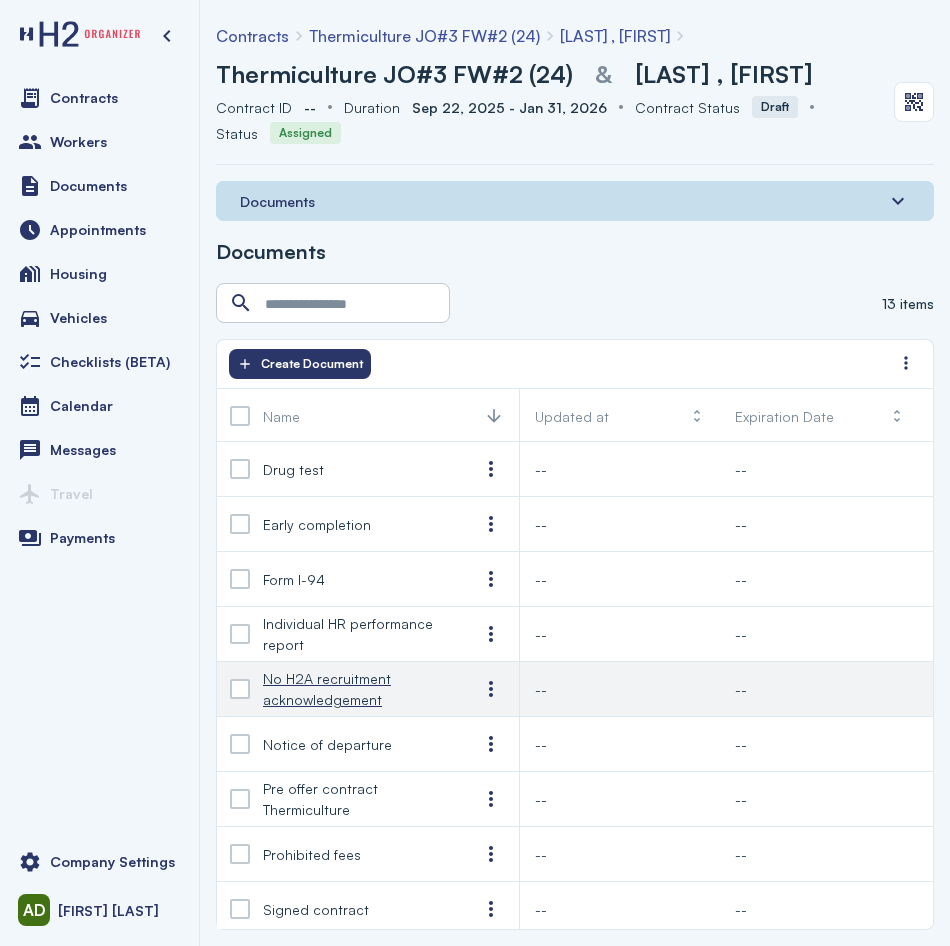 scroll, scrollTop: 100, scrollLeft: 0, axis: vertical 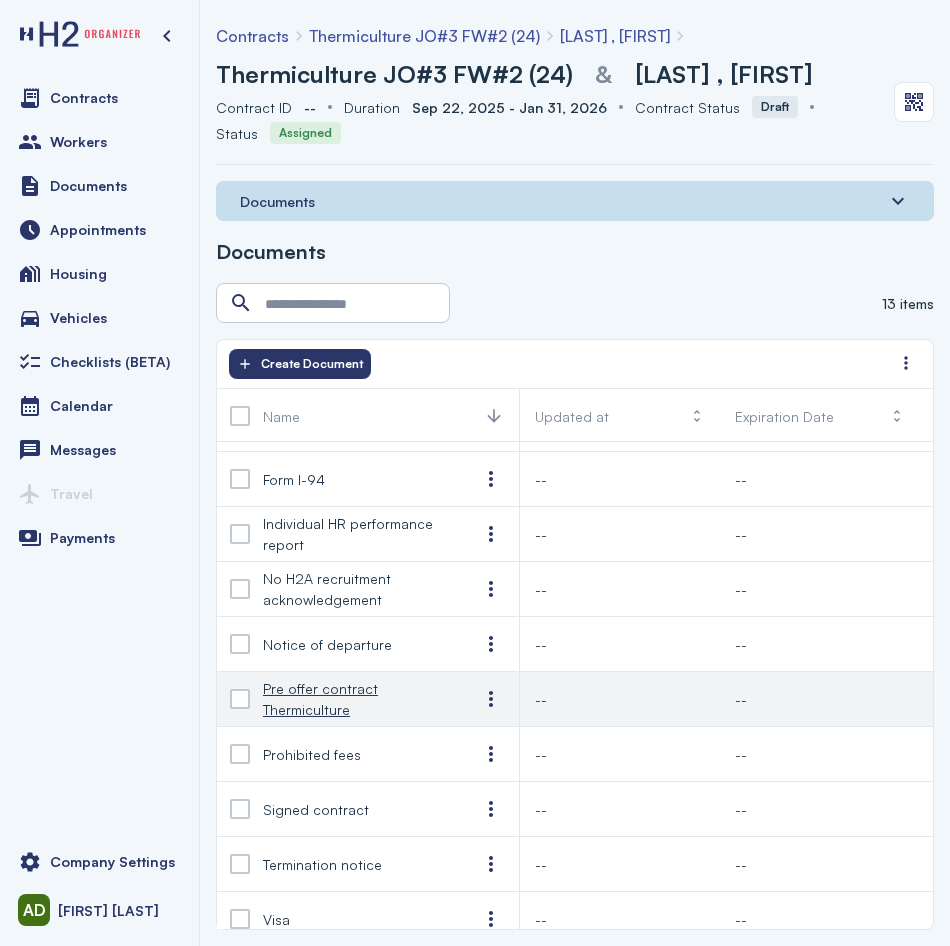 click on "Pre offer contract Thermiculture" at bounding box center [355, 699] 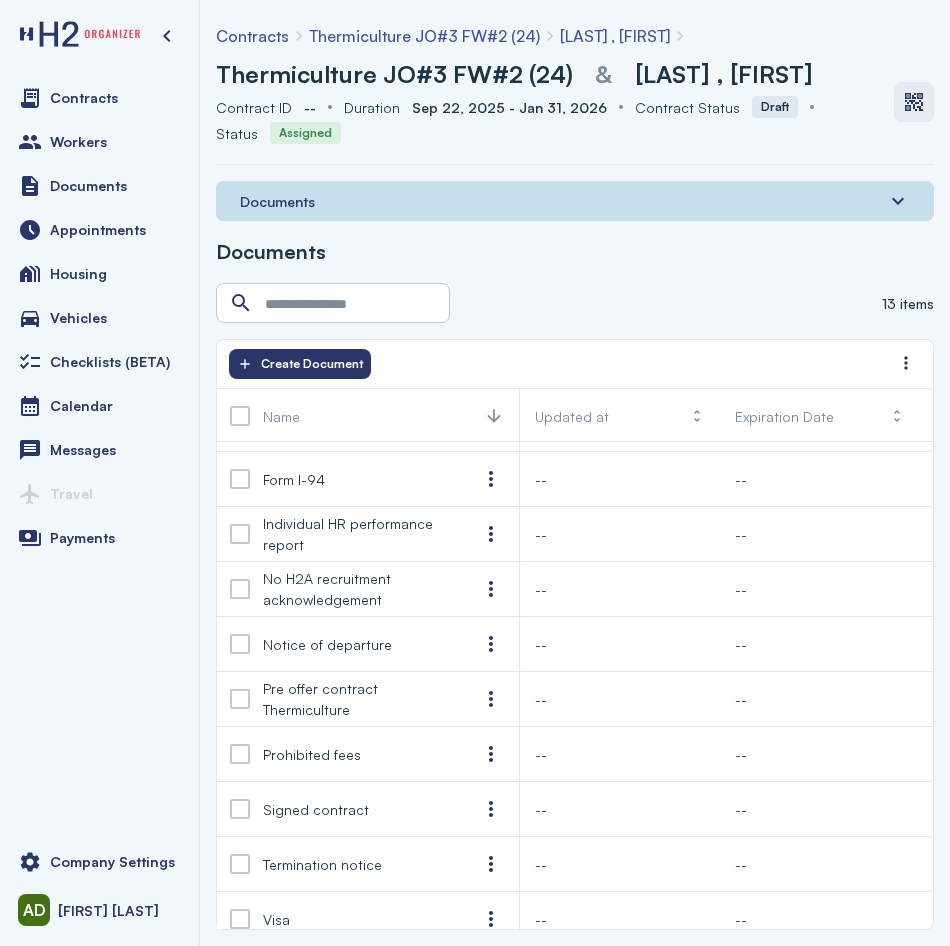 click at bounding box center (914, 102) 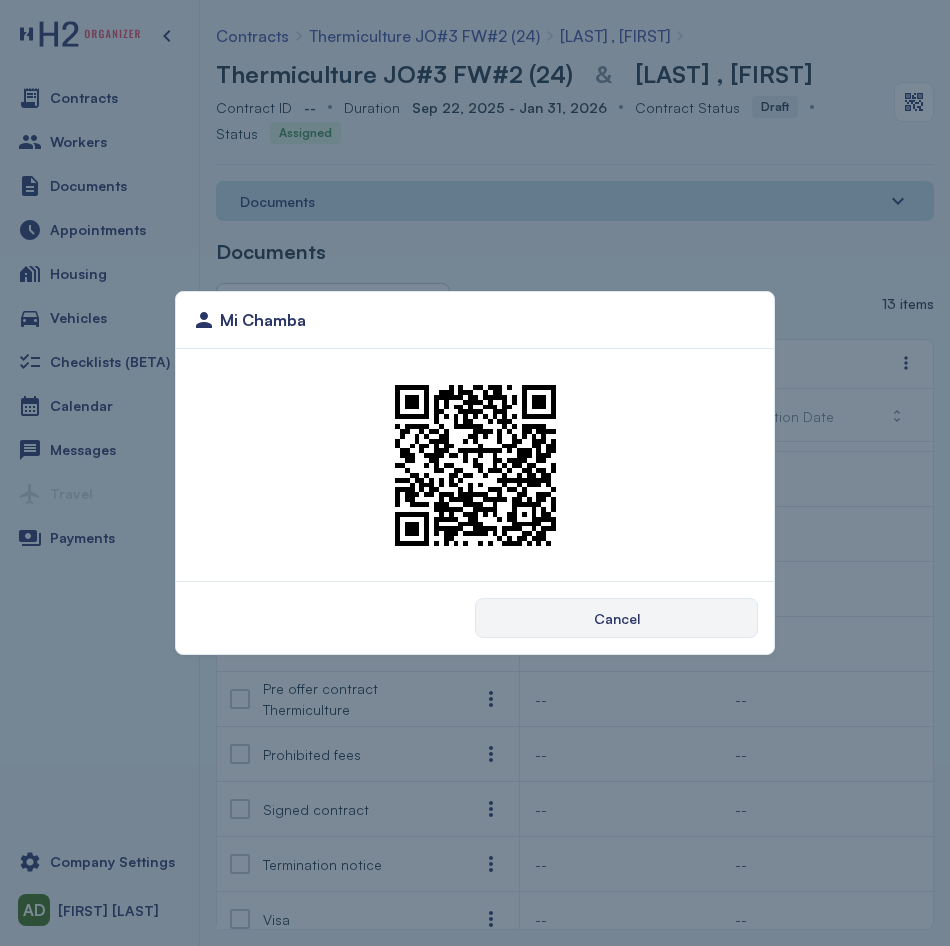 click on "Mi Chamba       Cancel" at bounding box center (475, 473) 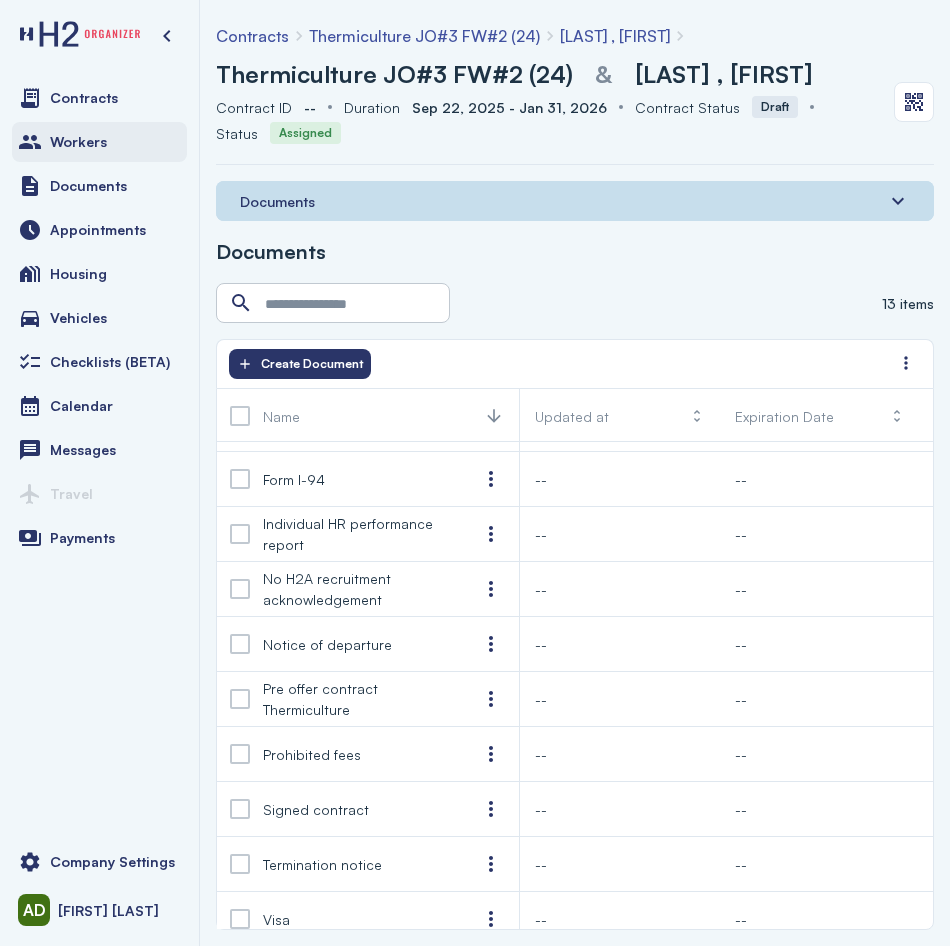 click on "Workers" at bounding box center [99, 142] 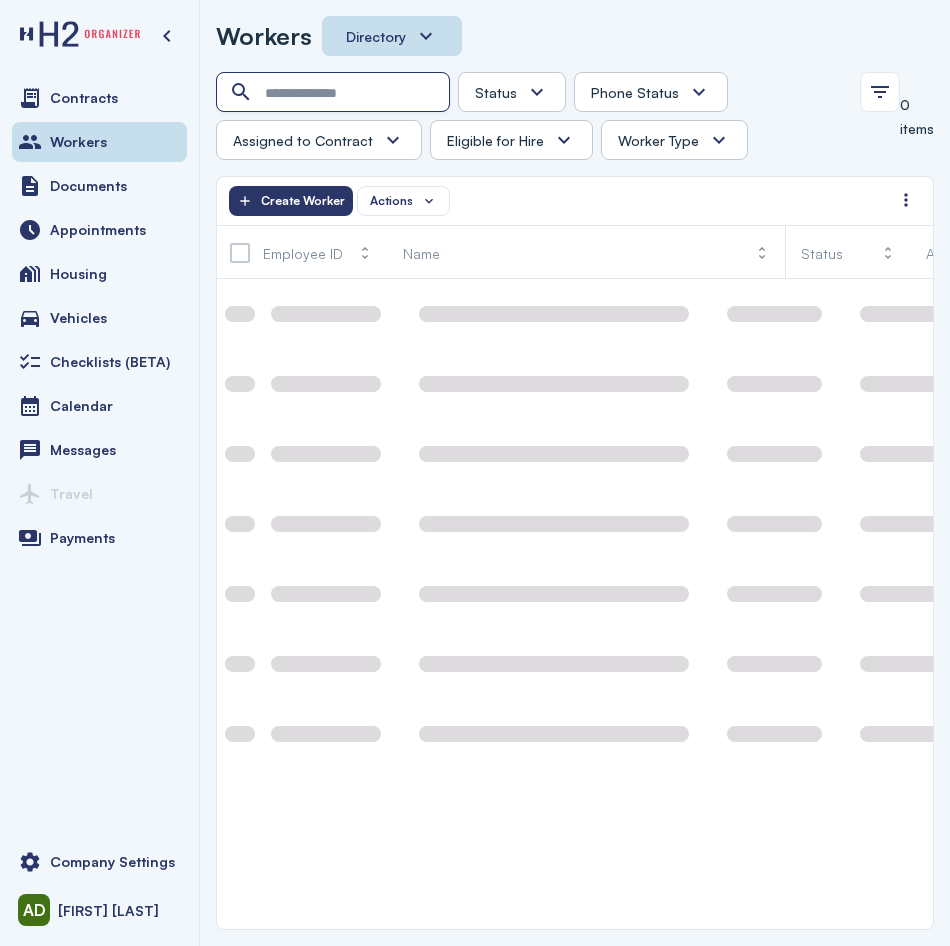 click at bounding box center (335, 93) 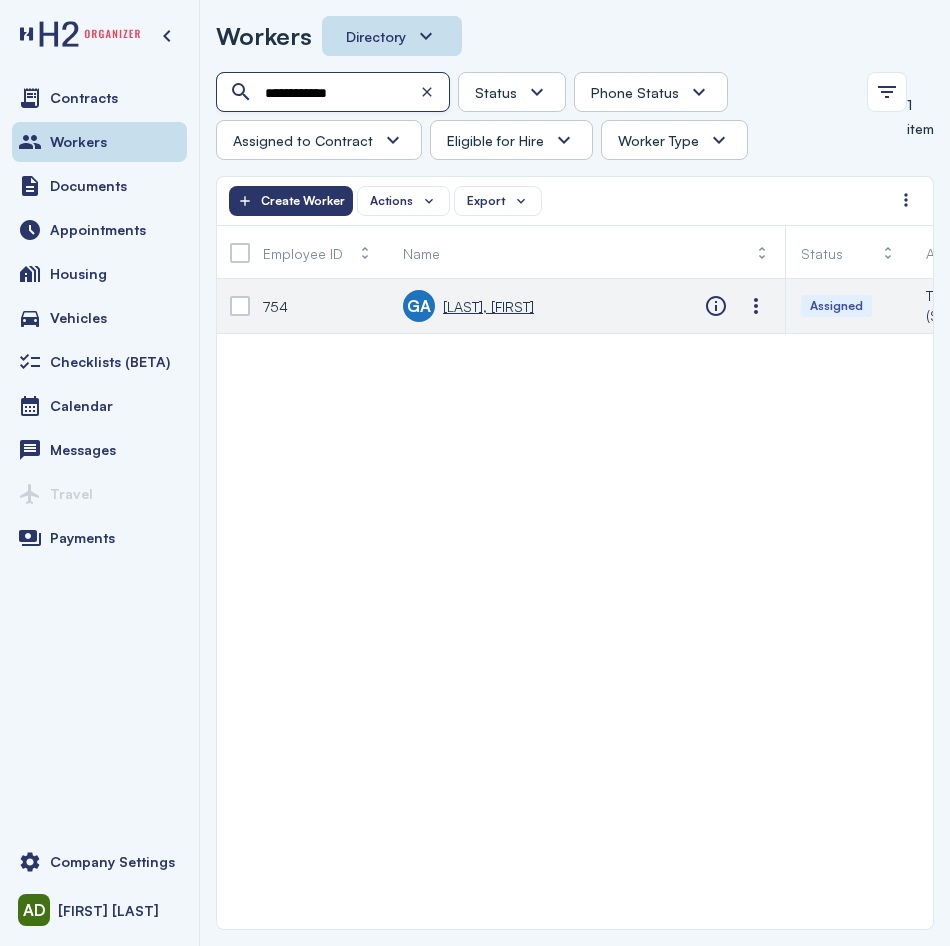 type on "**********" 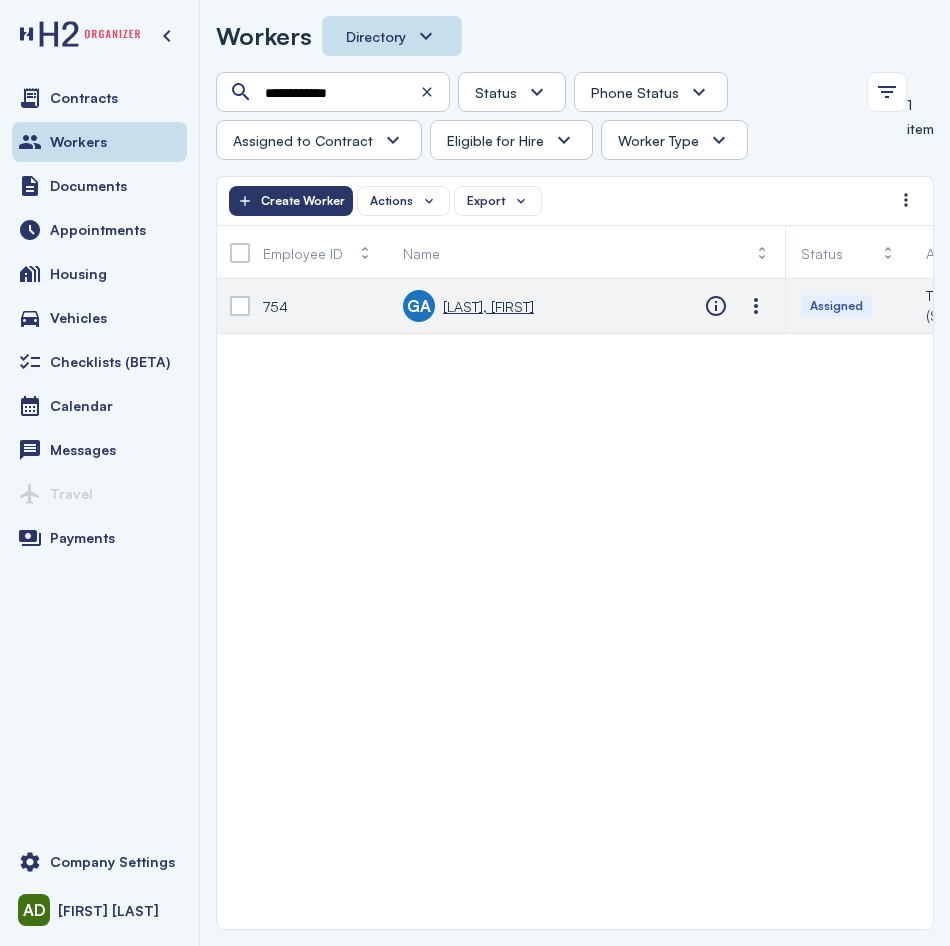 click on "[LAST], [FIRST]" at bounding box center (488, 306) 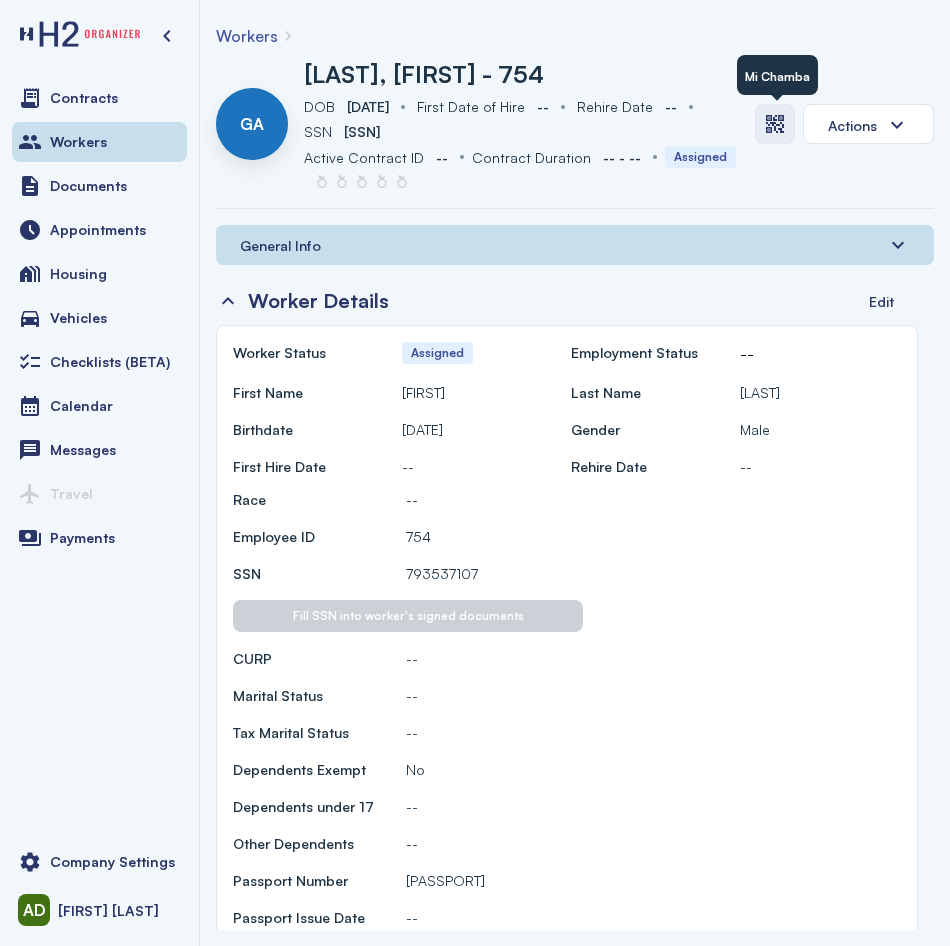 click at bounding box center (775, 124) 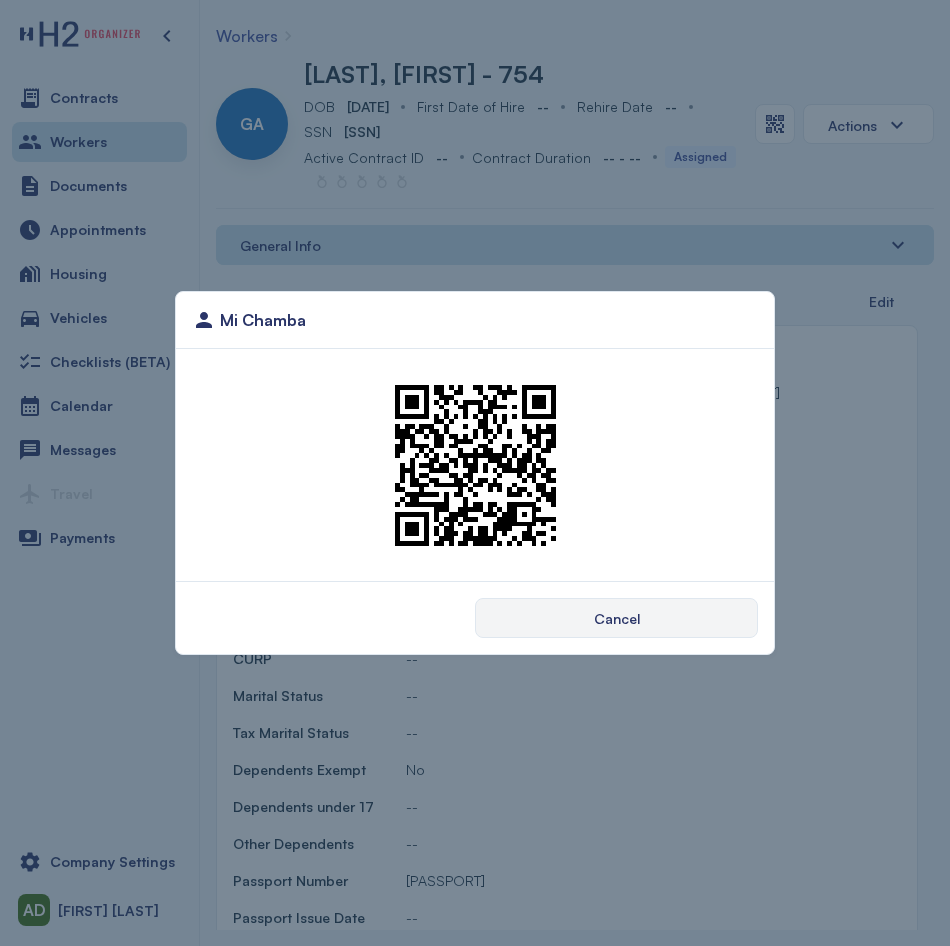click on "Mi Chamba       Cancel" at bounding box center (475, 473) 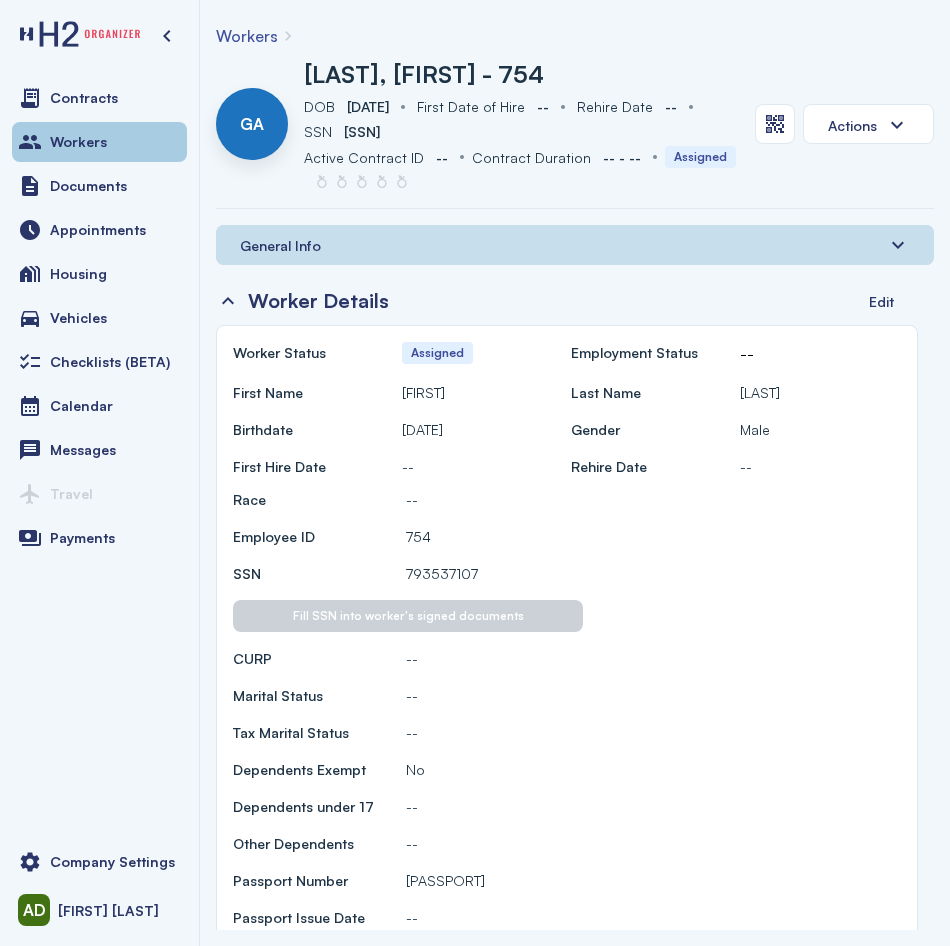 click on "Workers" at bounding box center [78, 142] 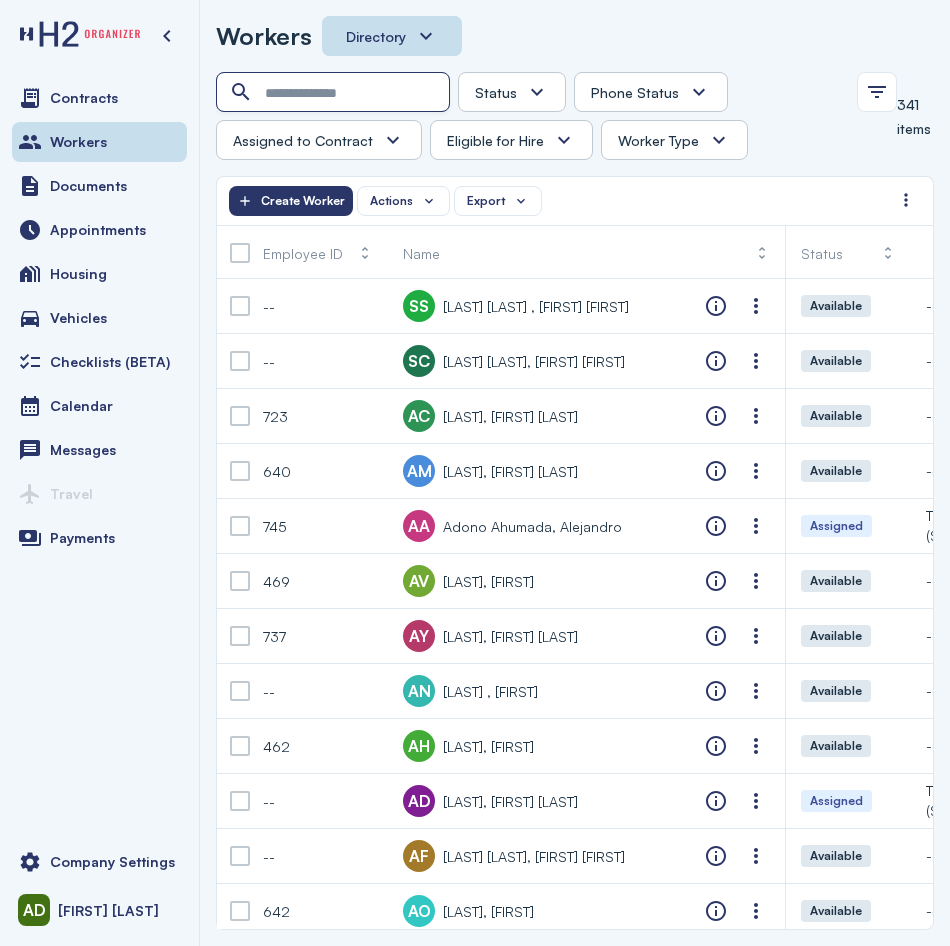 click at bounding box center (335, 93) 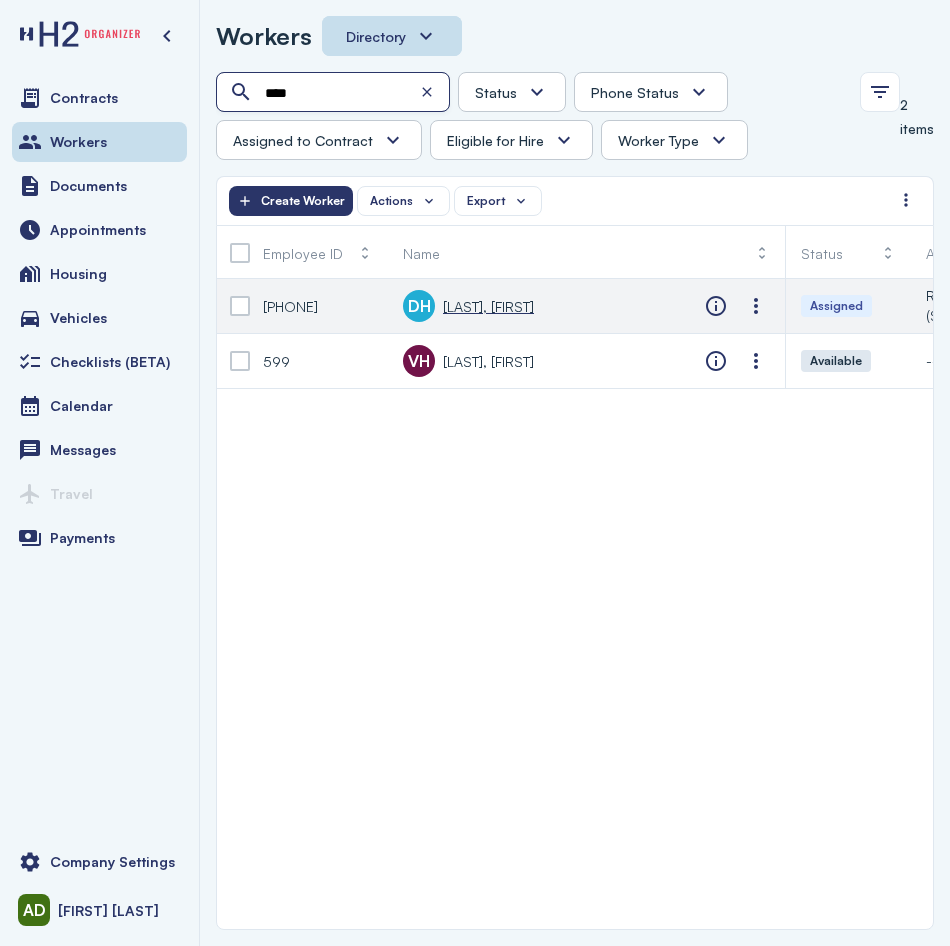 type on "****" 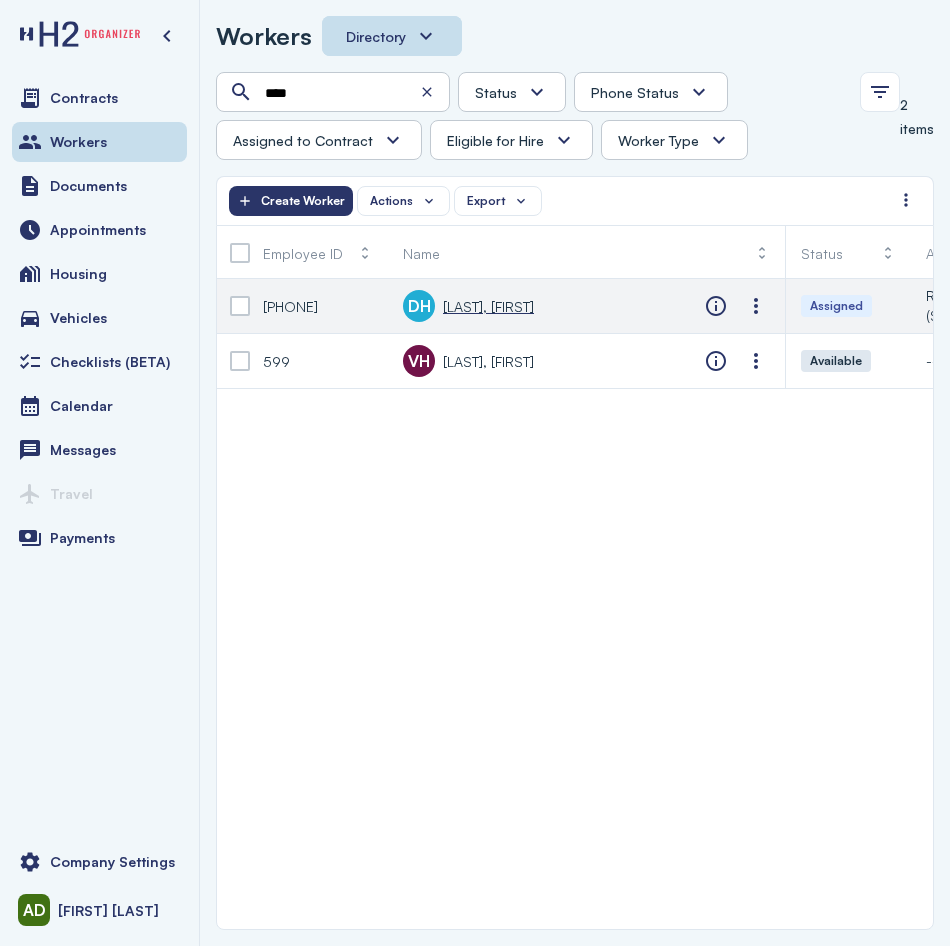 click on "[LAST], [FIRST]" at bounding box center (488, 306) 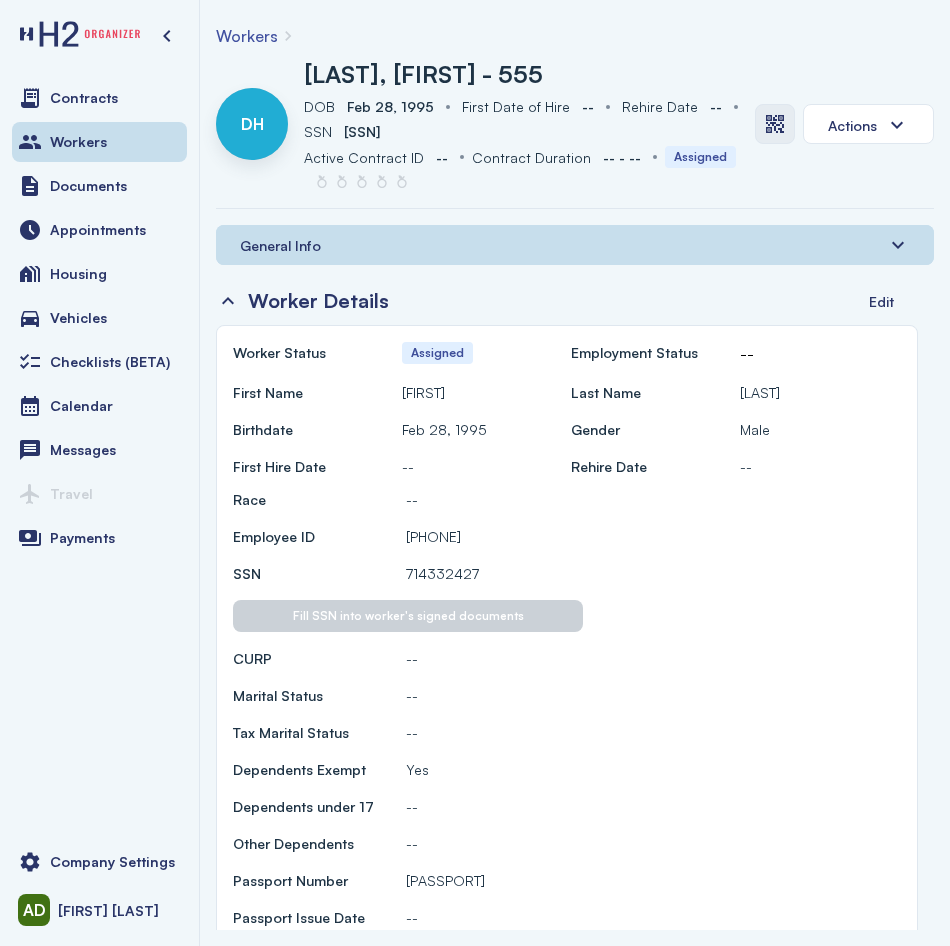 click at bounding box center (775, 124) 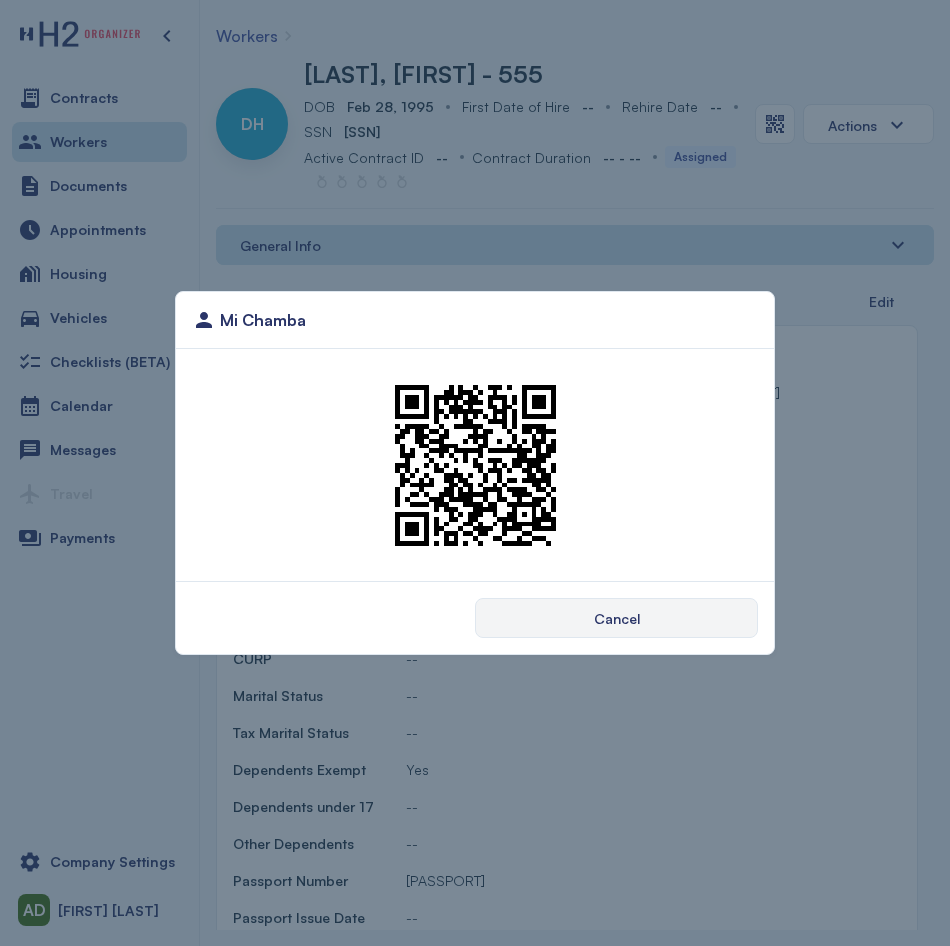 click on "Mi Chamba       Cancel" at bounding box center (475, 473) 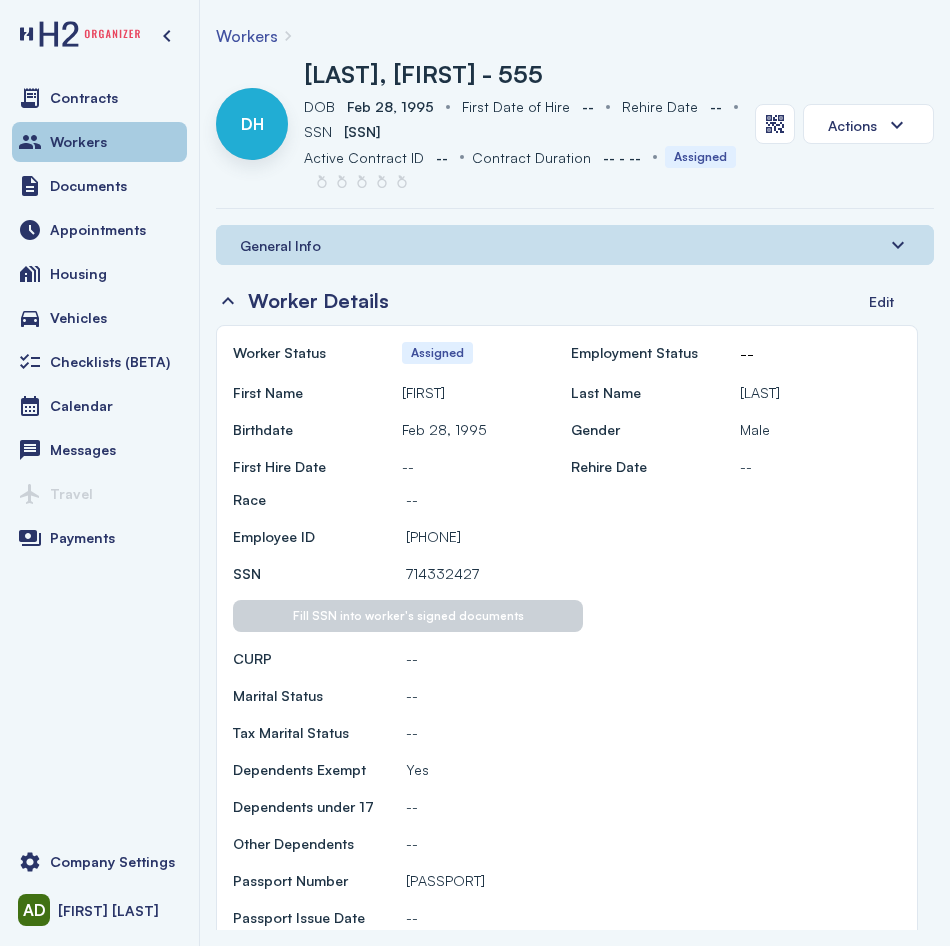 click on "Workers" at bounding box center (99, 142) 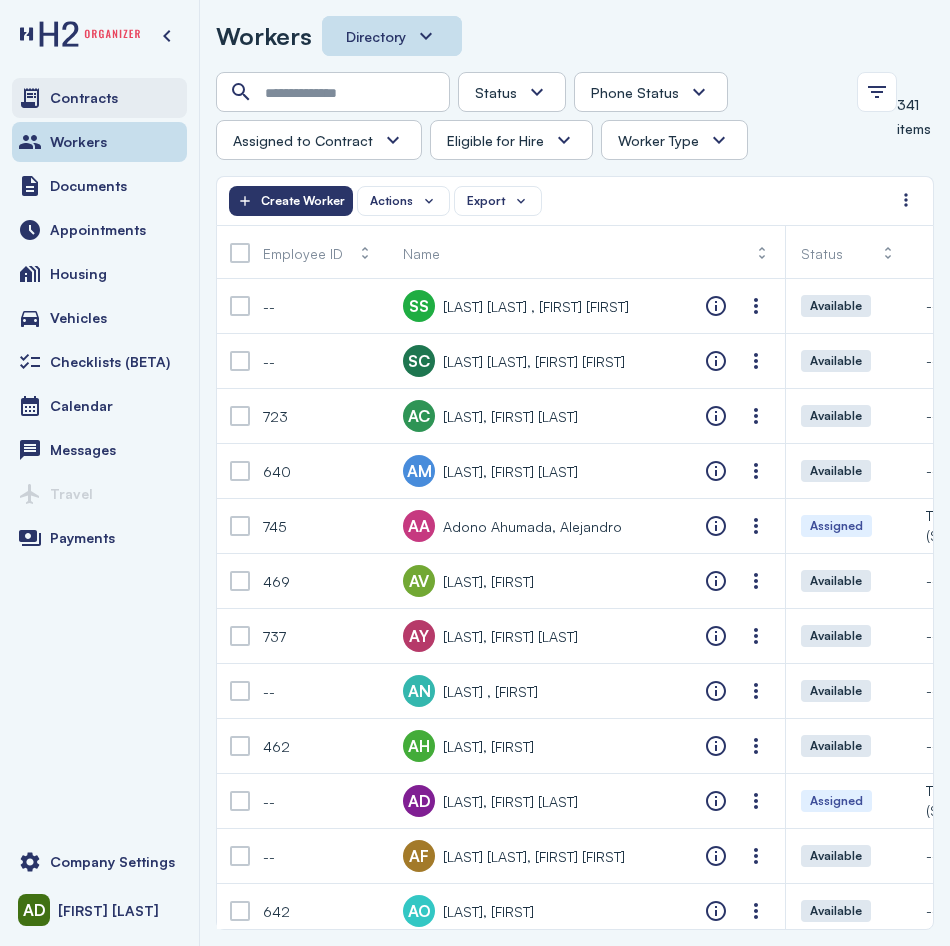 click on "Contracts" at bounding box center [84, 98] 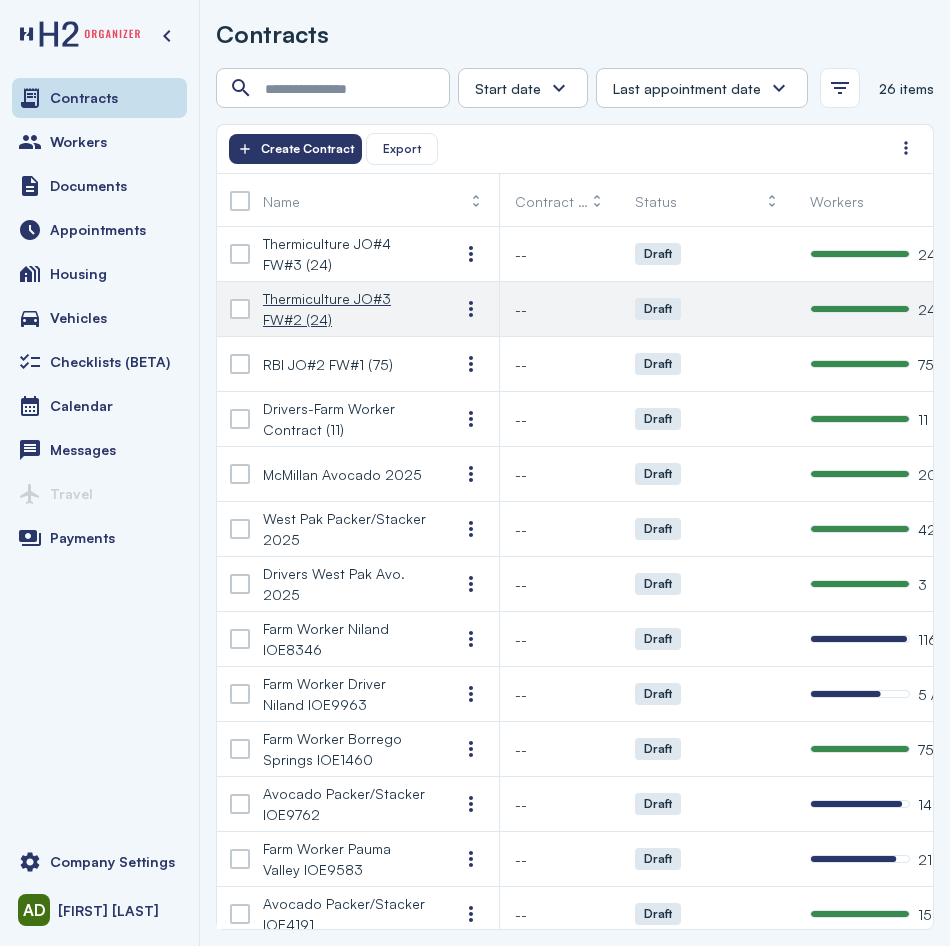click on "Thermiculture JO#3 FW#2  (24)" at bounding box center (345, 309) 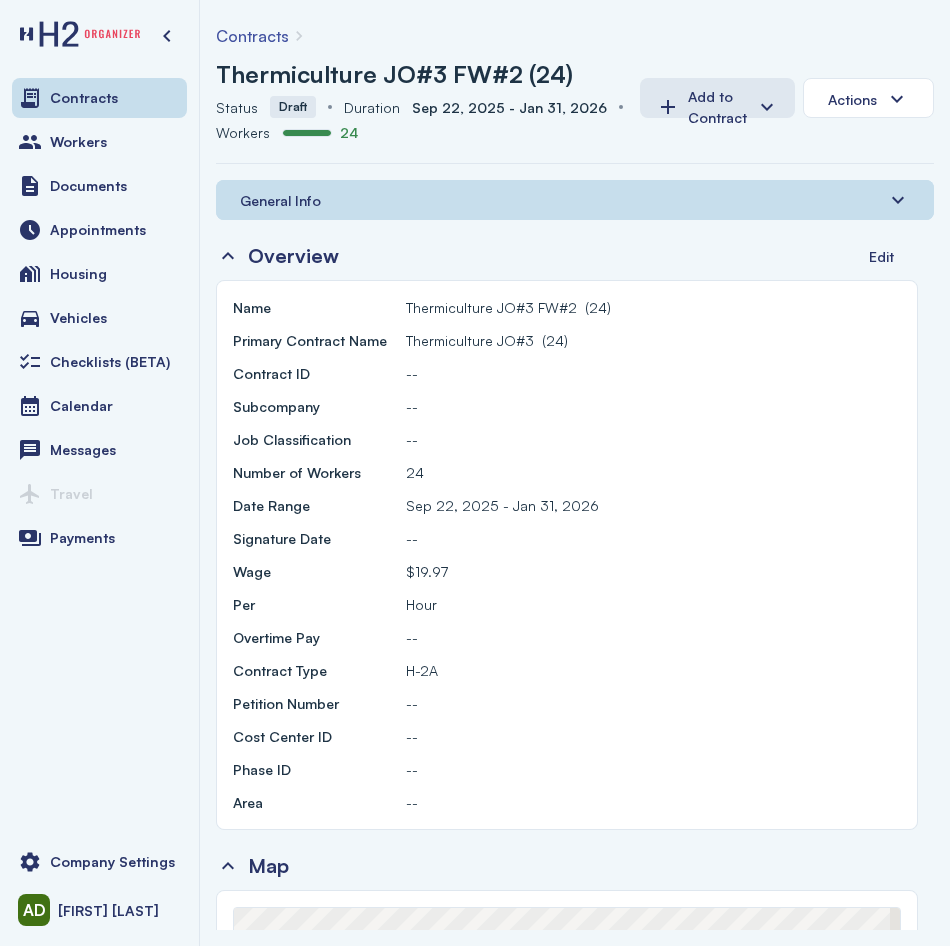 click on "General Info" at bounding box center [575, 200] 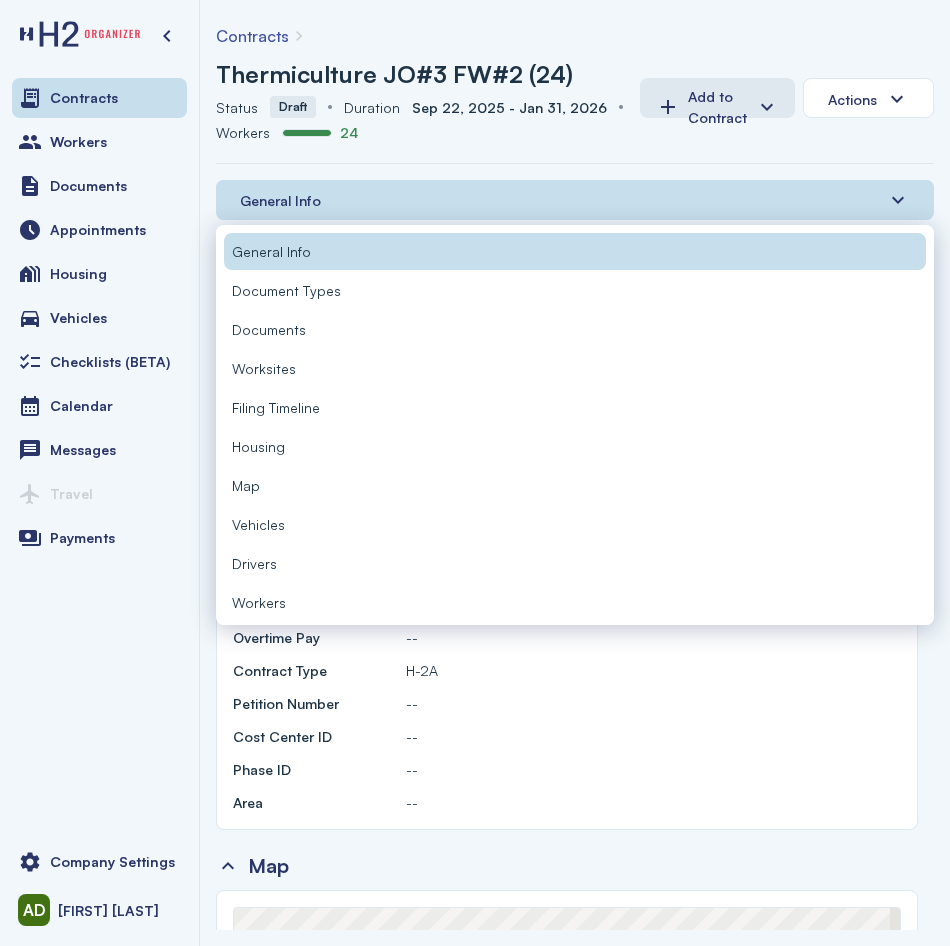 click on "Workers" at bounding box center (575, 602) 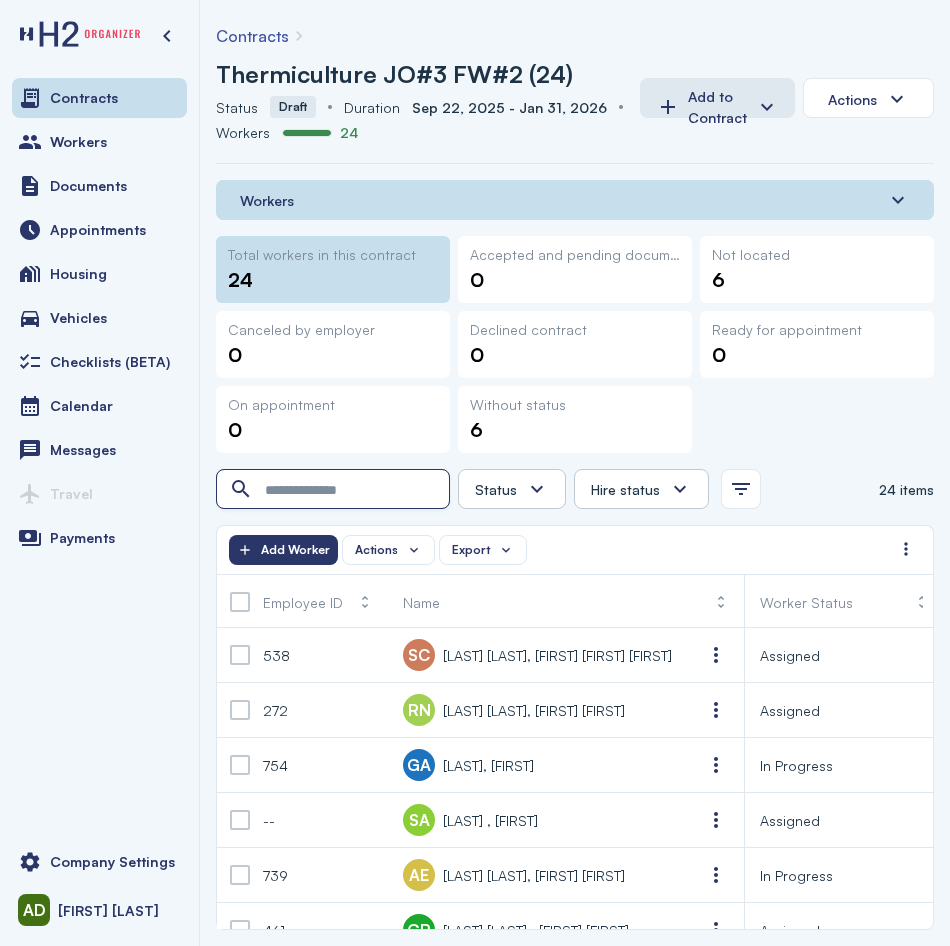 click at bounding box center (335, 490) 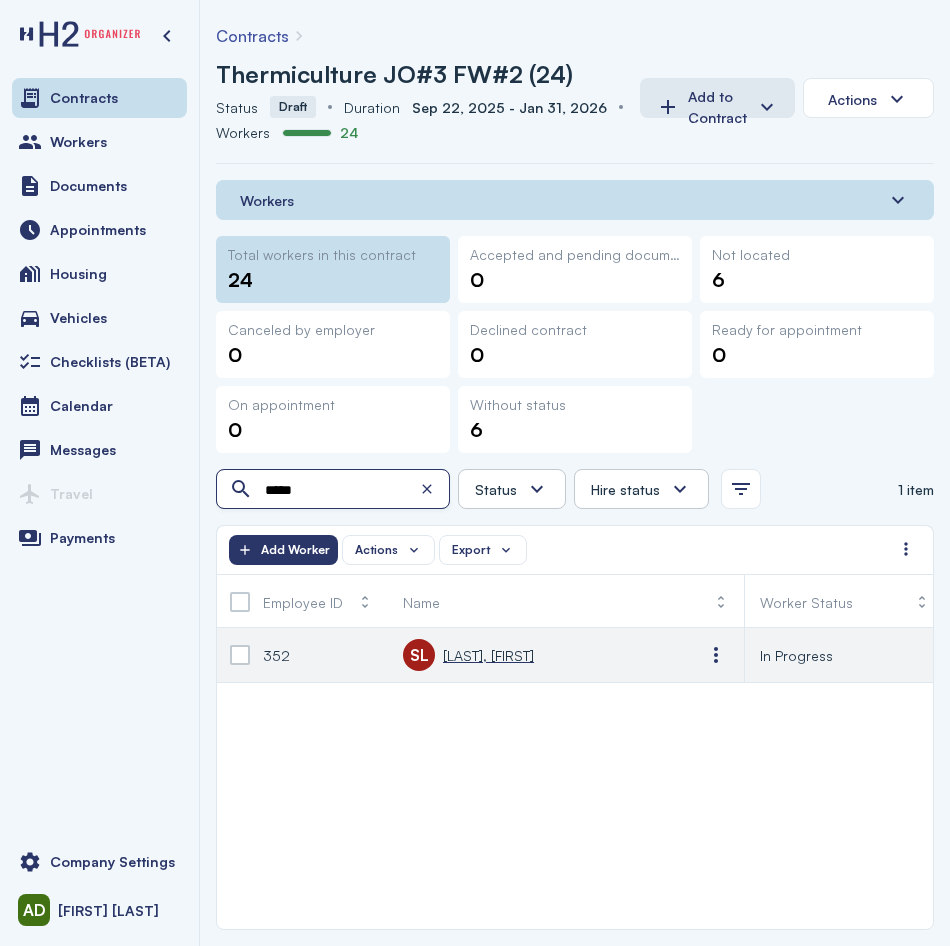 type on "*****" 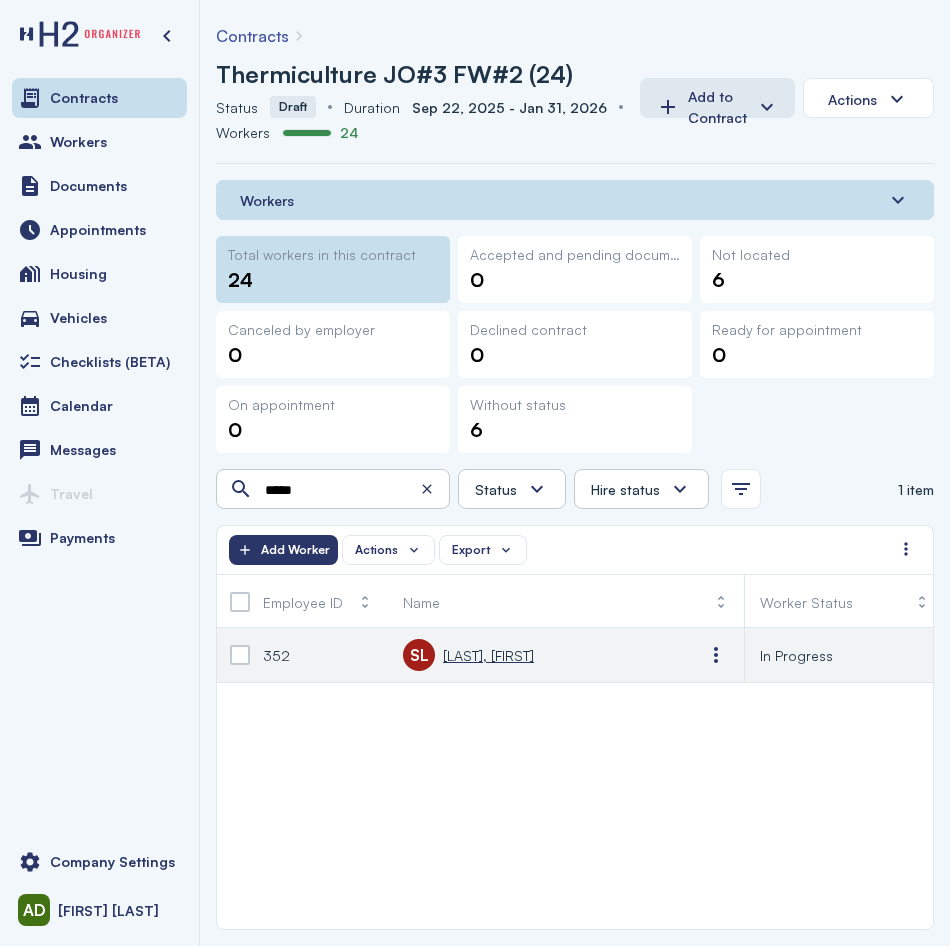 click on "[LAST], [FIRST]" at bounding box center [488, 655] 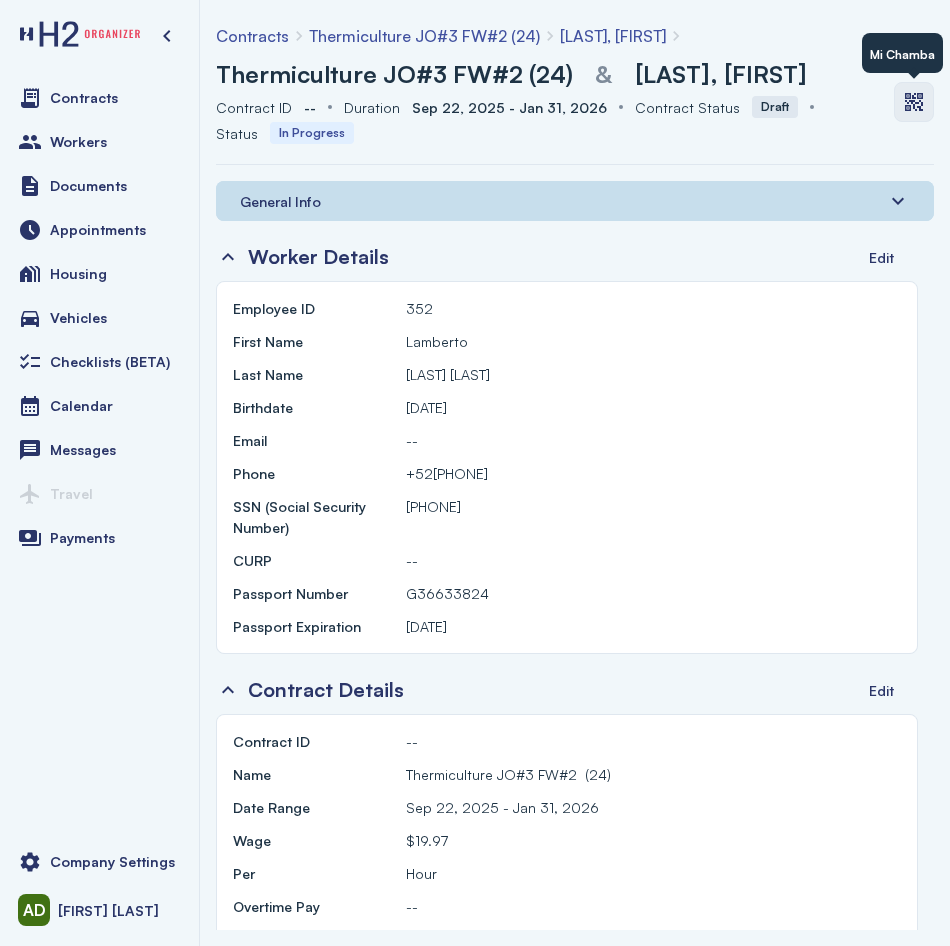 click at bounding box center (914, 102) 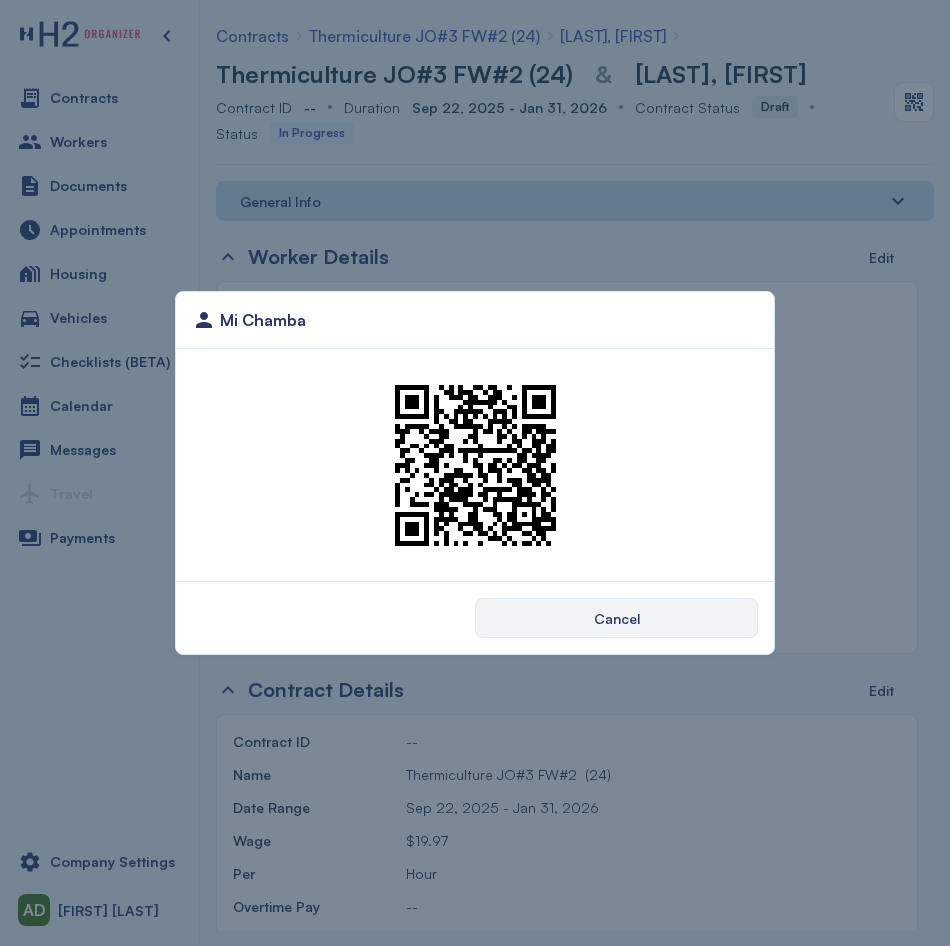 click on "Mi Chamba       Cancel" at bounding box center [475, 473] 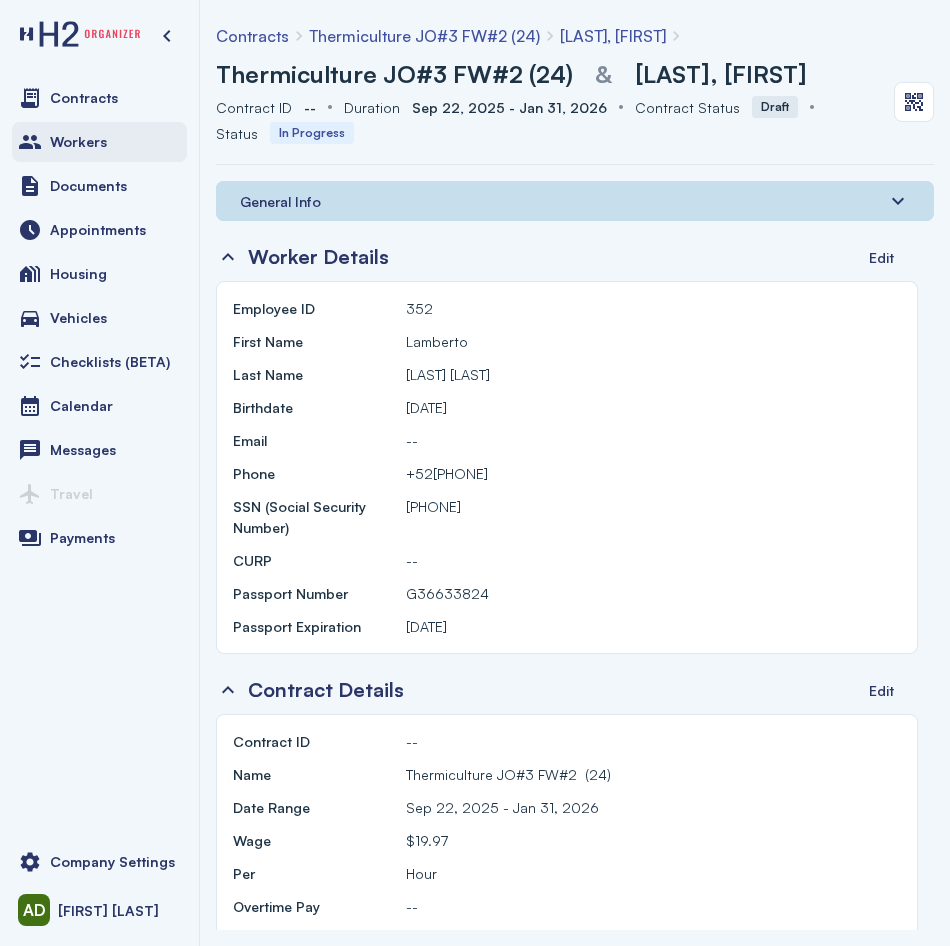 click on "Workers" at bounding box center [99, 142] 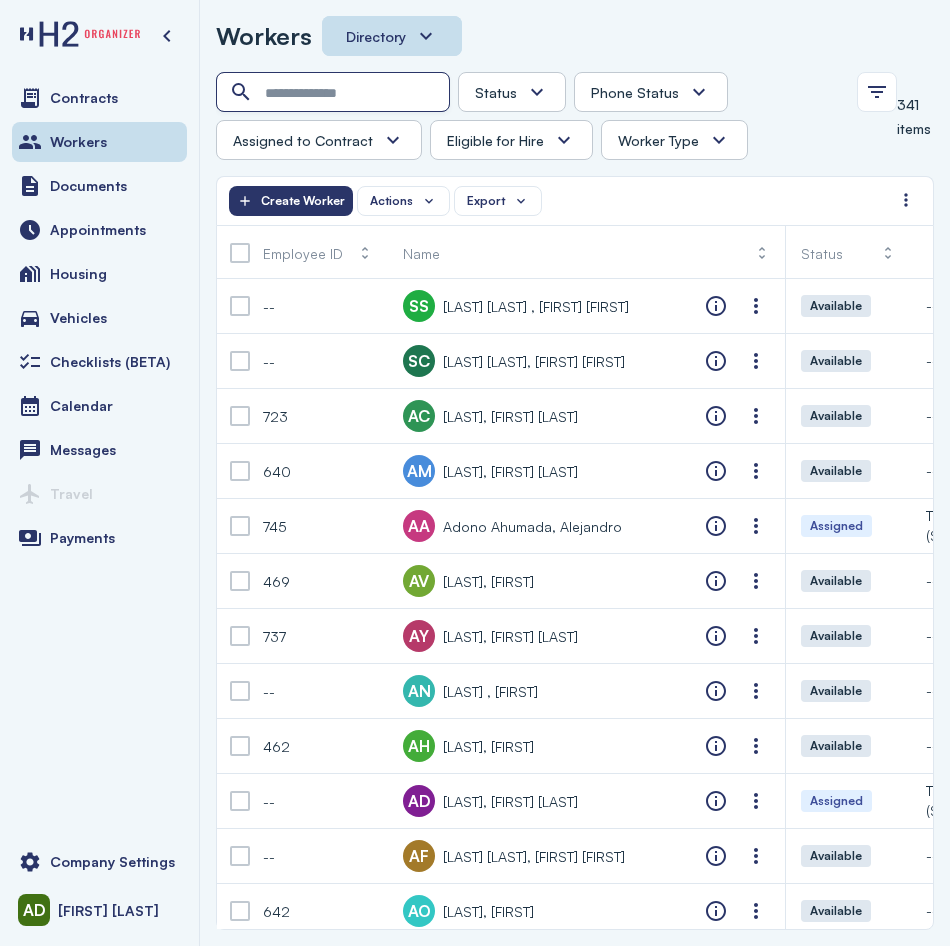 click at bounding box center [335, 93] 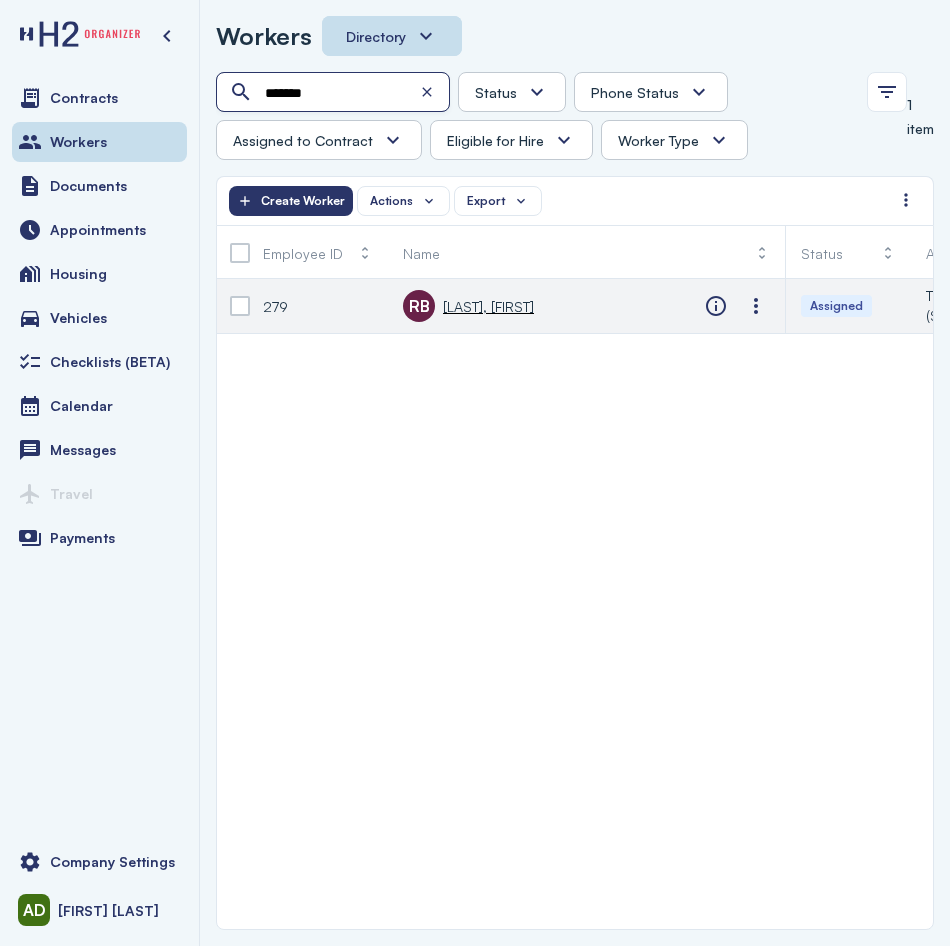 type on "*******" 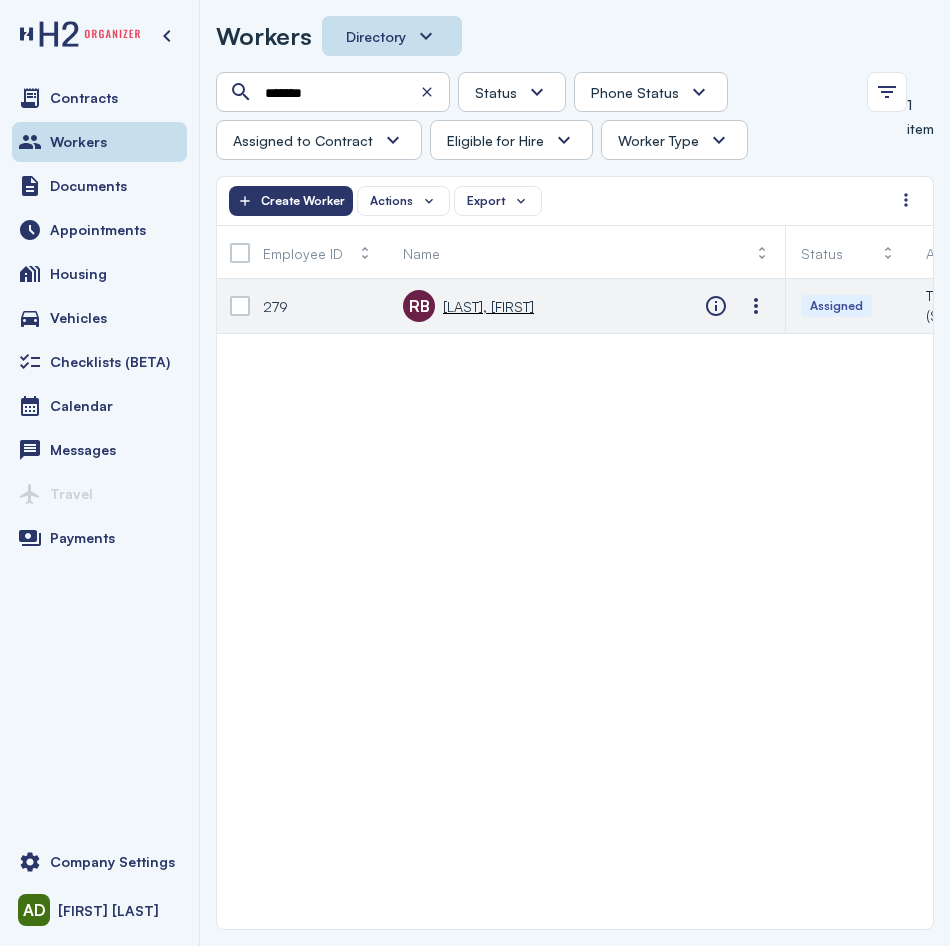 click on "RB       [LAST] [LAST], [FIRST] [FIRST]" at bounding box center [468, 306] 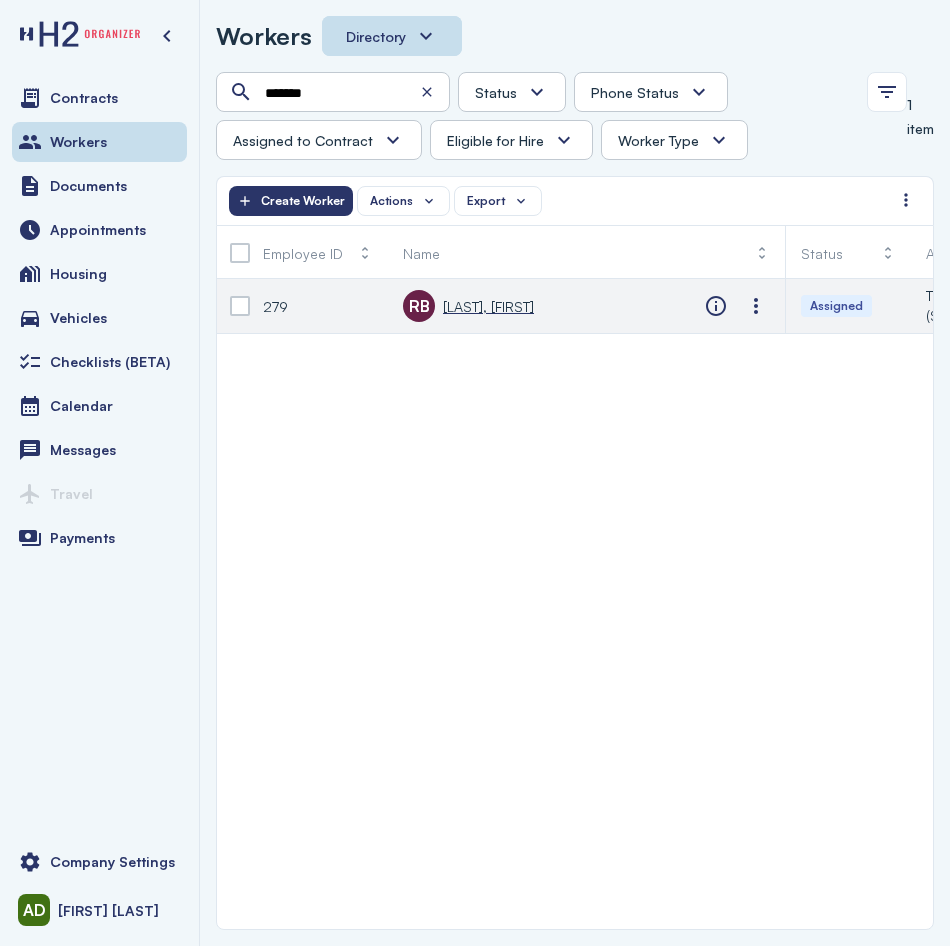 click on "[LAST], [FIRST]" at bounding box center (488, 306) 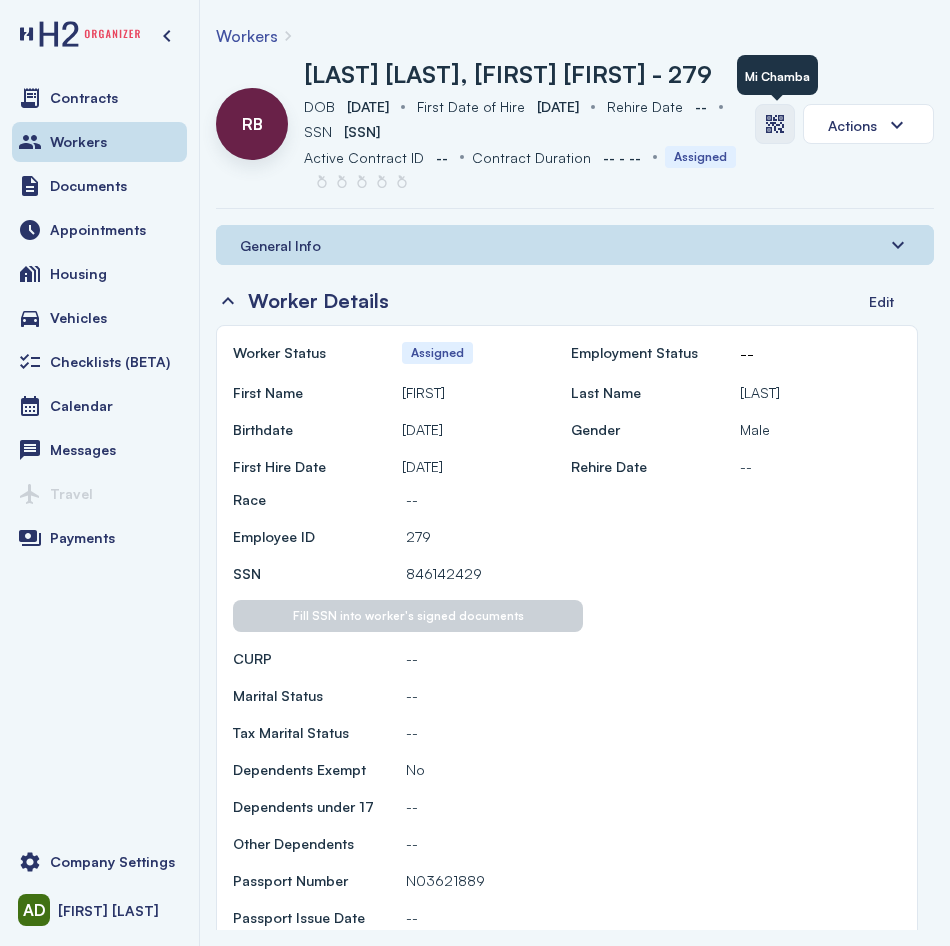 click at bounding box center [775, 124] 